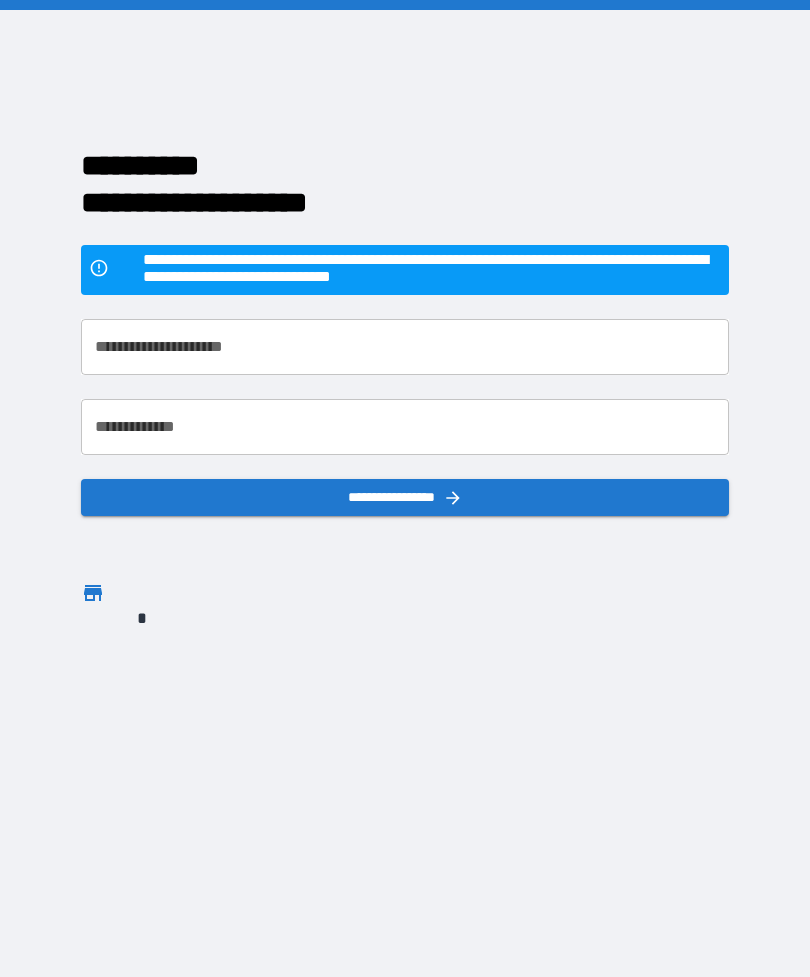 scroll, scrollTop: 64, scrollLeft: 0, axis: vertical 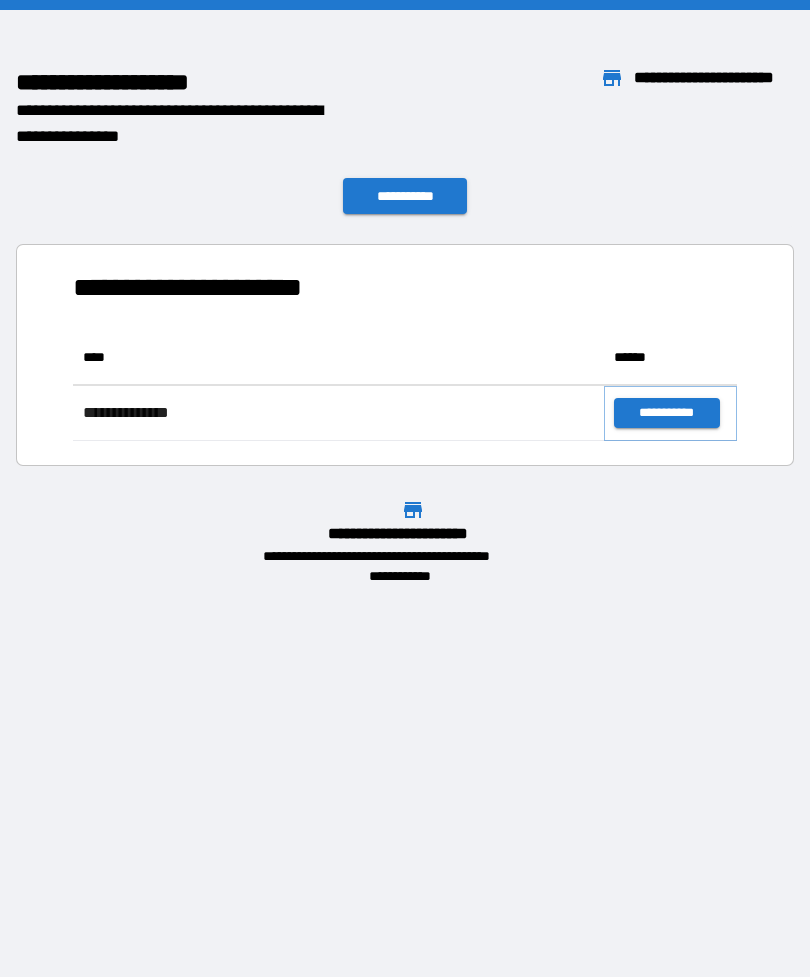 click on "**********" at bounding box center (666, 413) 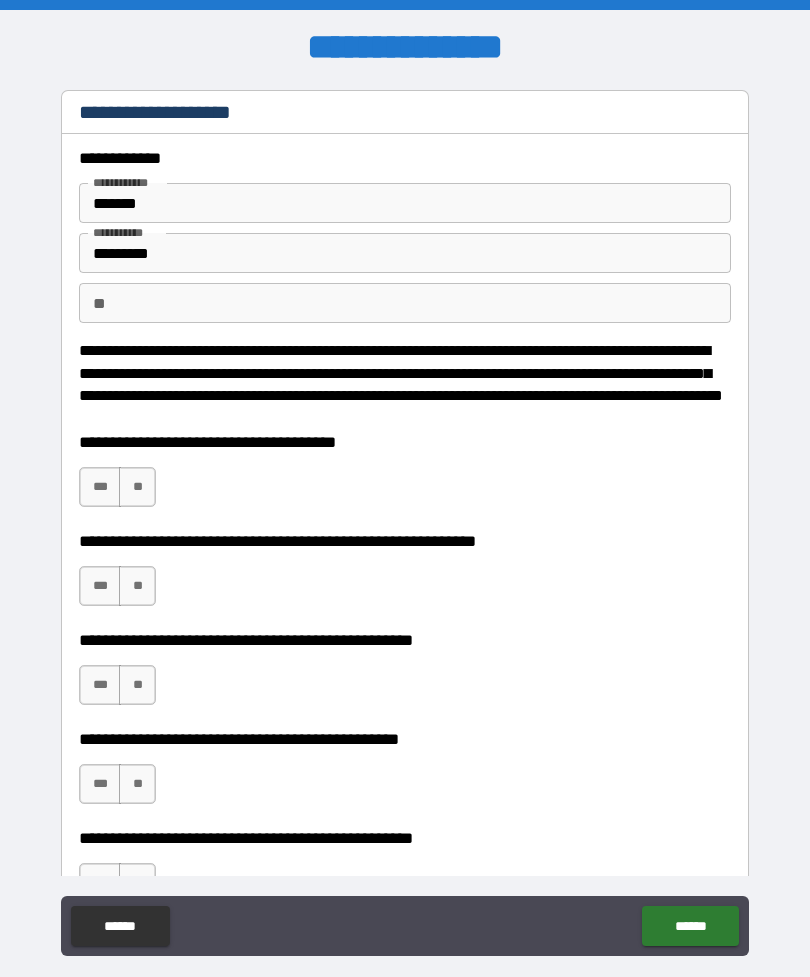 click on "**" at bounding box center (137, 487) 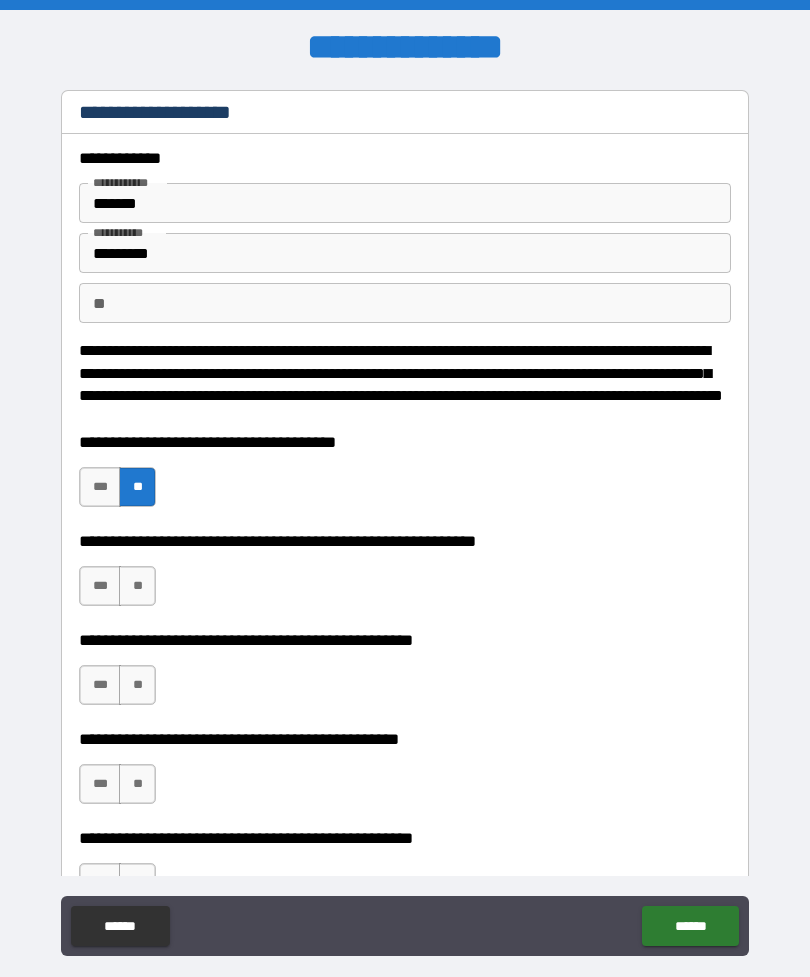 click on "**" at bounding box center (137, 586) 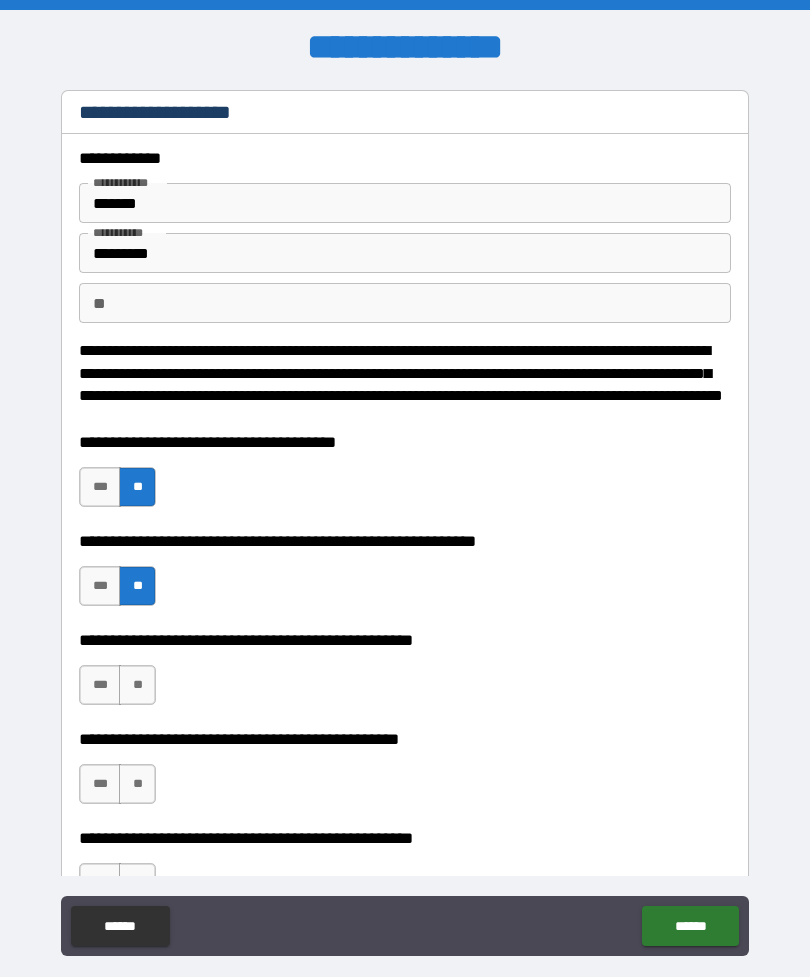 click on "**" at bounding box center (137, 685) 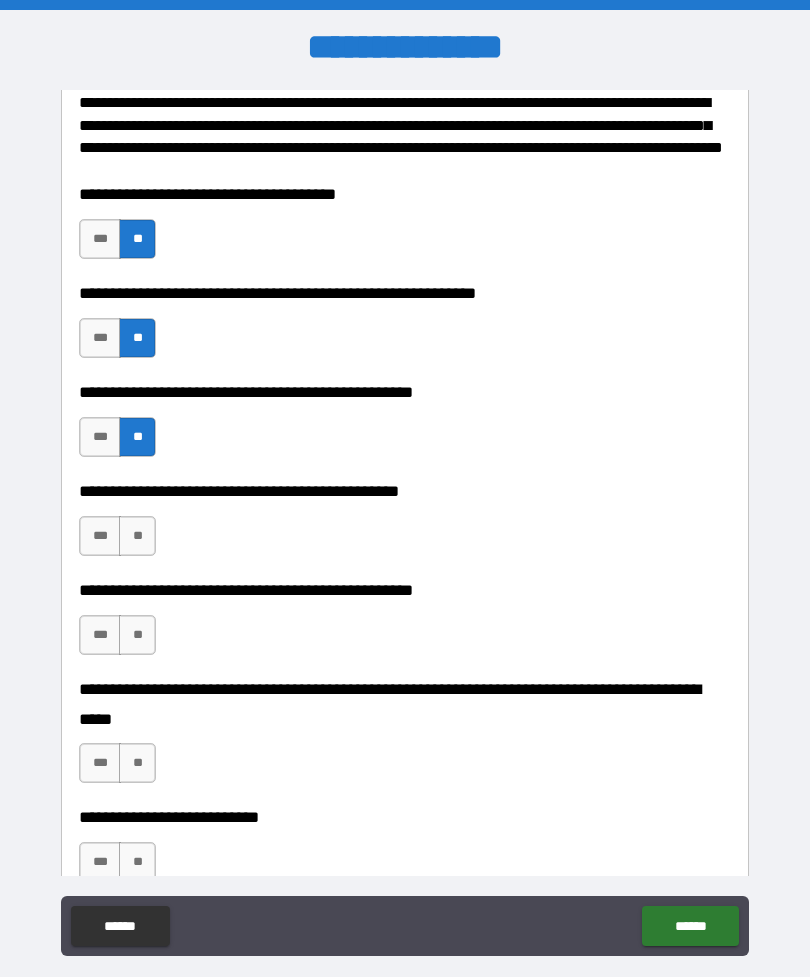 scroll, scrollTop: 283, scrollLeft: 0, axis: vertical 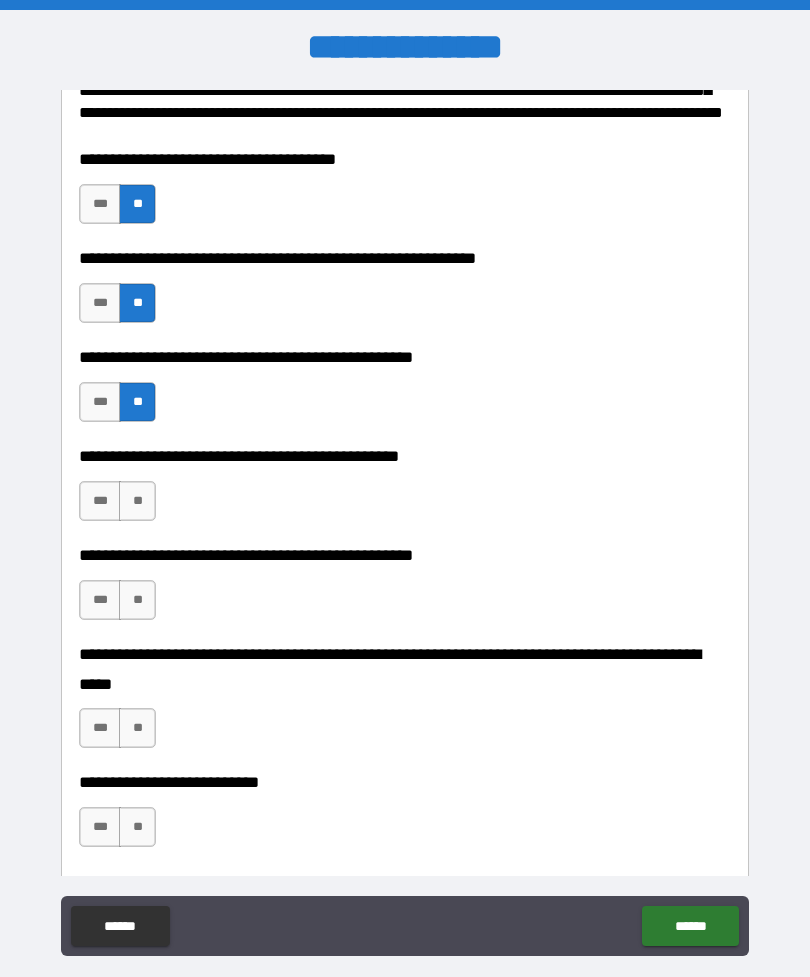 click on "**" at bounding box center (137, 501) 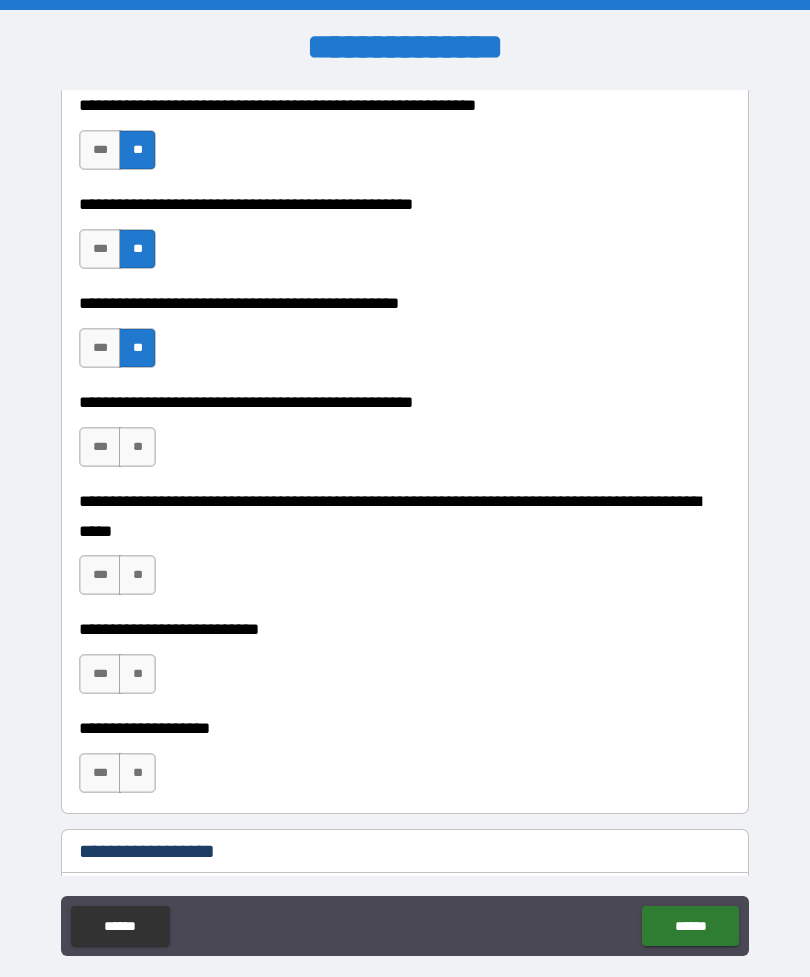 scroll, scrollTop: 437, scrollLeft: 0, axis: vertical 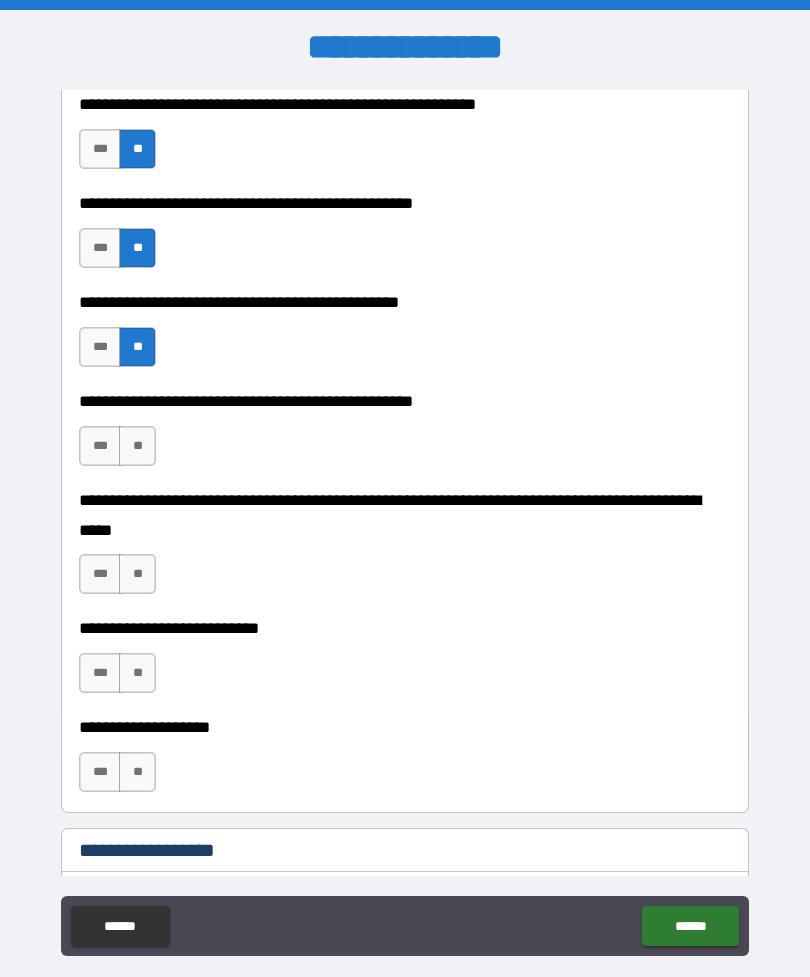 click on "**" at bounding box center (137, 446) 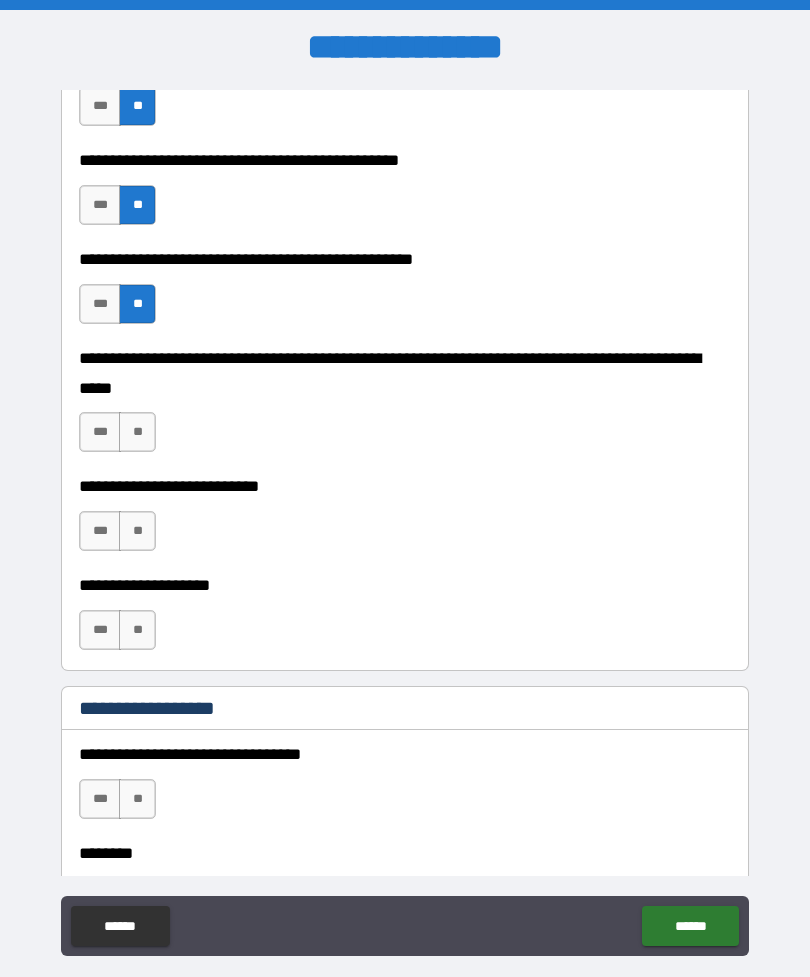 scroll, scrollTop: 584, scrollLeft: 0, axis: vertical 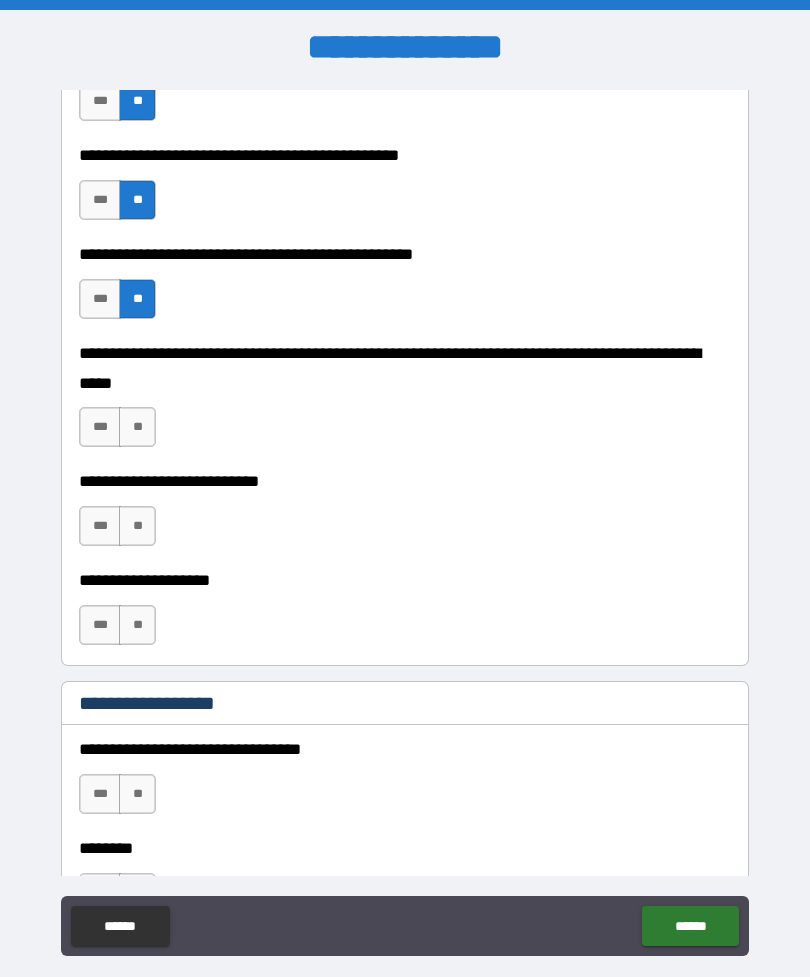 click on "**" at bounding box center (137, 427) 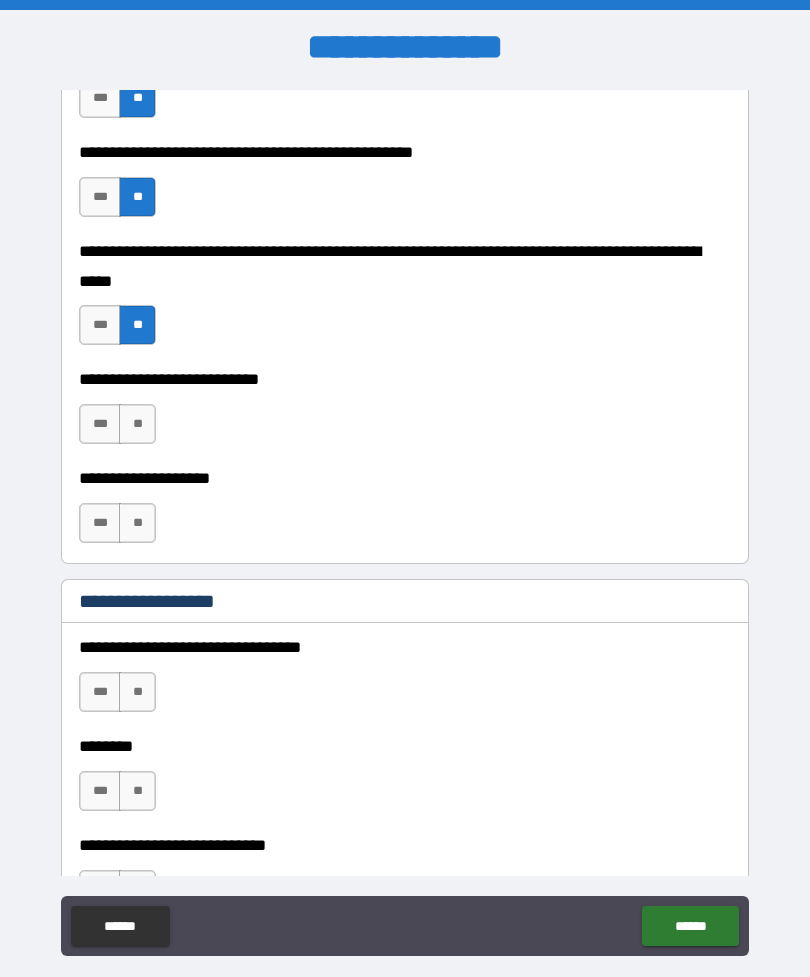 scroll, scrollTop: 681, scrollLeft: 0, axis: vertical 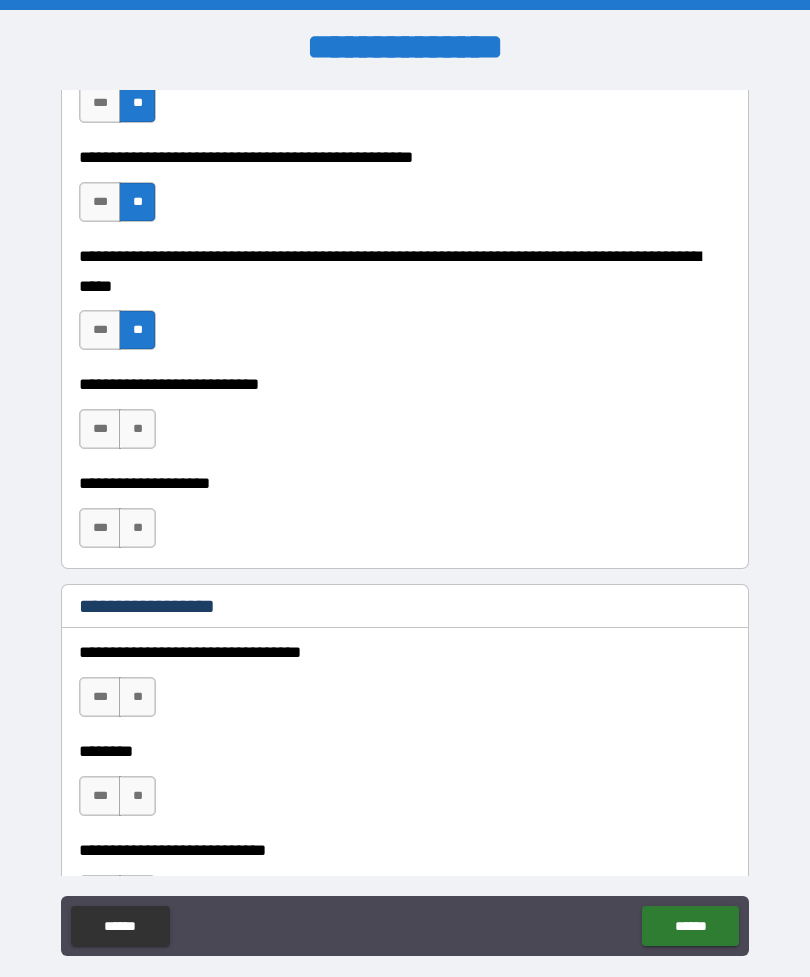 click on "**" at bounding box center [137, 429] 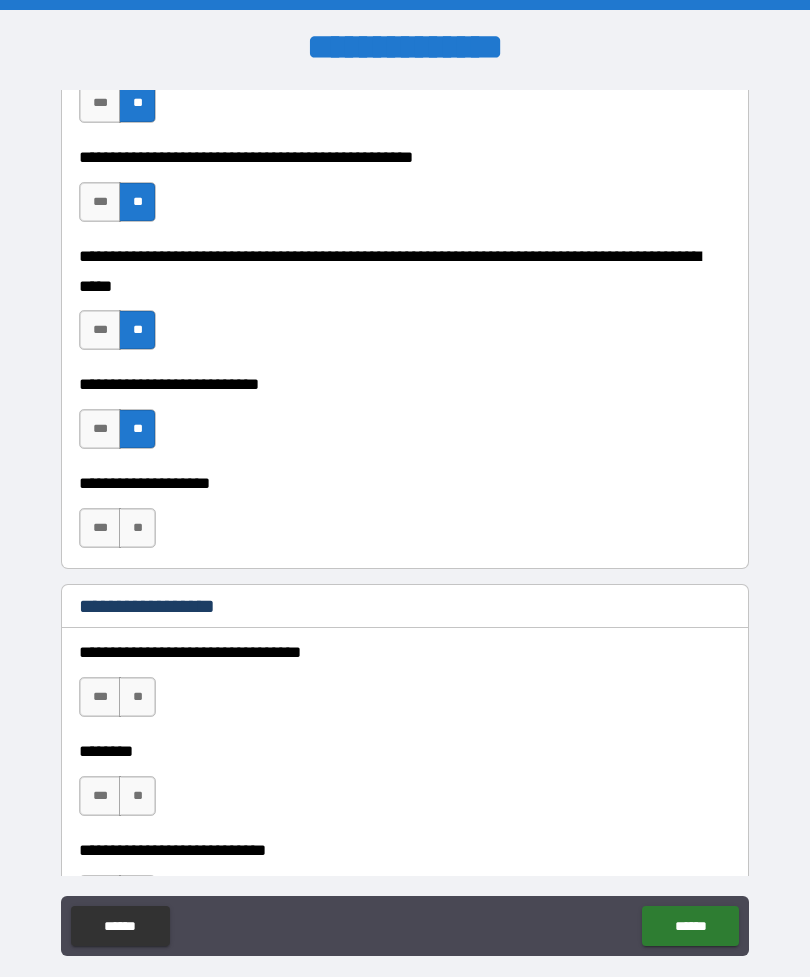 click on "**" at bounding box center (137, 528) 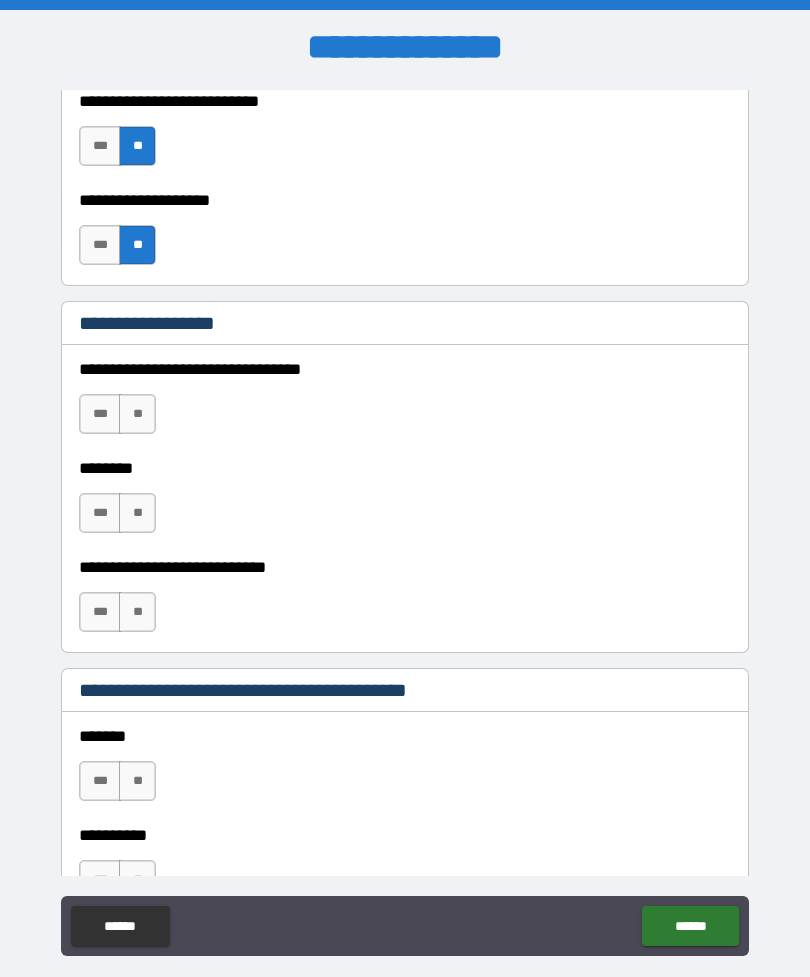 scroll, scrollTop: 966, scrollLeft: 0, axis: vertical 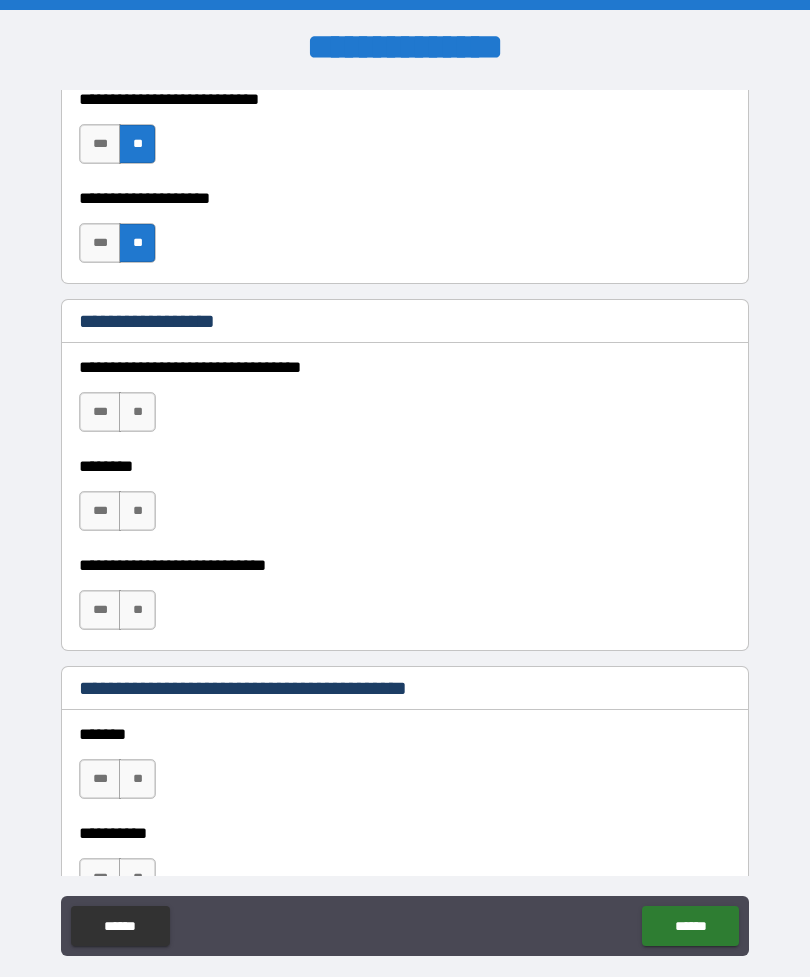 click on "**" at bounding box center (137, 412) 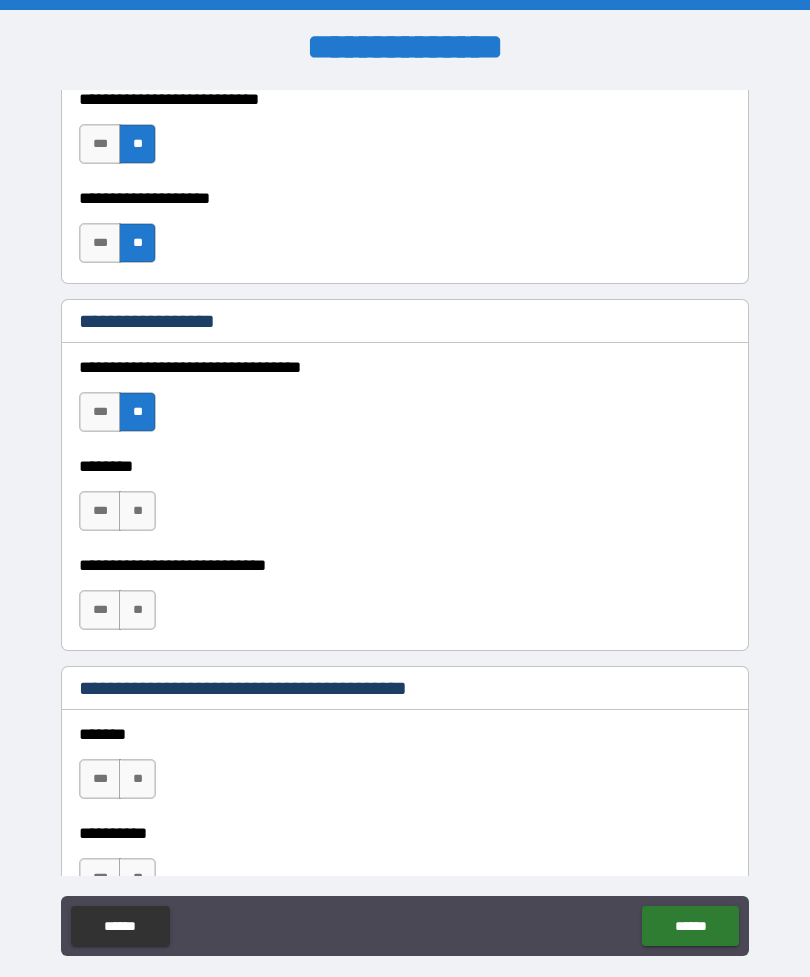click on "**" at bounding box center [137, 511] 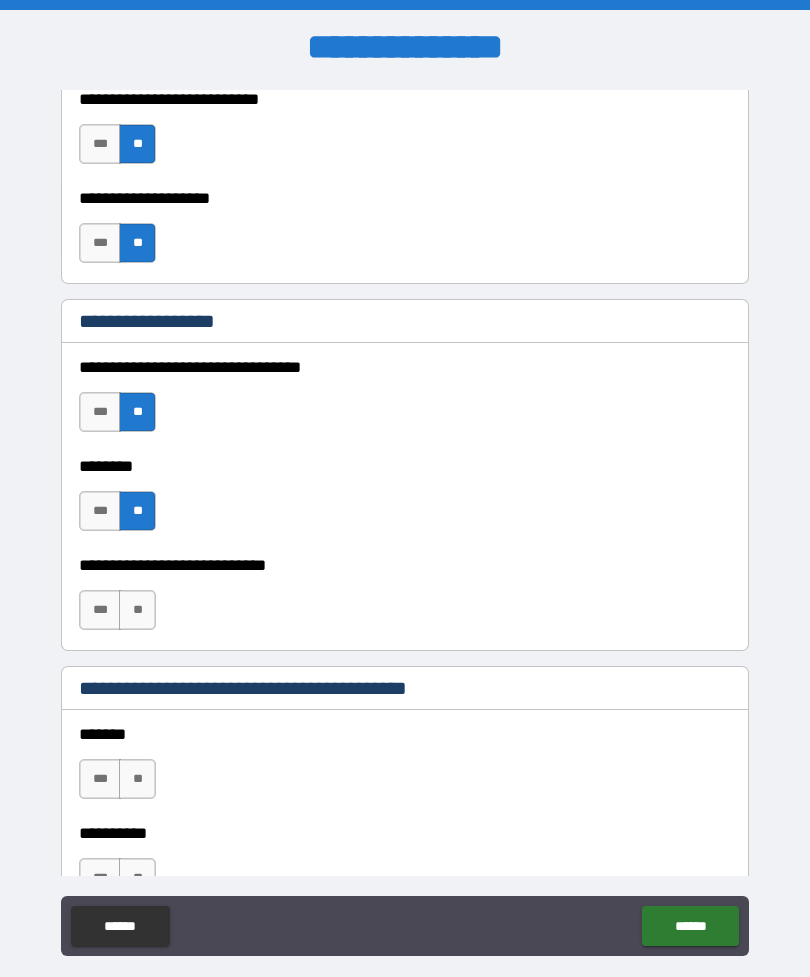click on "**" at bounding box center [137, 610] 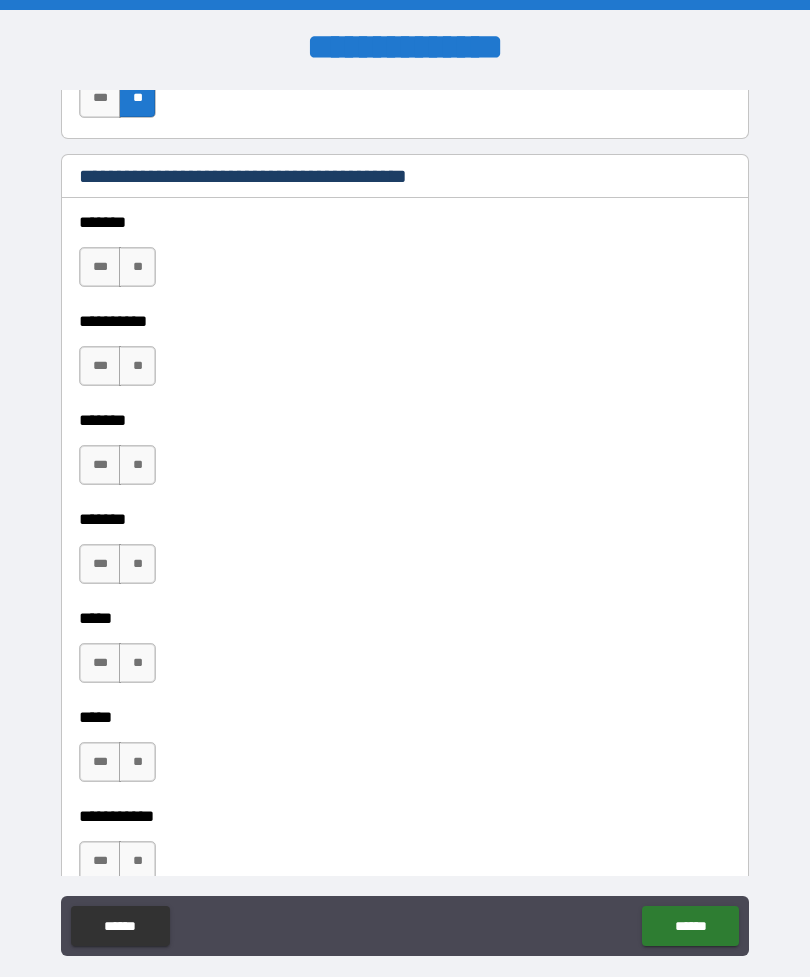 scroll, scrollTop: 1481, scrollLeft: 0, axis: vertical 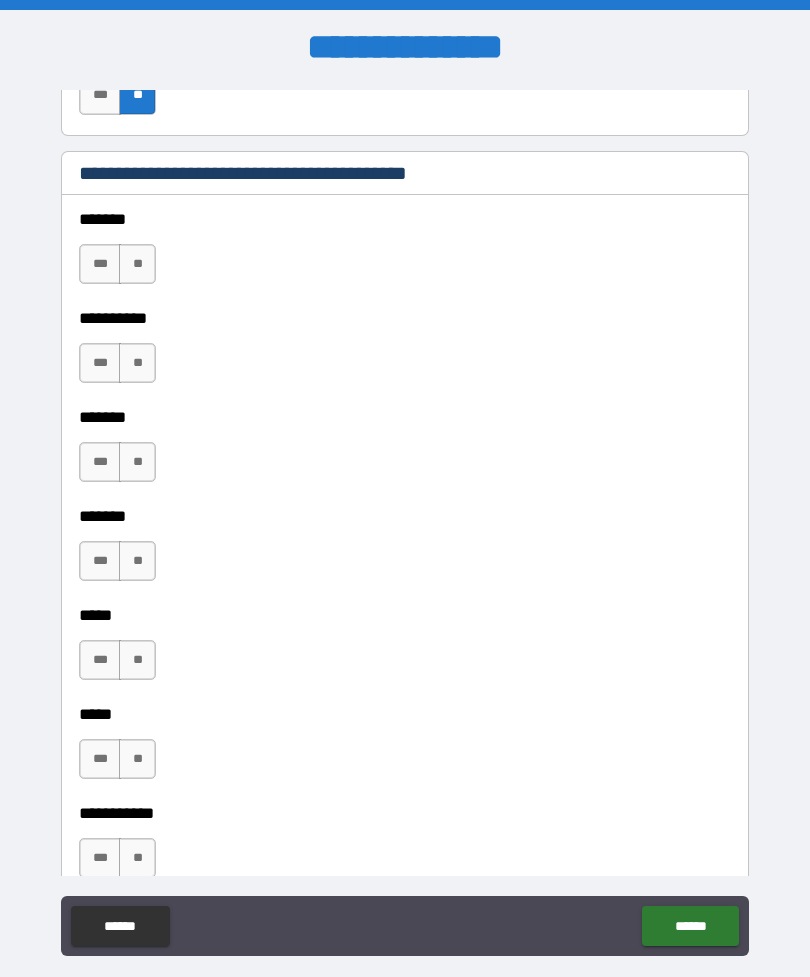 click on "**" at bounding box center (137, 264) 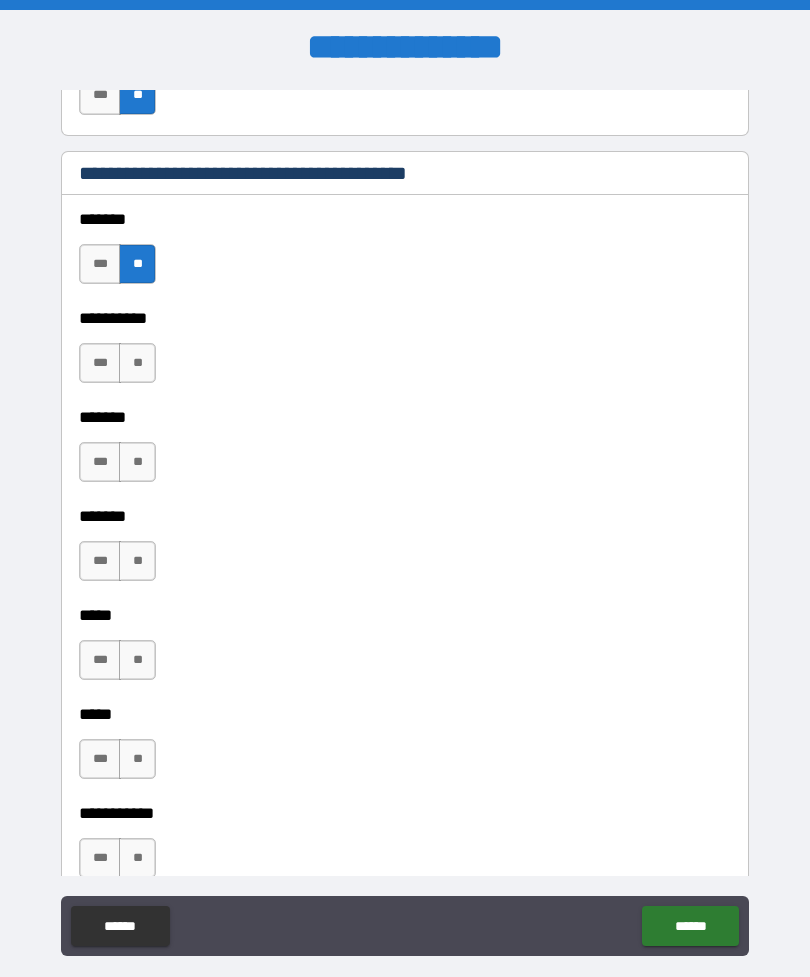 click on "**" at bounding box center (137, 363) 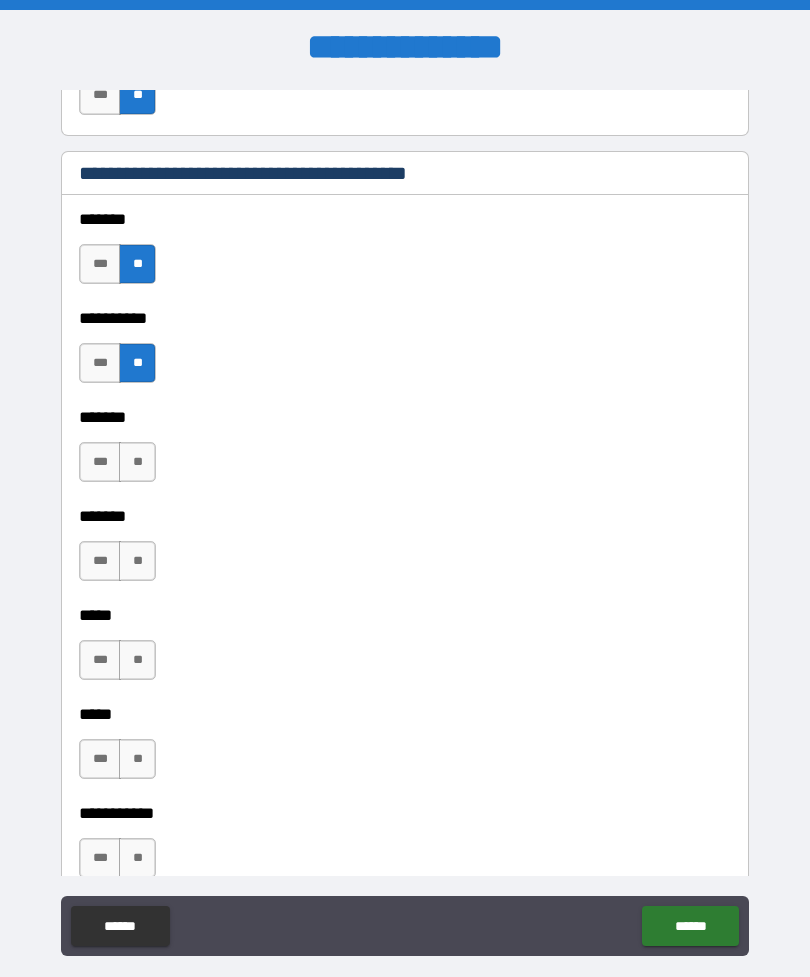 click on "**" at bounding box center [137, 462] 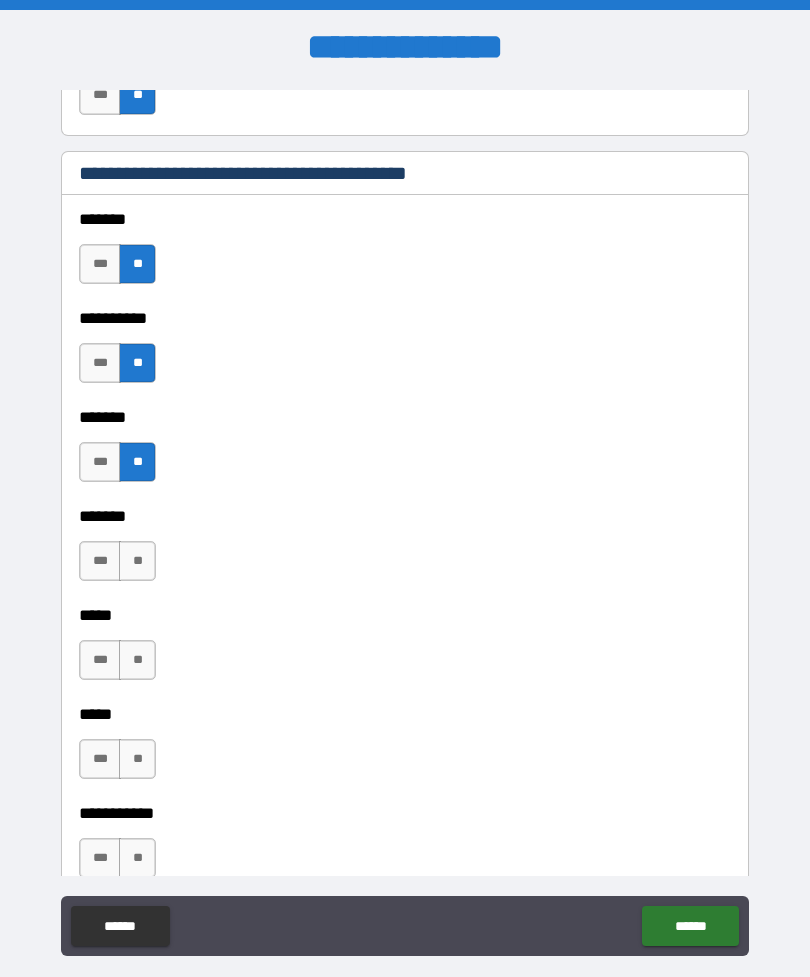 click on "**" at bounding box center (137, 561) 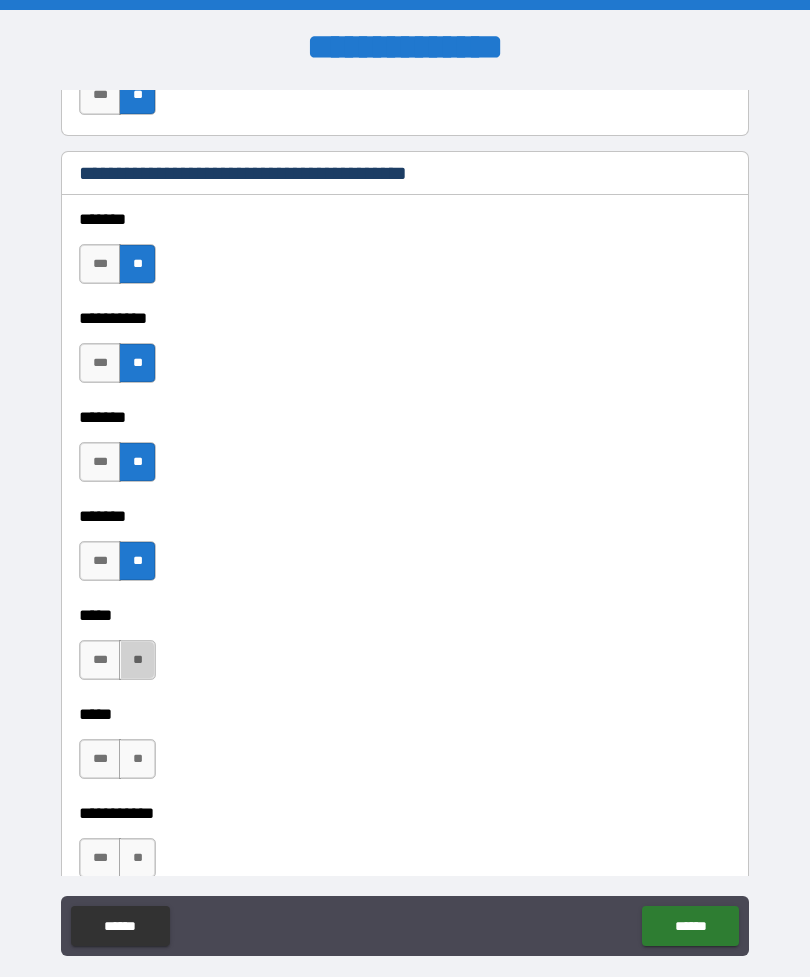 click on "**" at bounding box center [137, 660] 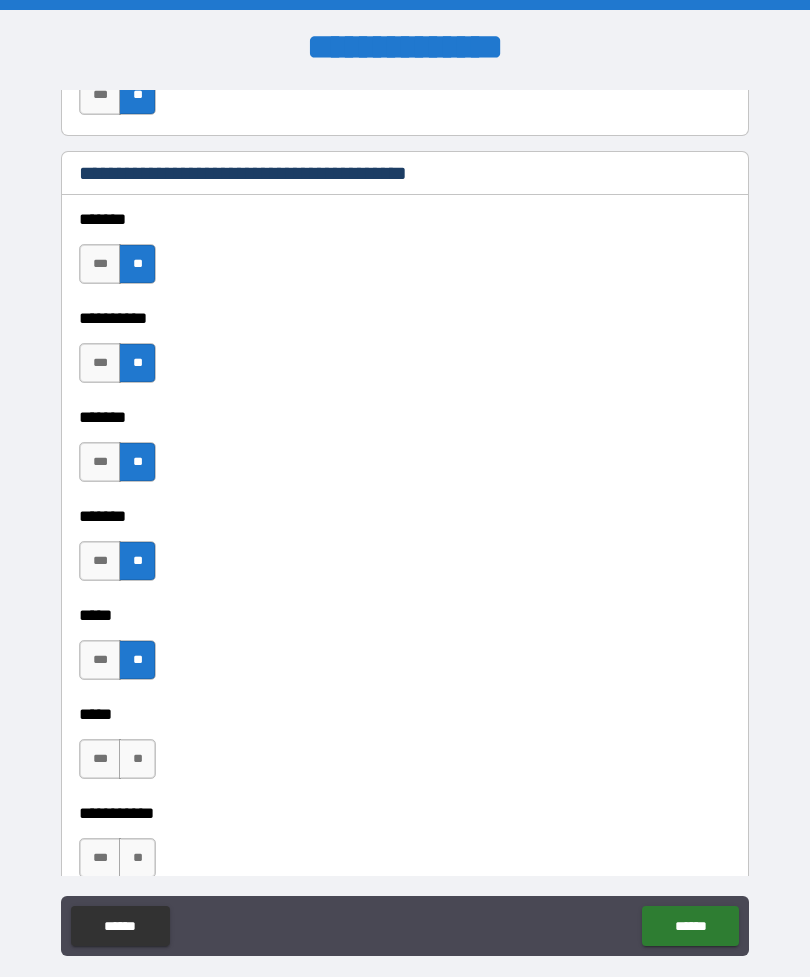 click on "**" at bounding box center (137, 759) 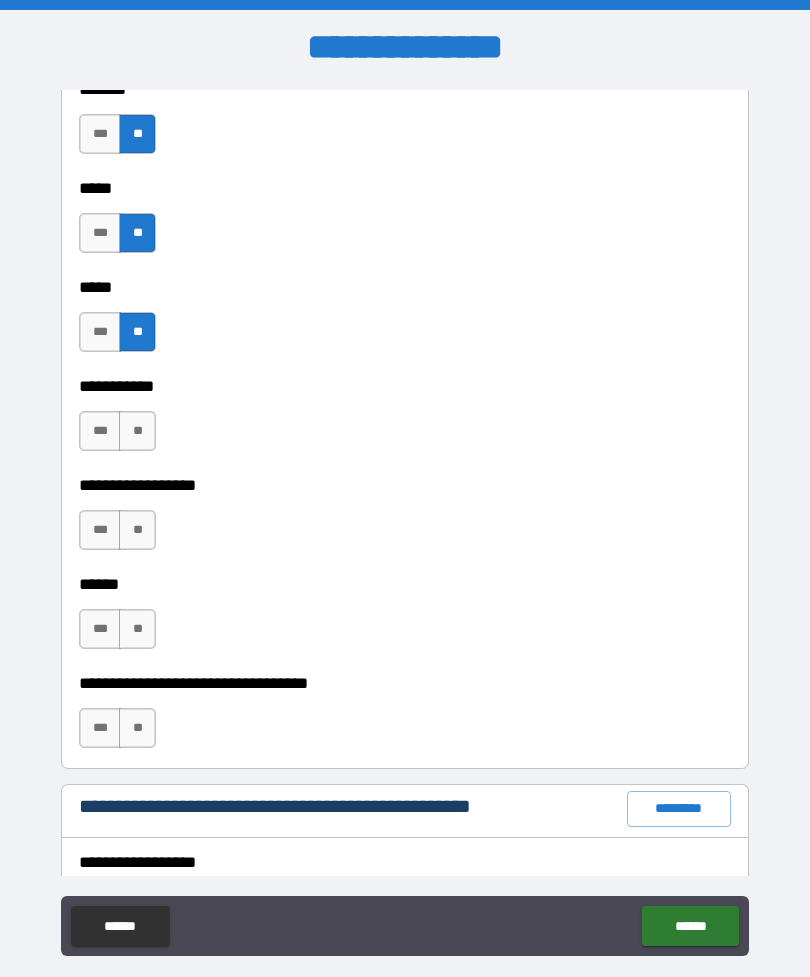 scroll, scrollTop: 1907, scrollLeft: 0, axis: vertical 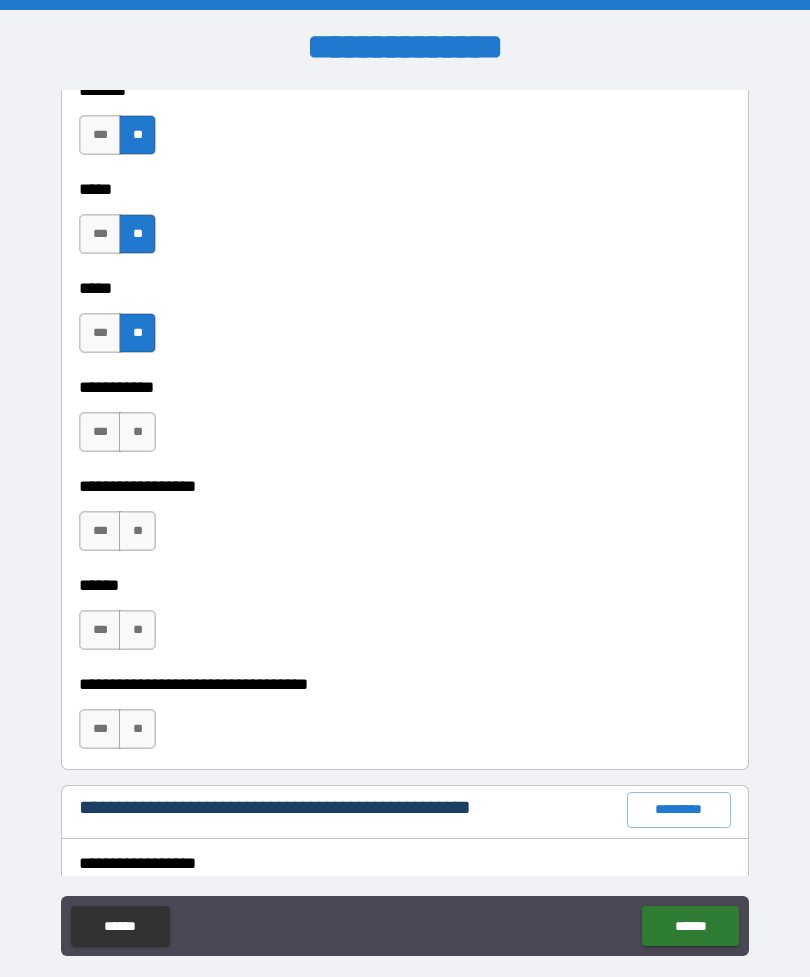 click on "**" at bounding box center (137, 432) 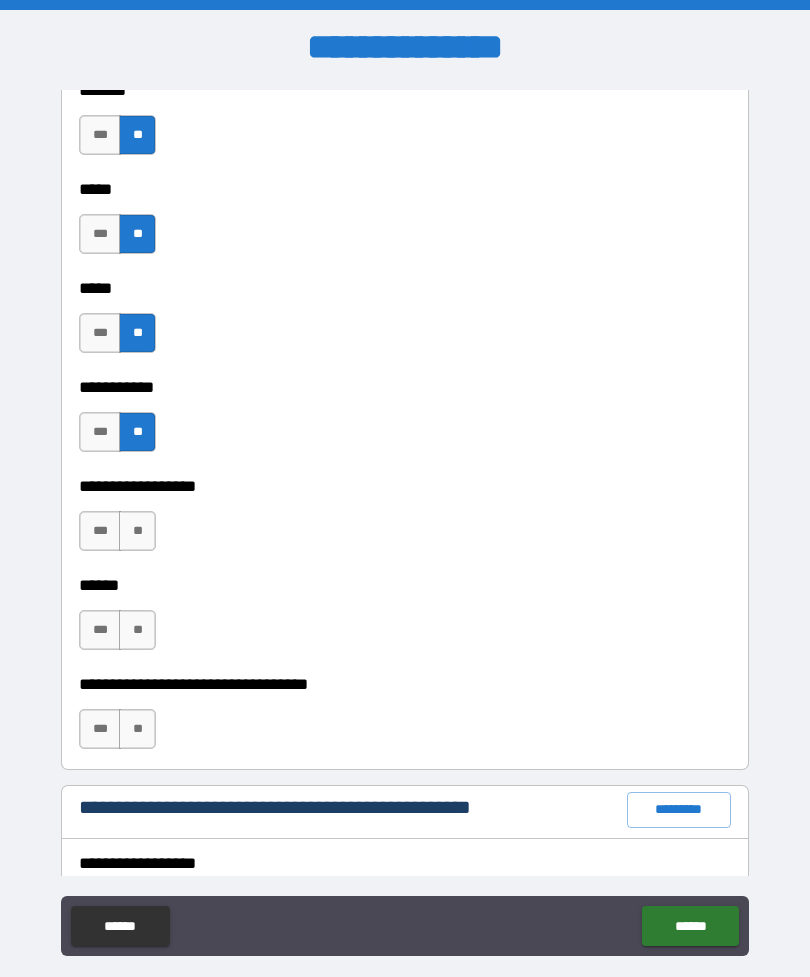 click on "**" at bounding box center [137, 531] 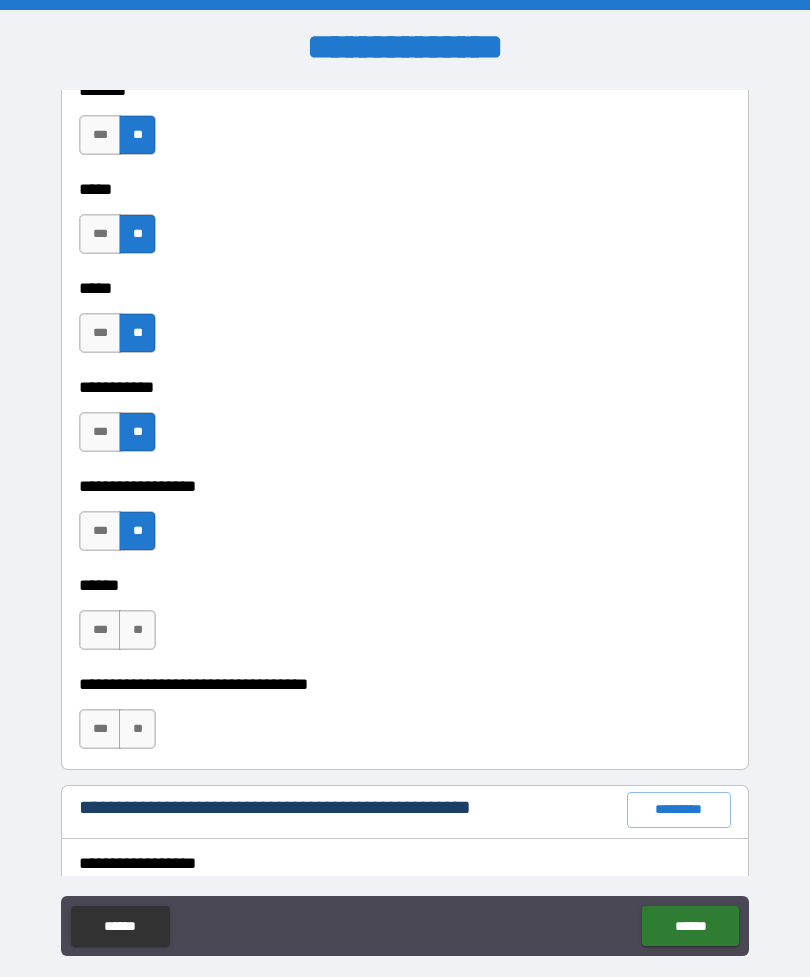 click on "**" at bounding box center (137, 630) 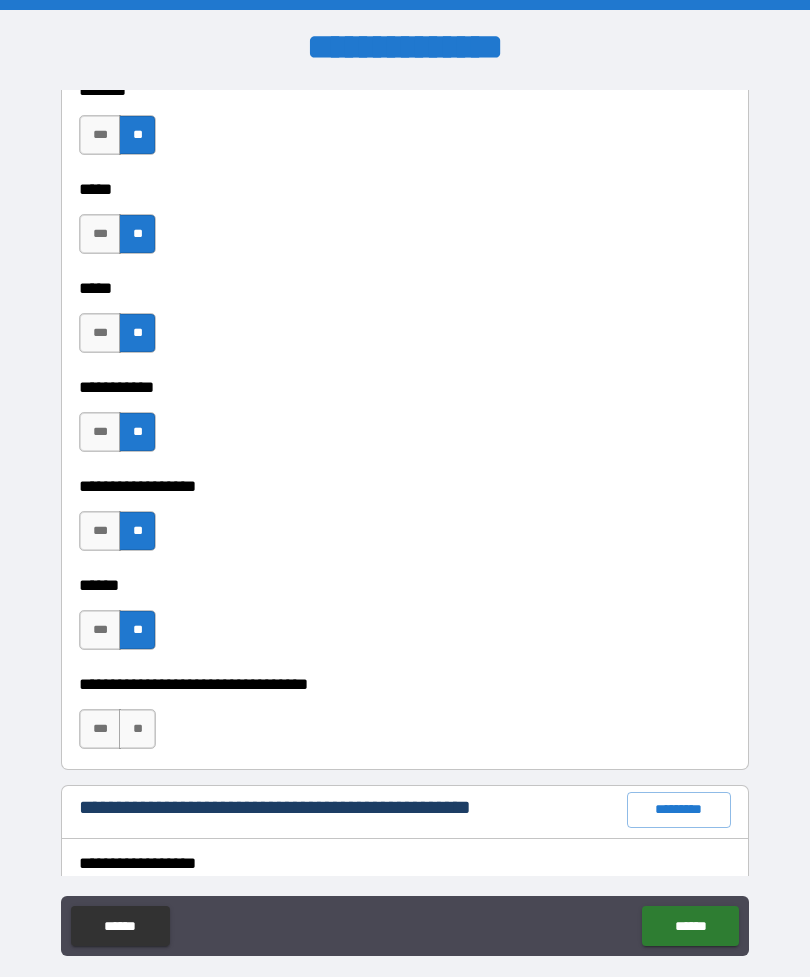 click on "**" at bounding box center [137, 729] 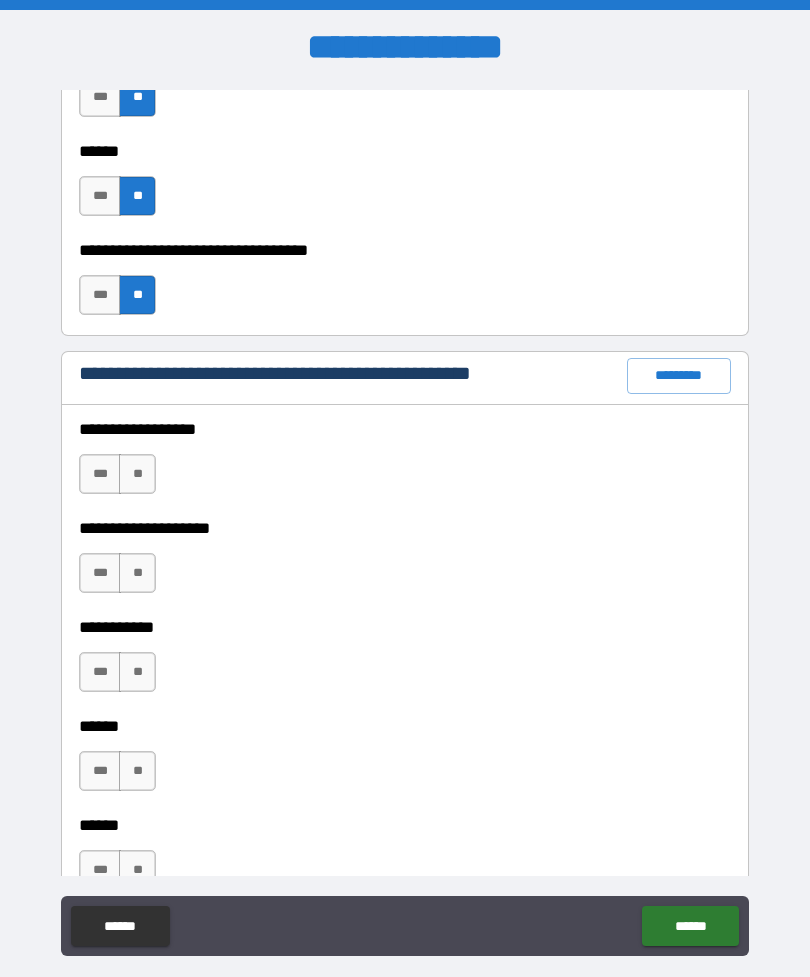 scroll, scrollTop: 2368, scrollLeft: 0, axis: vertical 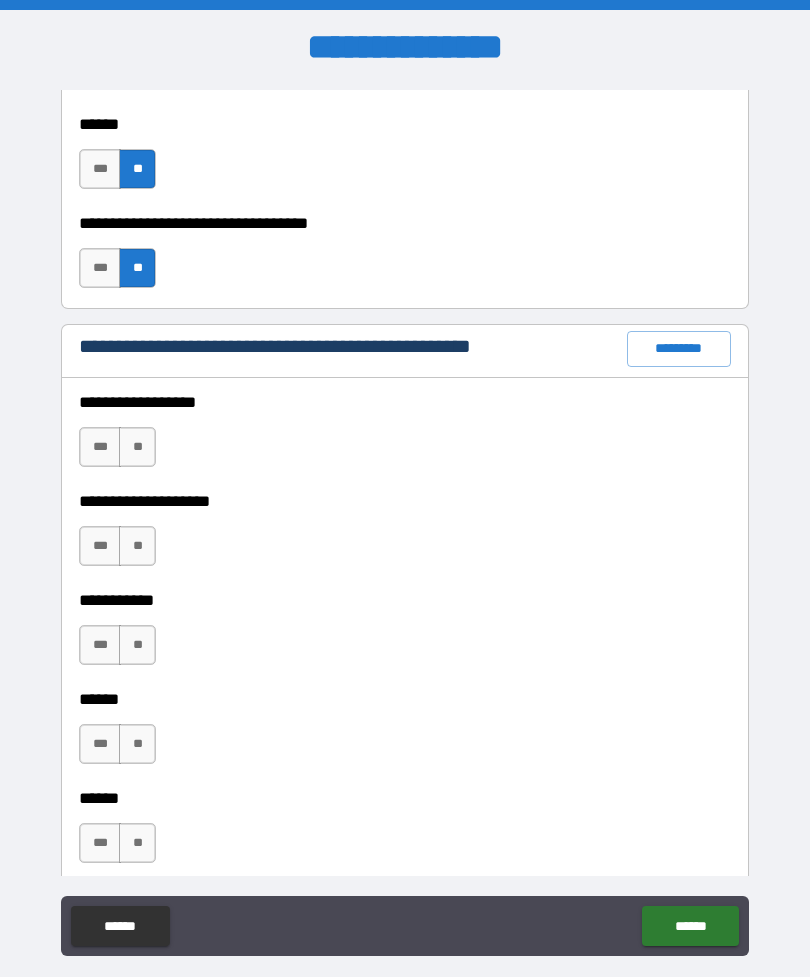 click on "**" at bounding box center [137, 447] 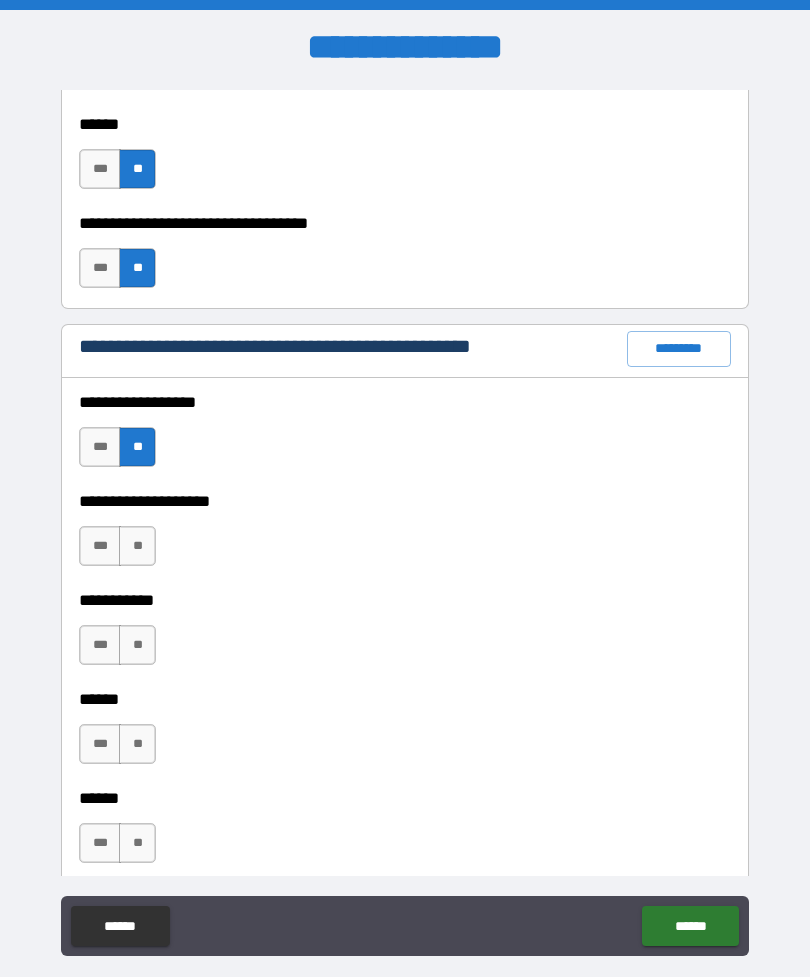 click on "**" at bounding box center [137, 546] 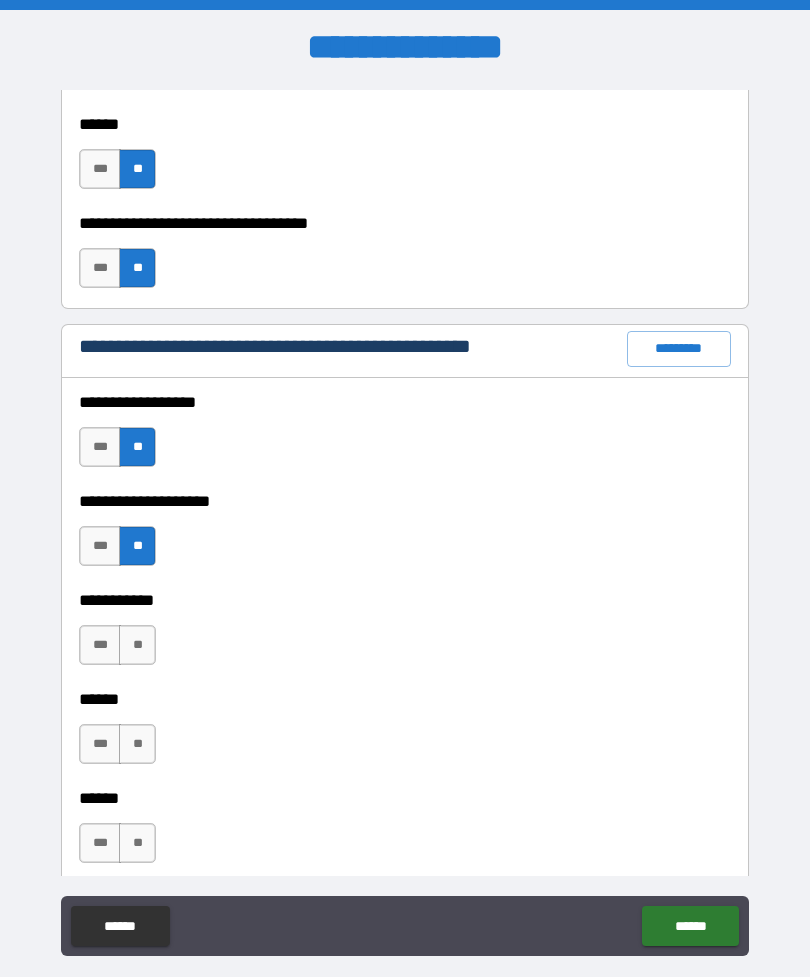click on "**" at bounding box center (137, 645) 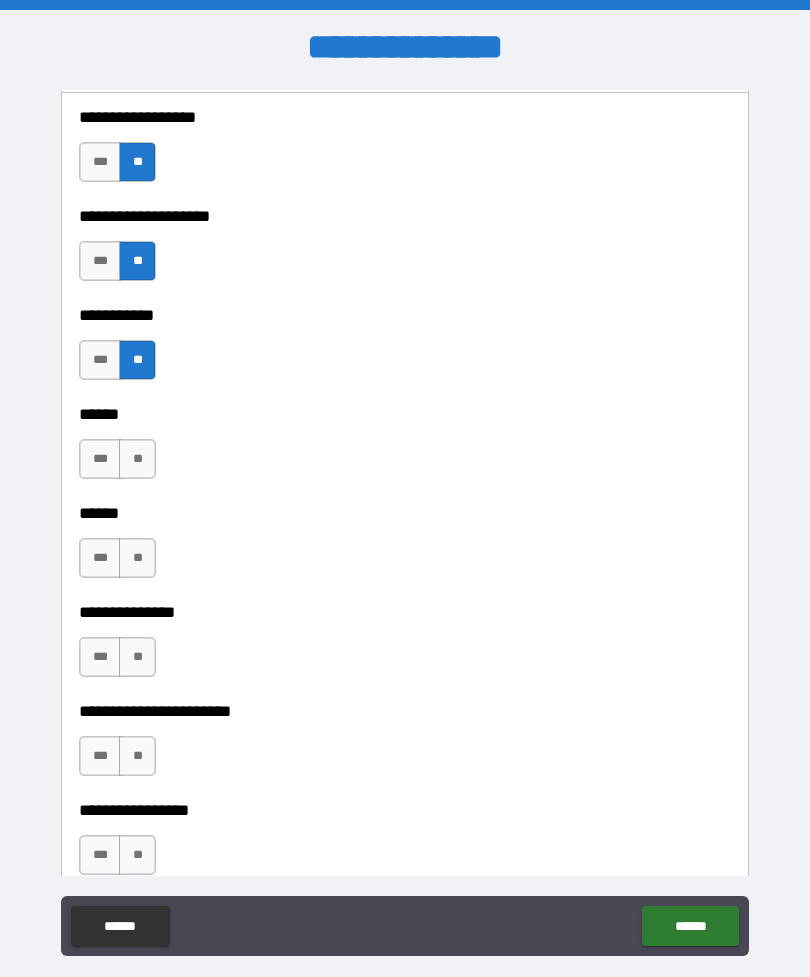 scroll, scrollTop: 2644, scrollLeft: 0, axis: vertical 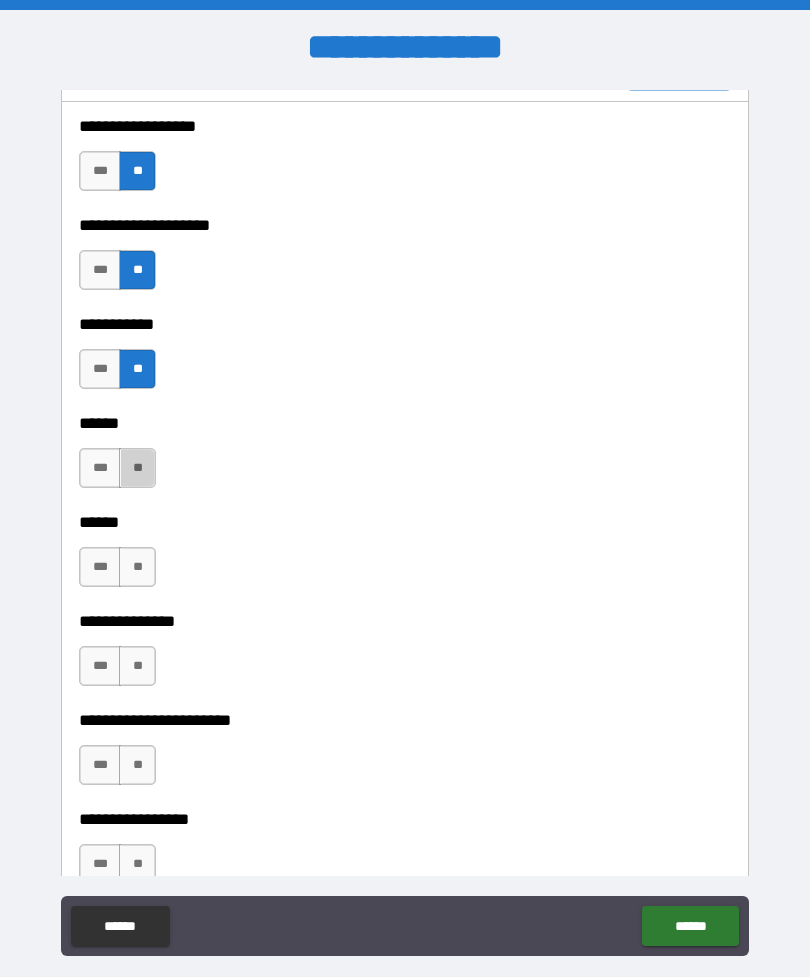 click on "**" at bounding box center (137, 468) 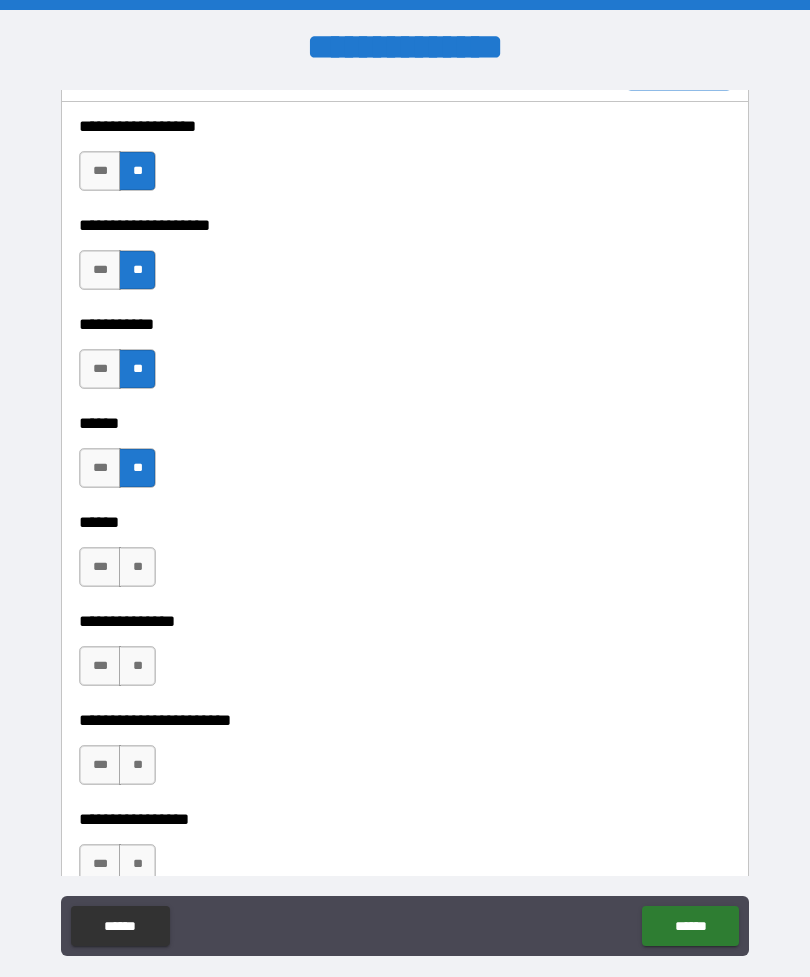 click on "**" at bounding box center [137, 567] 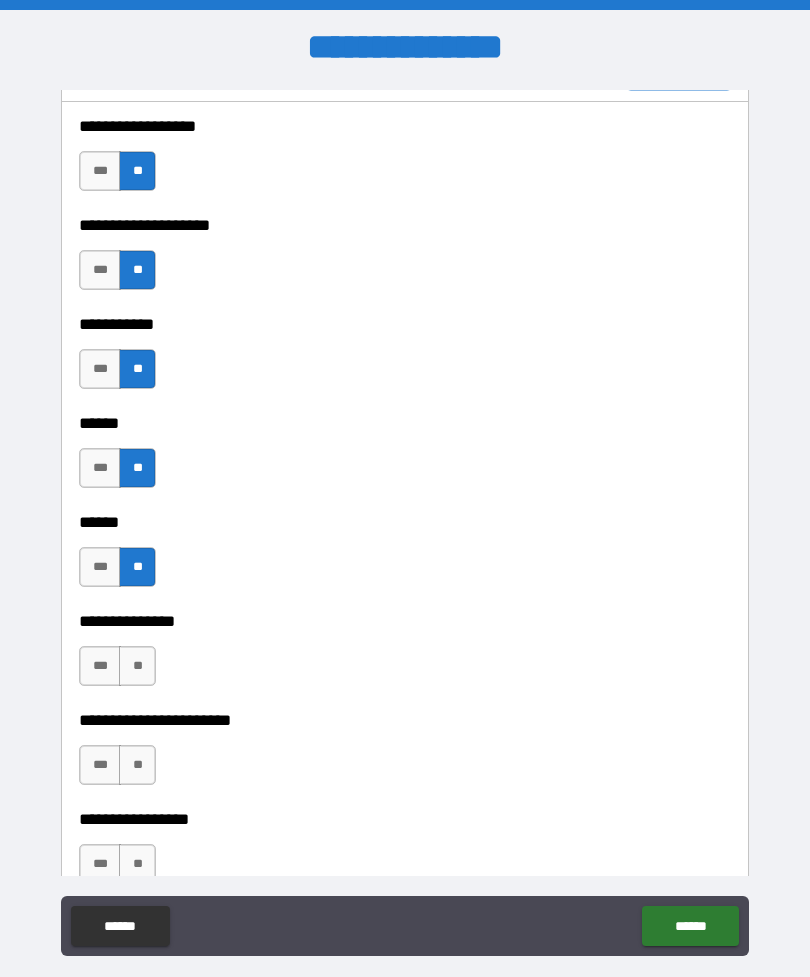 click on "**" at bounding box center [137, 666] 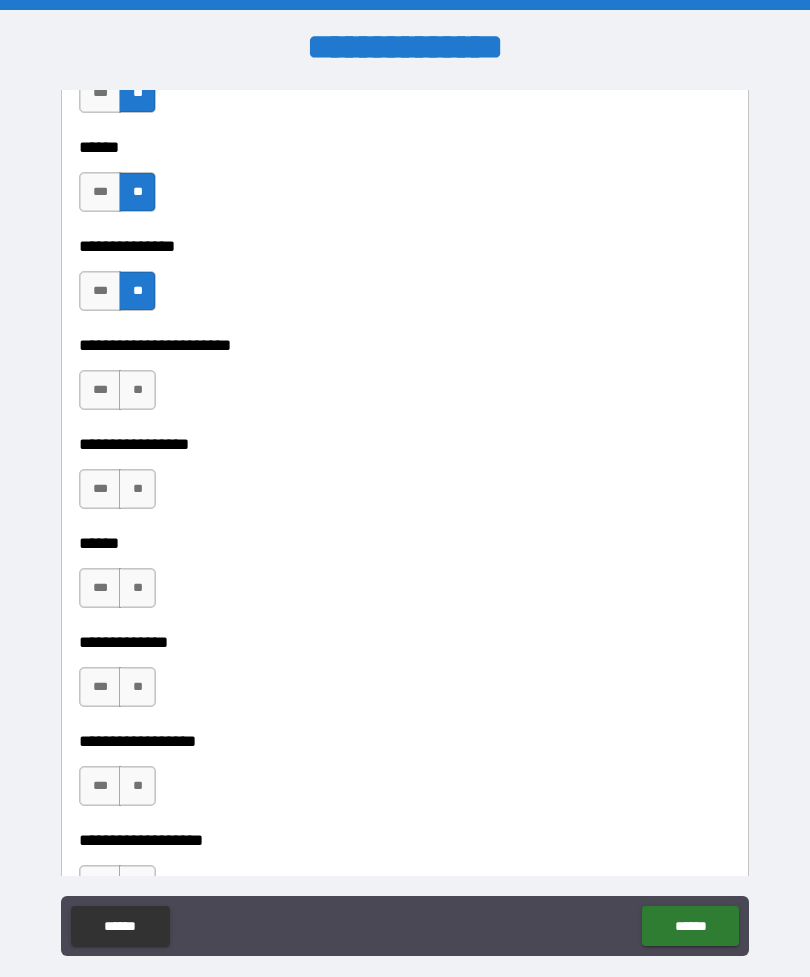scroll, scrollTop: 3037, scrollLeft: 0, axis: vertical 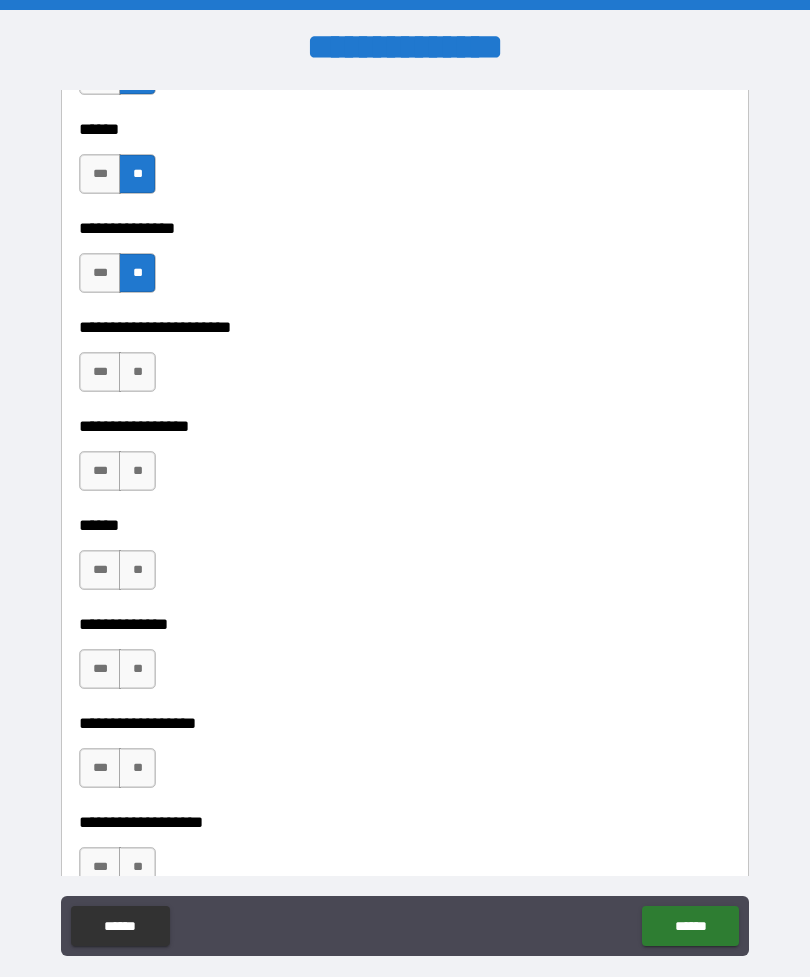 click on "**" at bounding box center (137, 372) 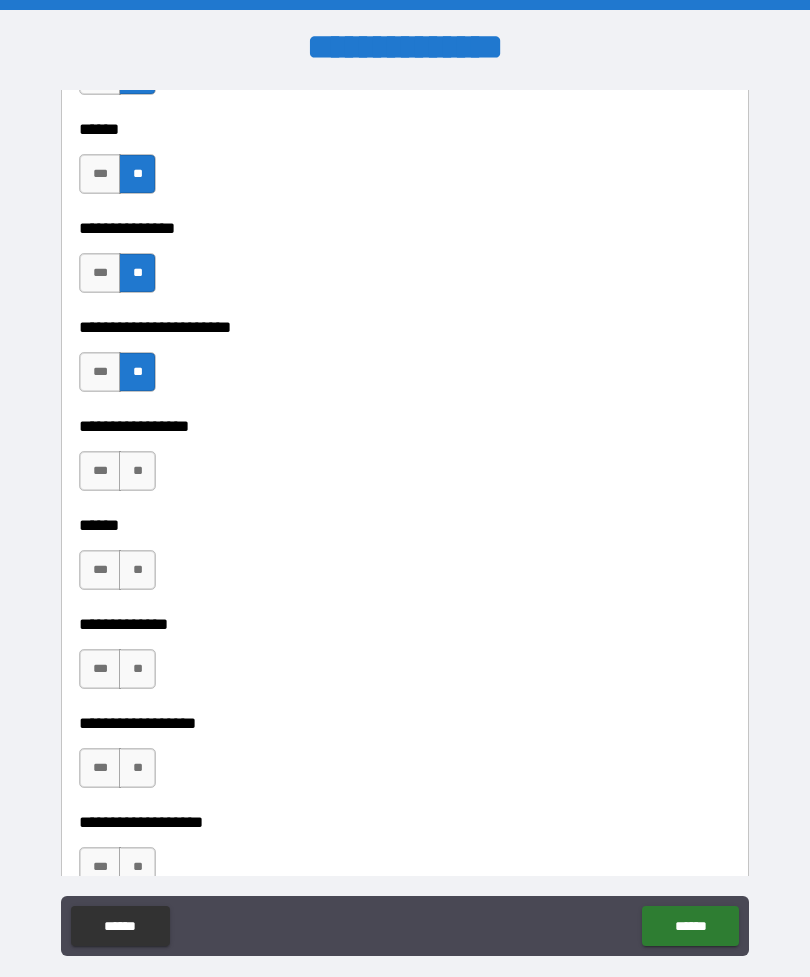 click on "**" at bounding box center (137, 471) 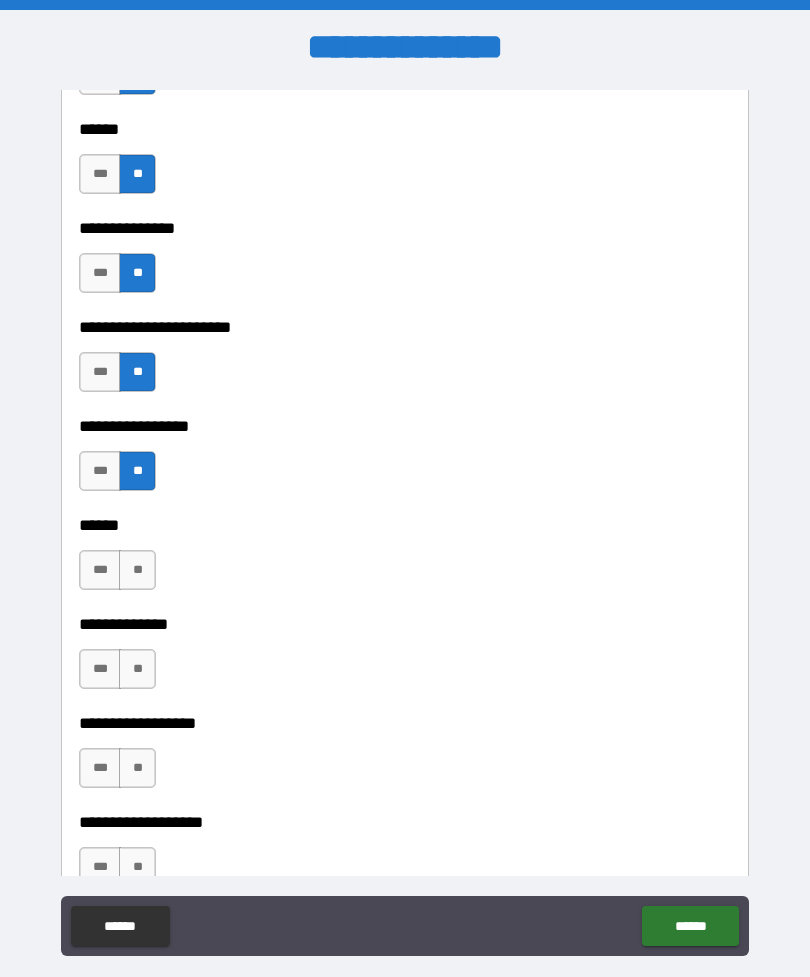 click on "**" at bounding box center [137, 570] 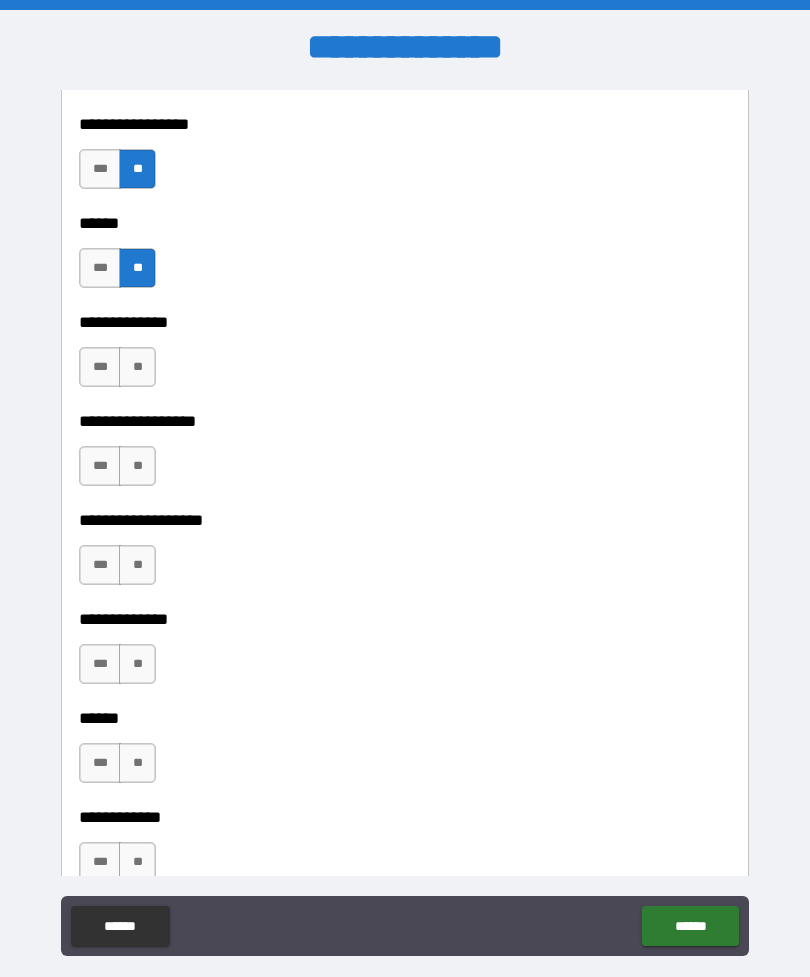 scroll, scrollTop: 3338, scrollLeft: 0, axis: vertical 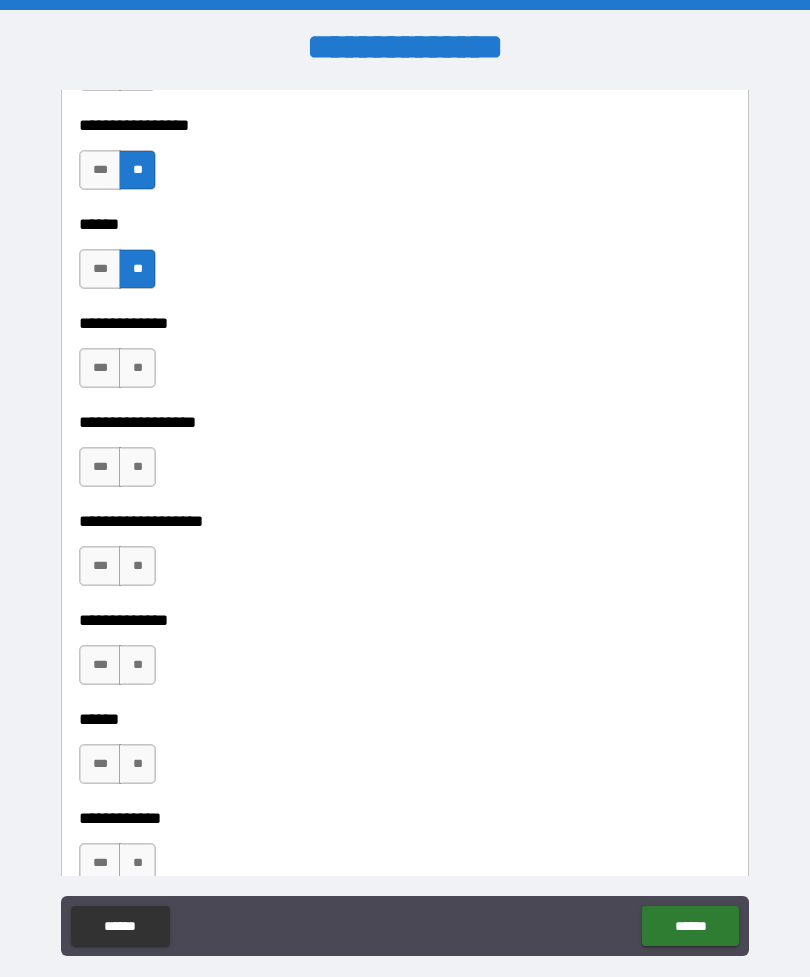 click on "**" at bounding box center (137, 368) 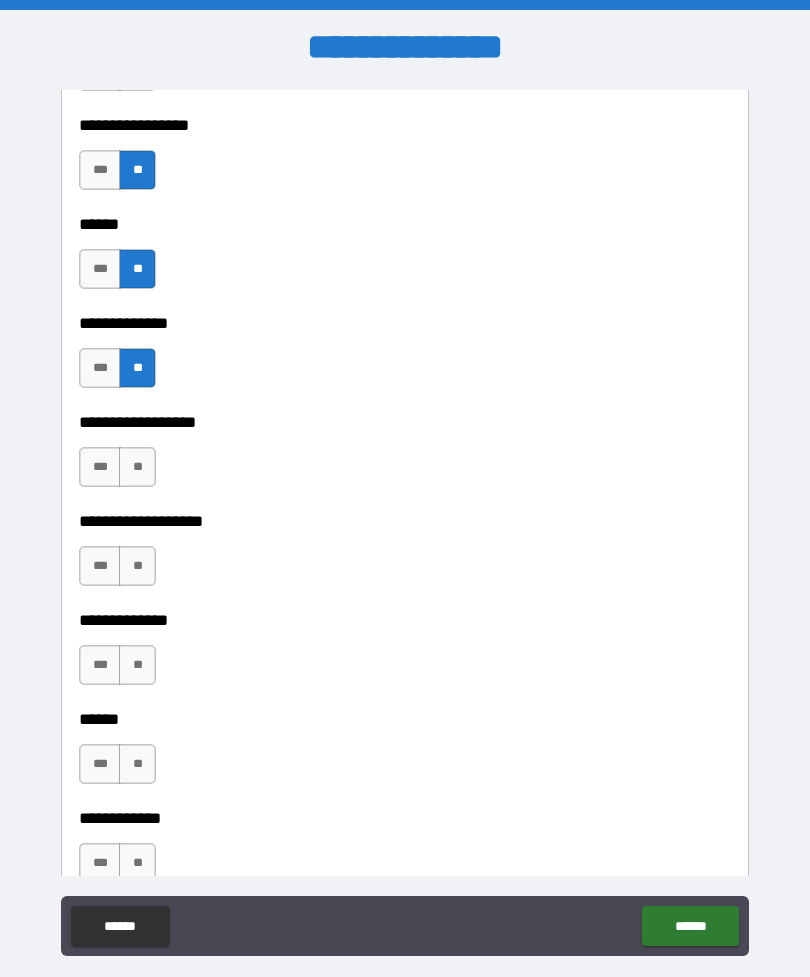 click on "**" at bounding box center (137, 467) 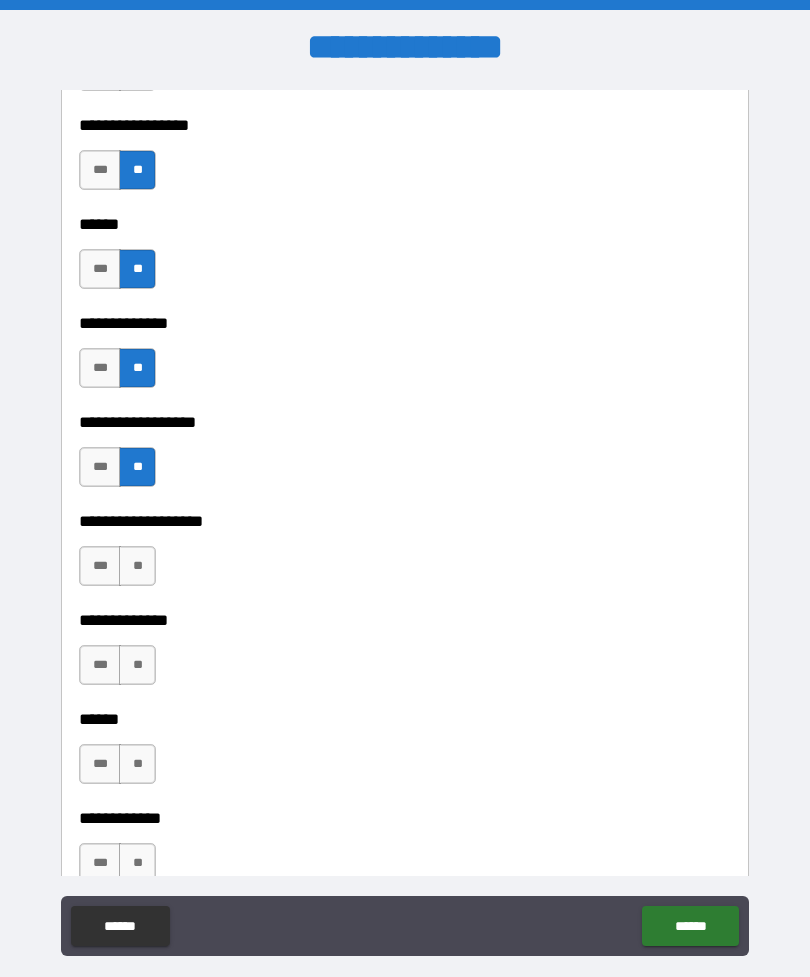click on "**" at bounding box center (137, 566) 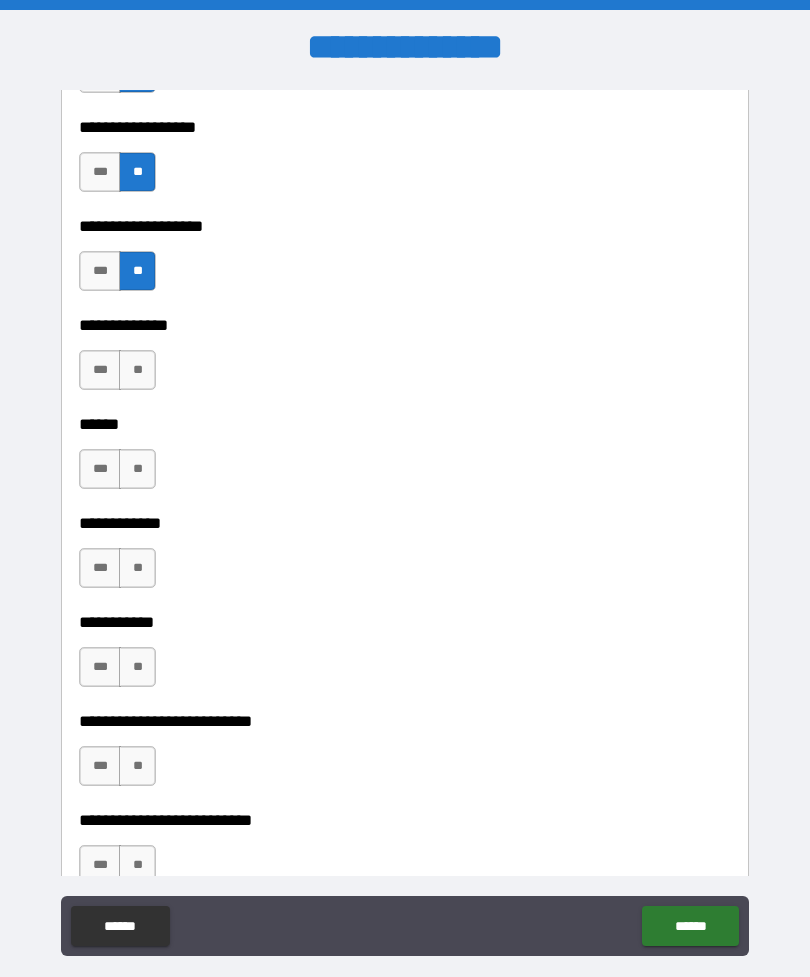 scroll, scrollTop: 3640, scrollLeft: 0, axis: vertical 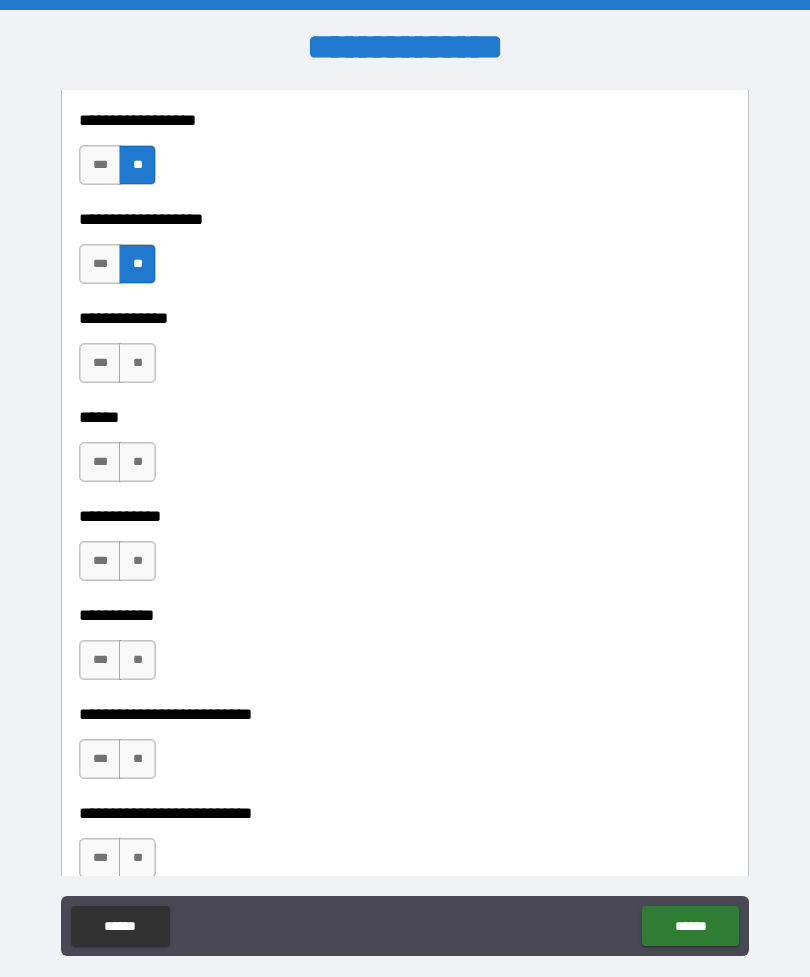click on "**" at bounding box center (137, 363) 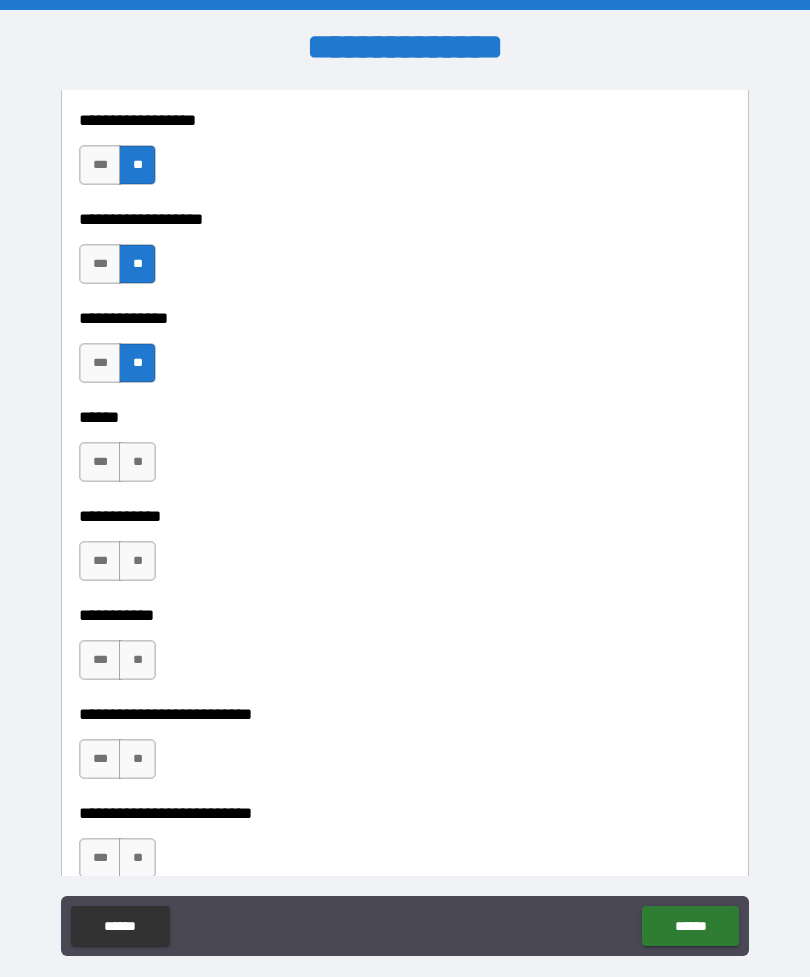 click on "**" at bounding box center (137, 462) 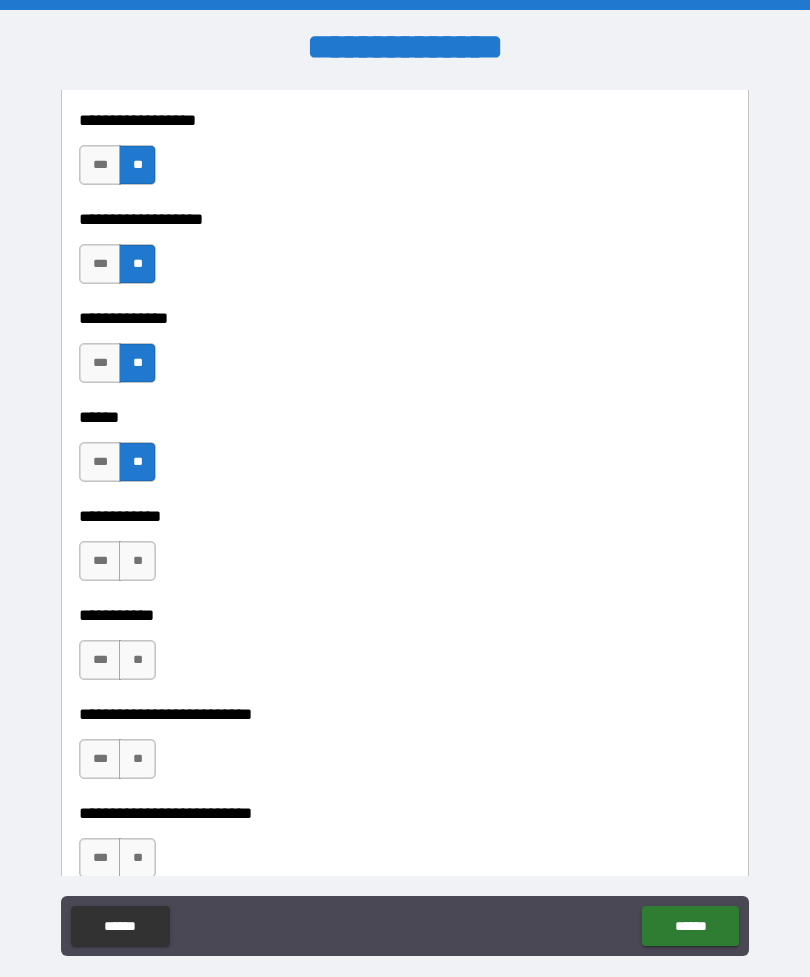 click on "**" at bounding box center [137, 561] 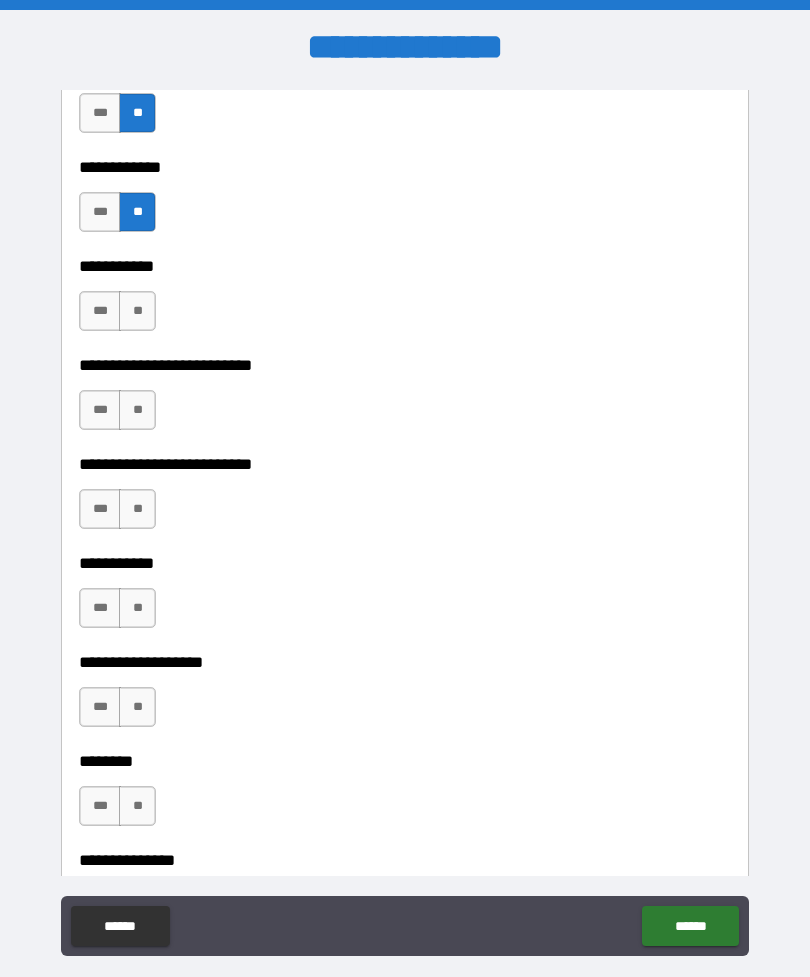 scroll, scrollTop: 3992, scrollLeft: 0, axis: vertical 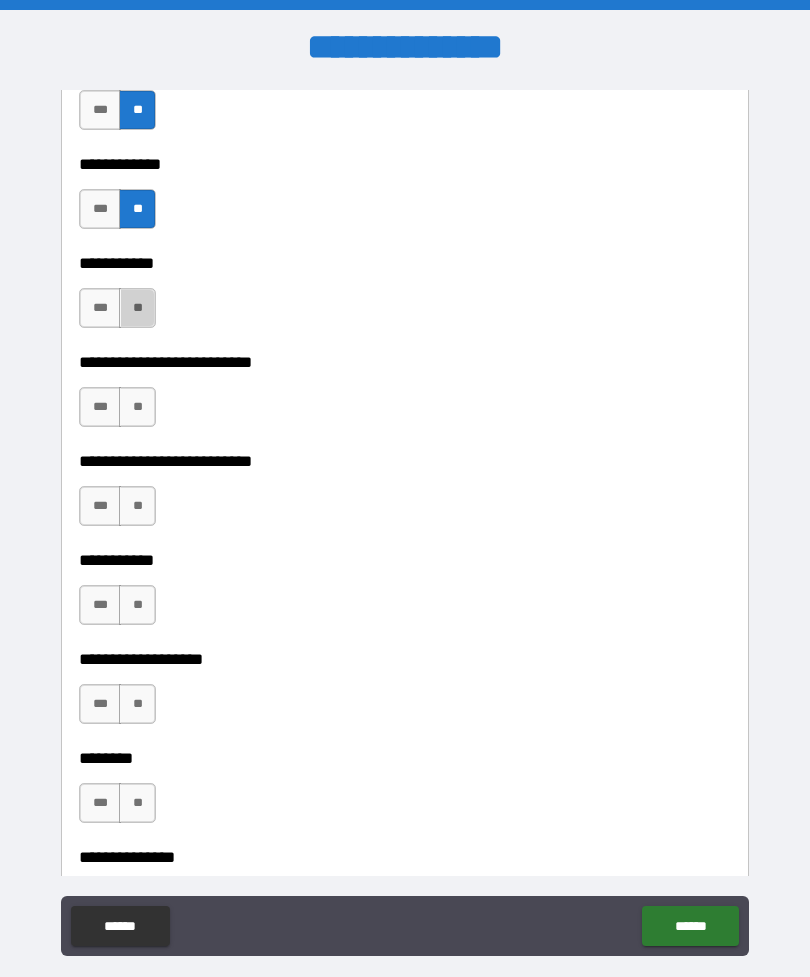 click on "**" at bounding box center [137, 308] 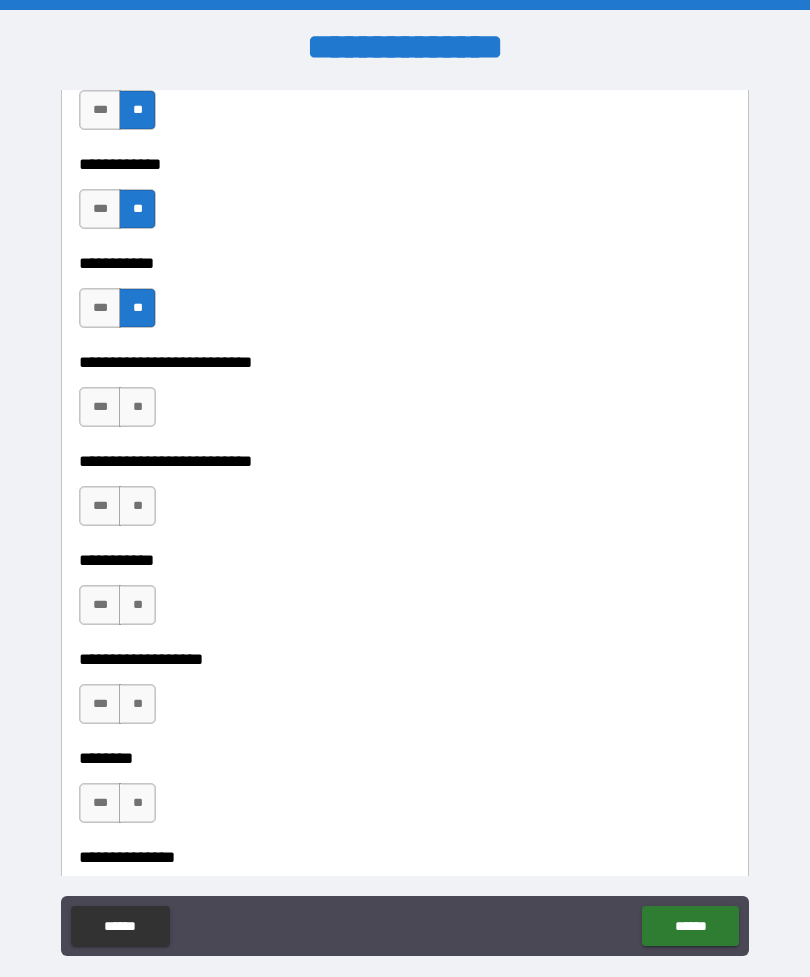 click on "***" at bounding box center [100, 407] 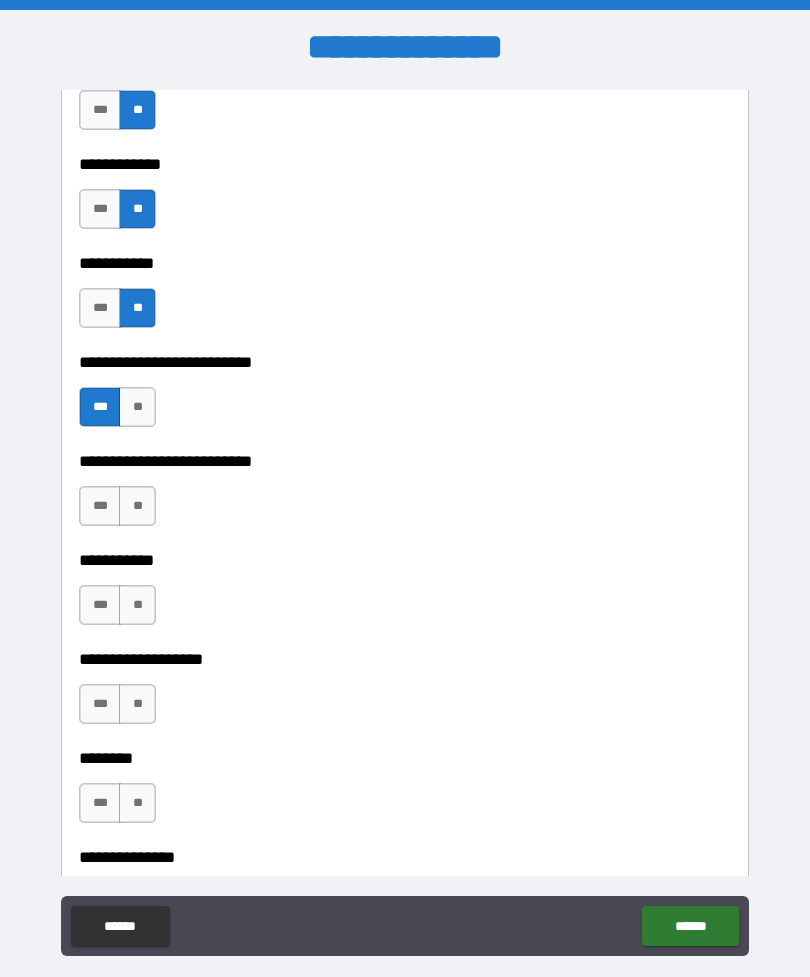 click on "**" at bounding box center (137, 506) 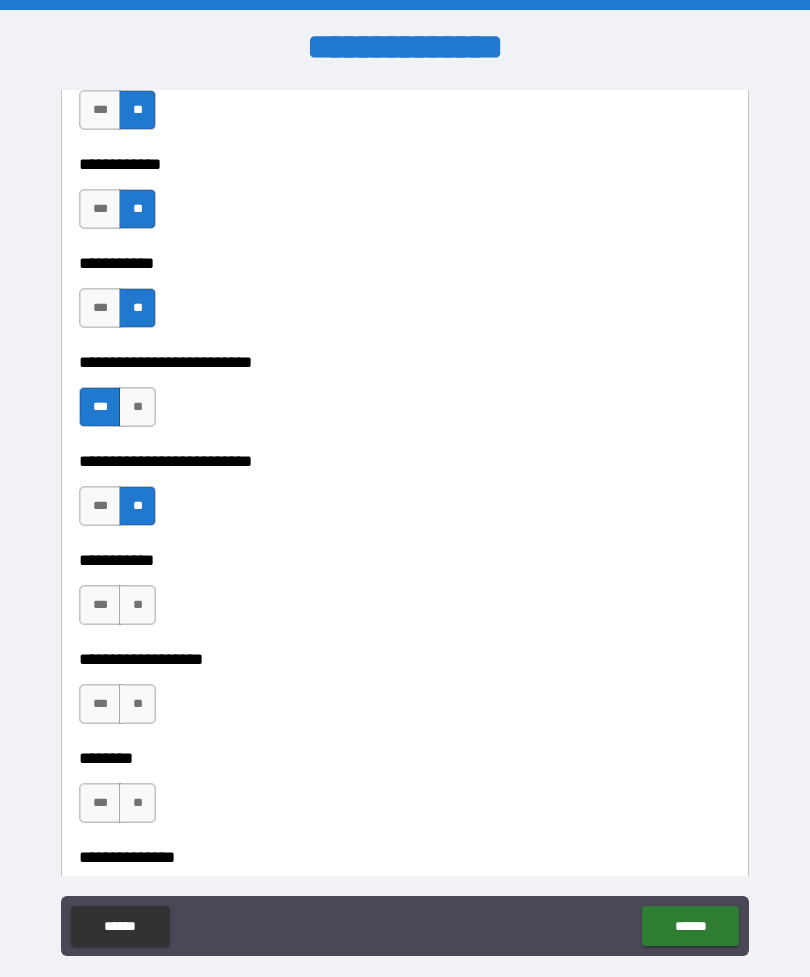 click on "**" at bounding box center (137, 605) 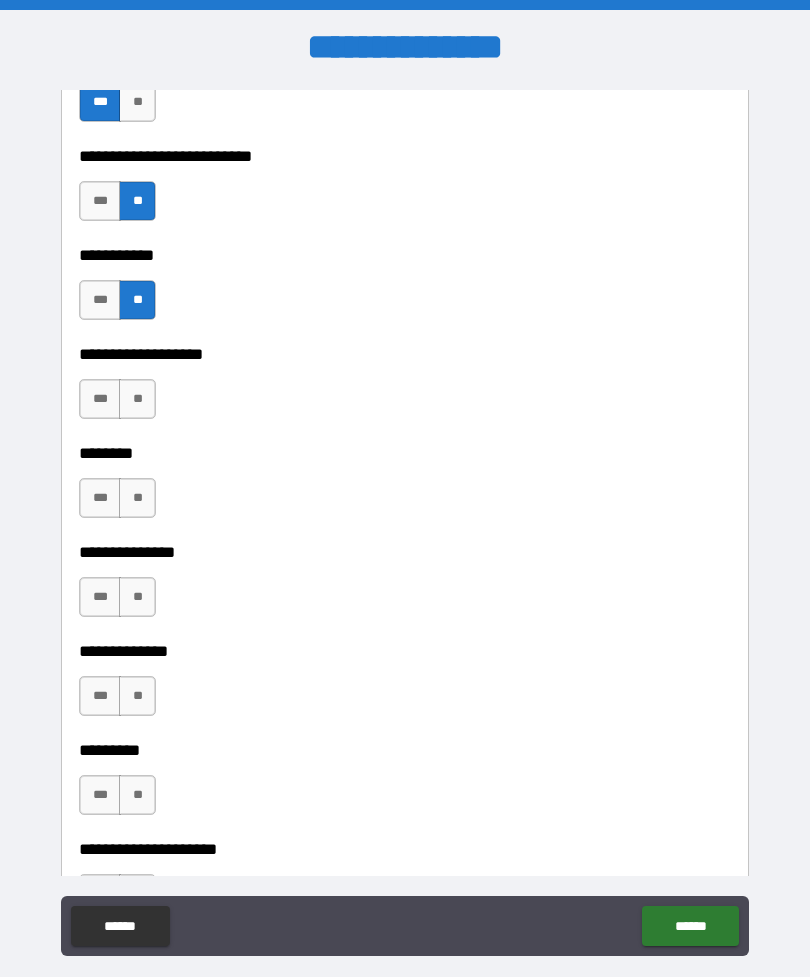 scroll, scrollTop: 4303, scrollLeft: 0, axis: vertical 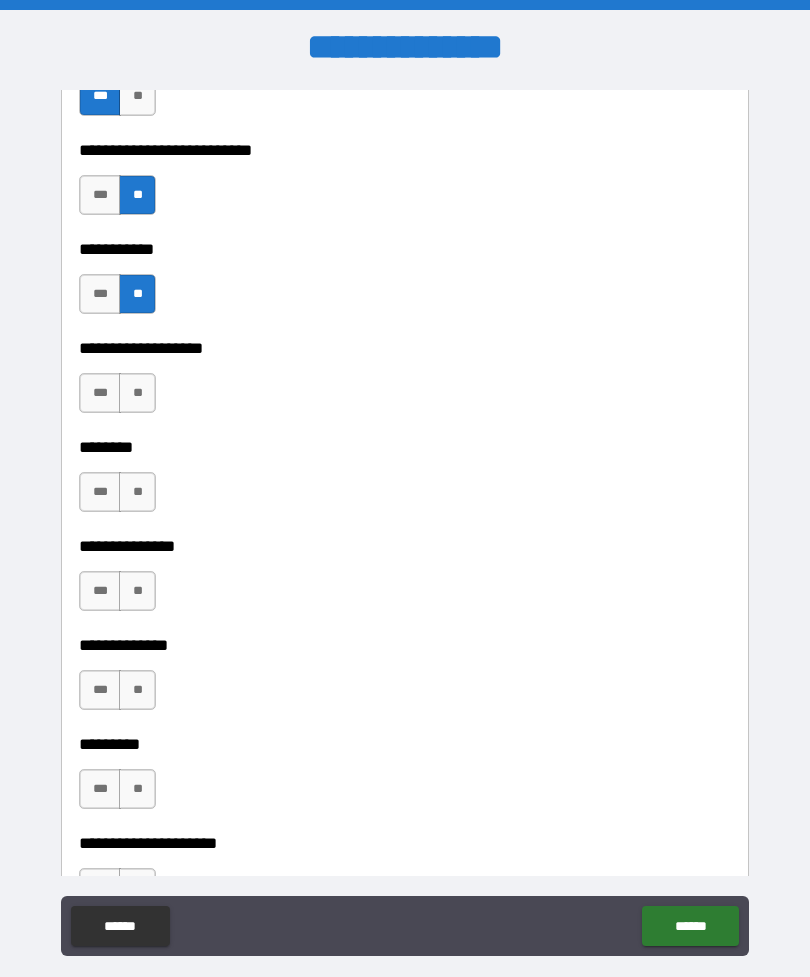 click on "**" at bounding box center (137, 393) 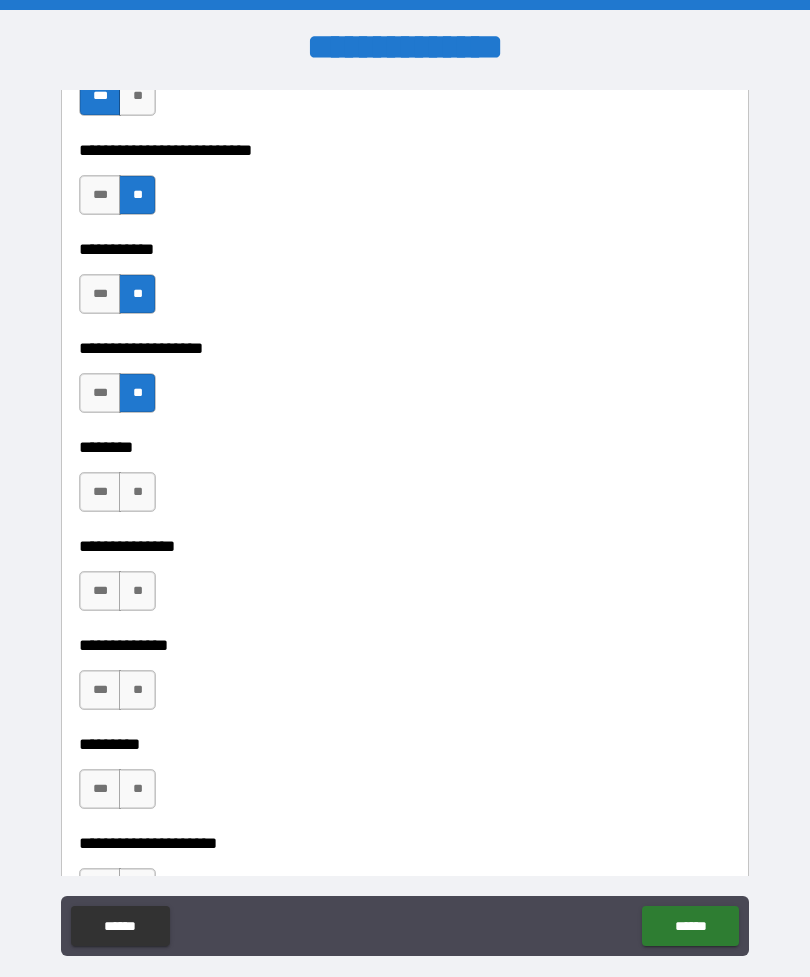 click on "**" at bounding box center (137, 492) 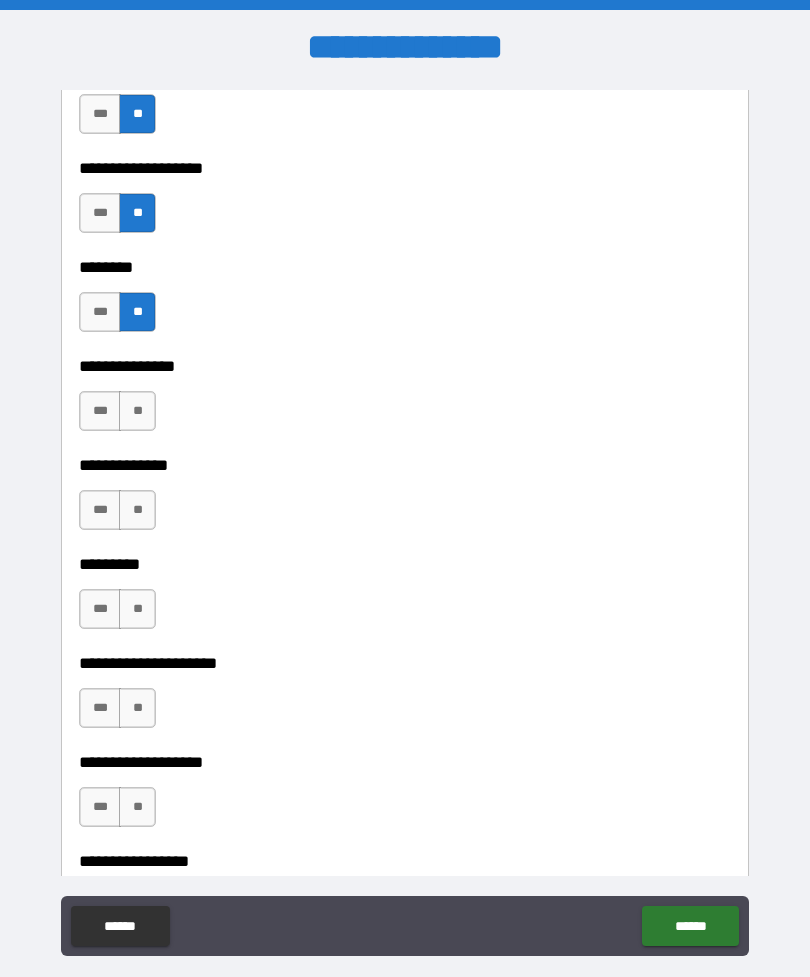 scroll, scrollTop: 4485, scrollLeft: 0, axis: vertical 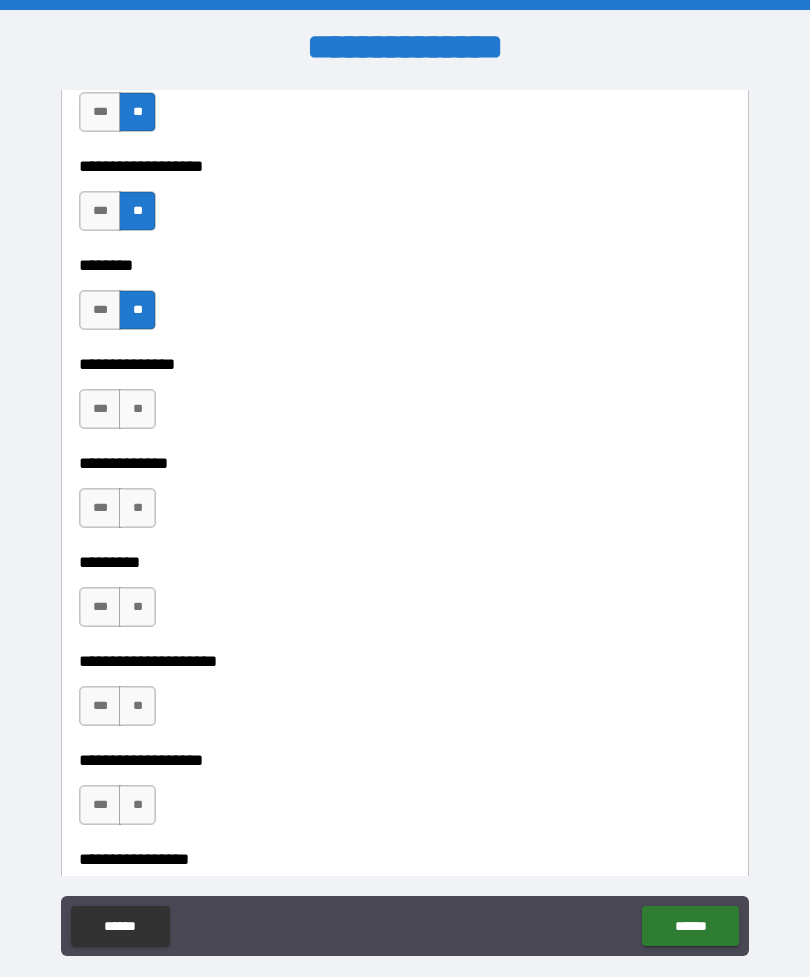click on "**" at bounding box center (137, 409) 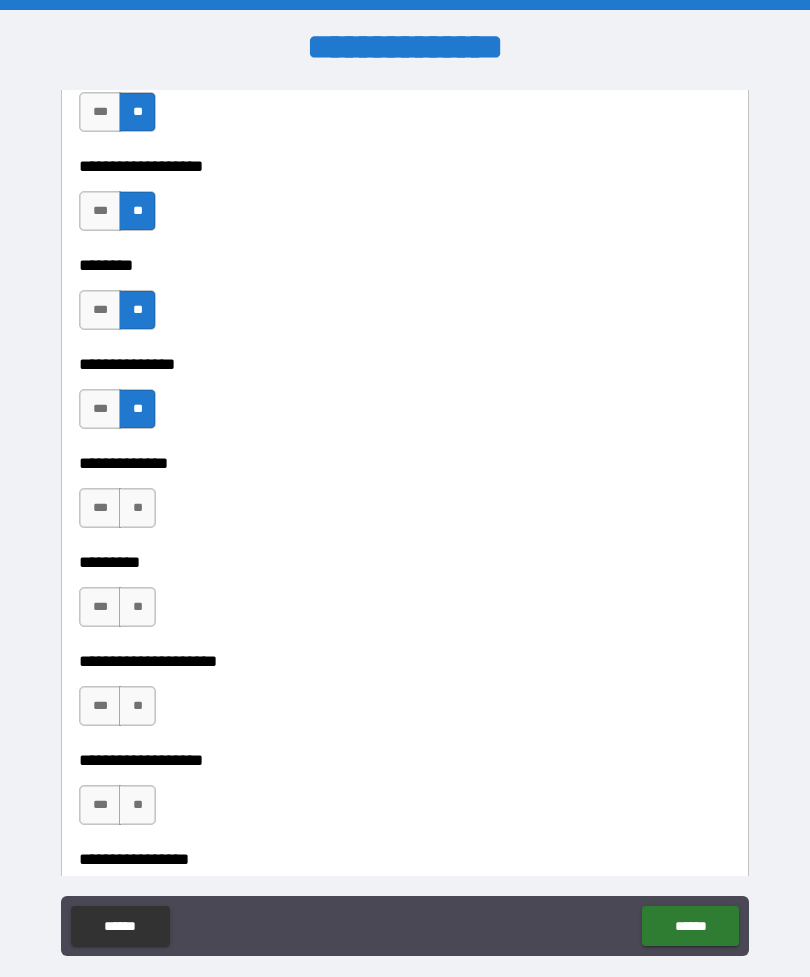 click on "**" at bounding box center (137, 508) 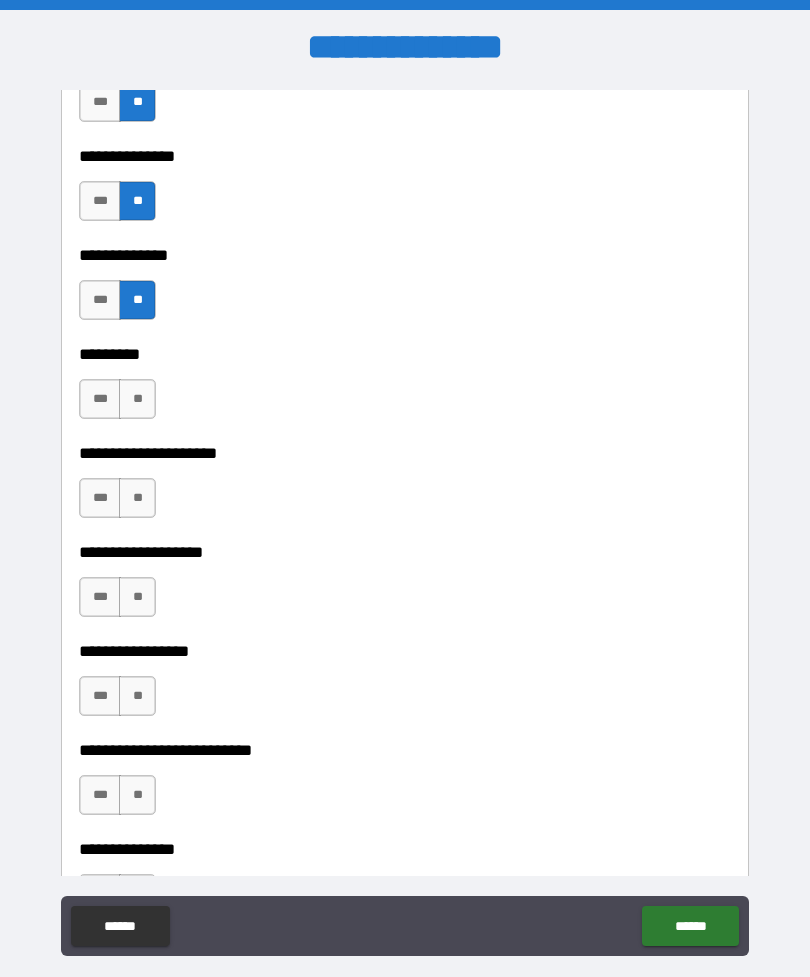 scroll, scrollTop: 4690, scrollLeft: 0, axis: vertical 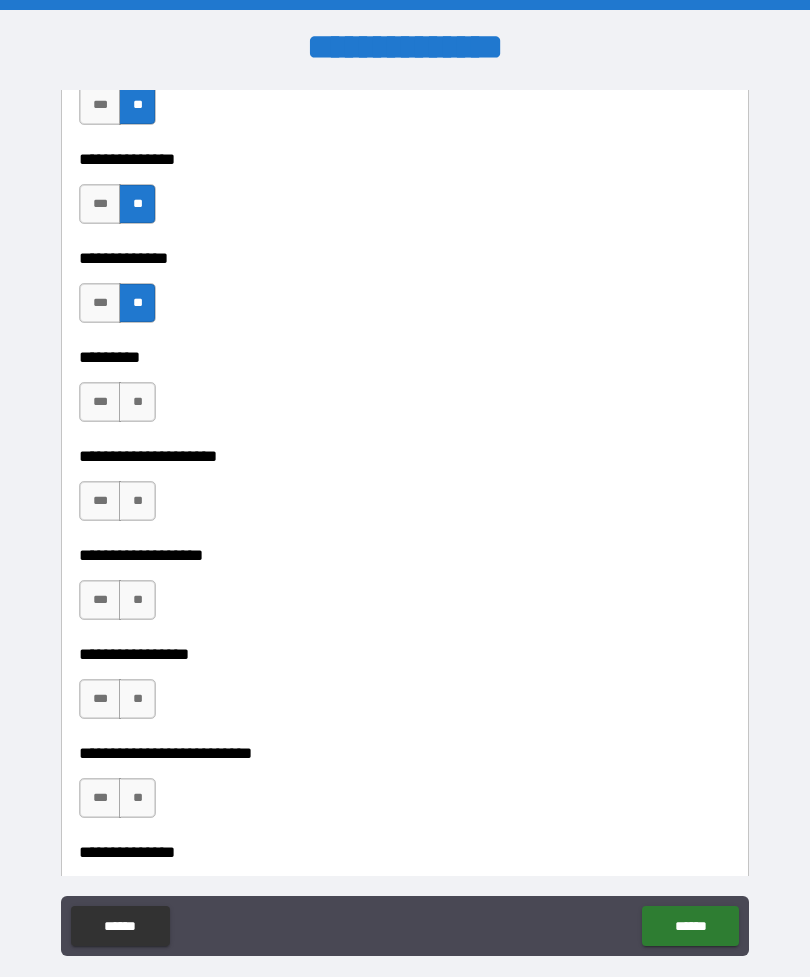 click on "**" at bounding box center [137, 402] 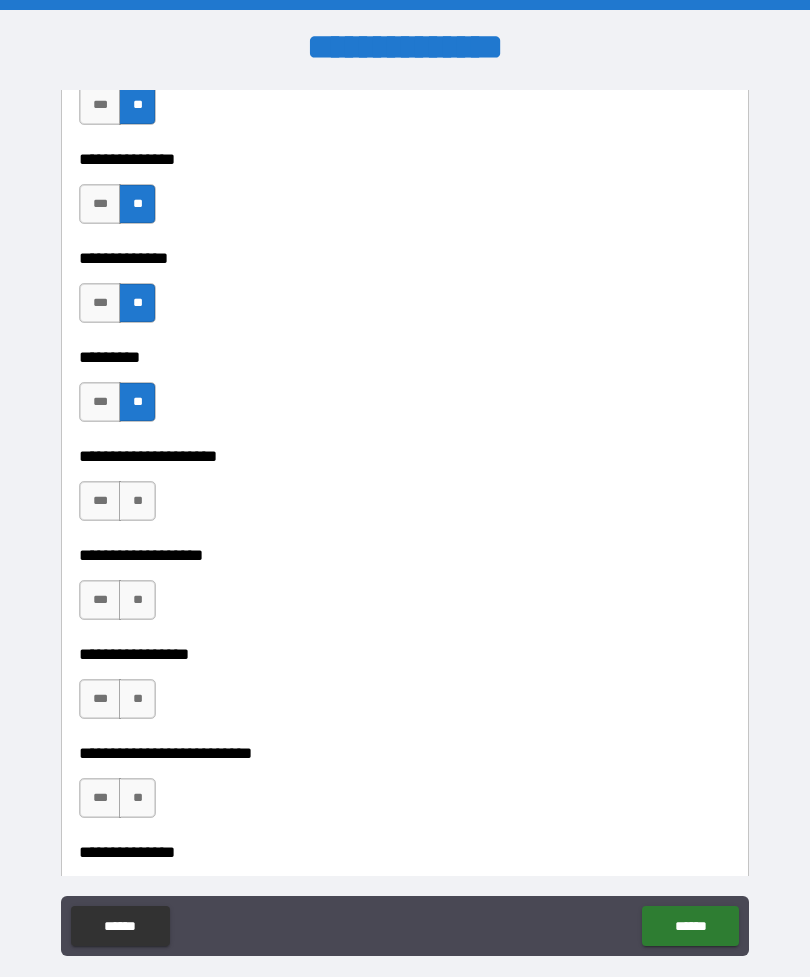 click on "**" at bounding box center (137, 501) 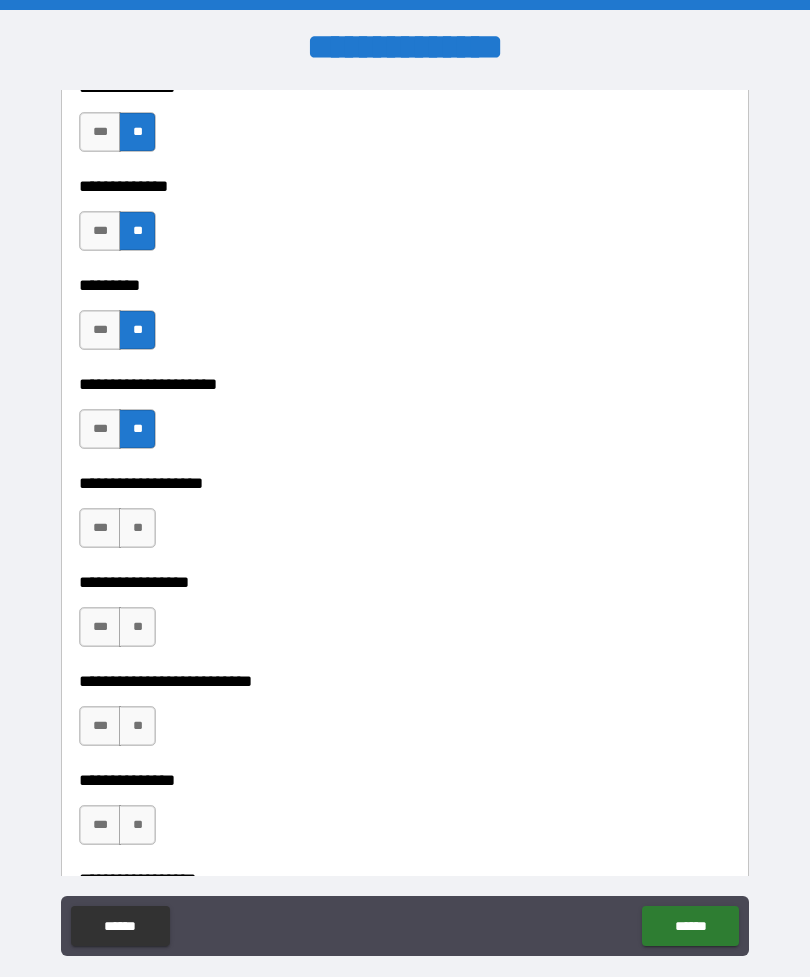 scroll, scrollTop: 4756, scrollLeft: 0, axis: vertical 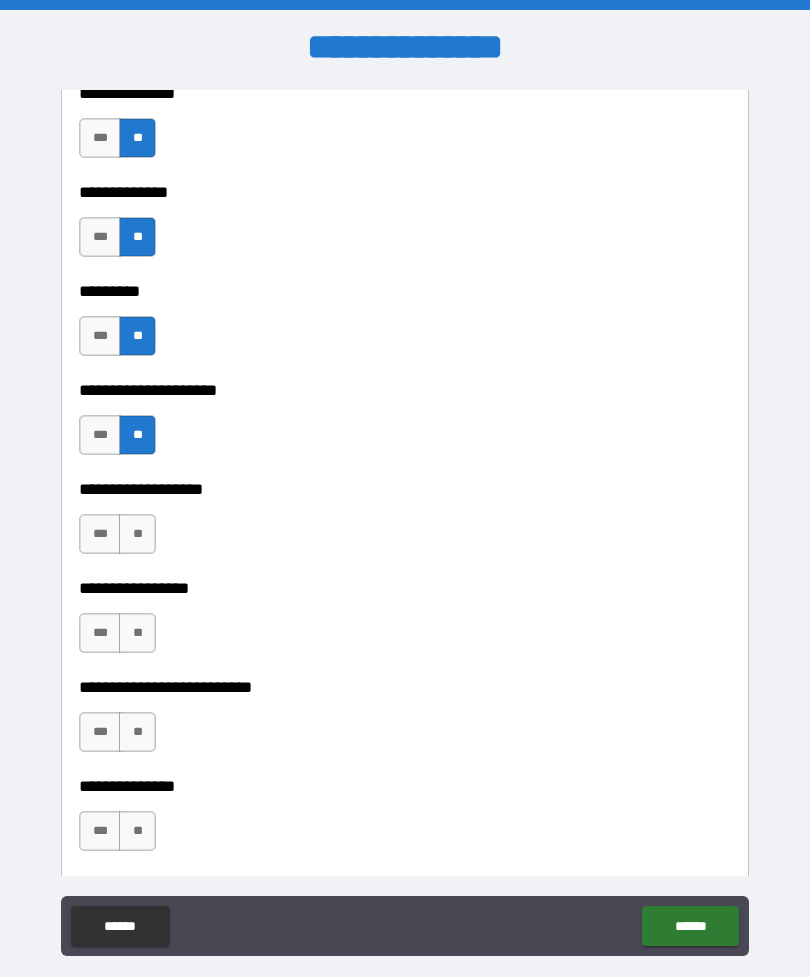 click on "**" at bounding box center [137, 534] 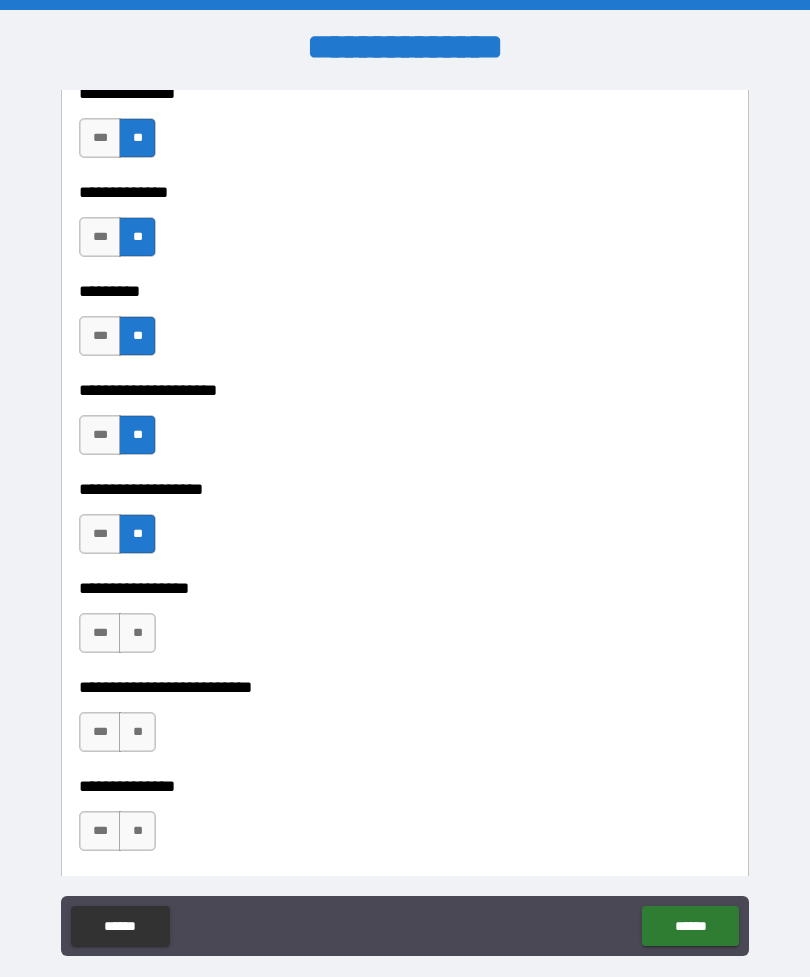 click on "**" at bounding box center [137, 633] 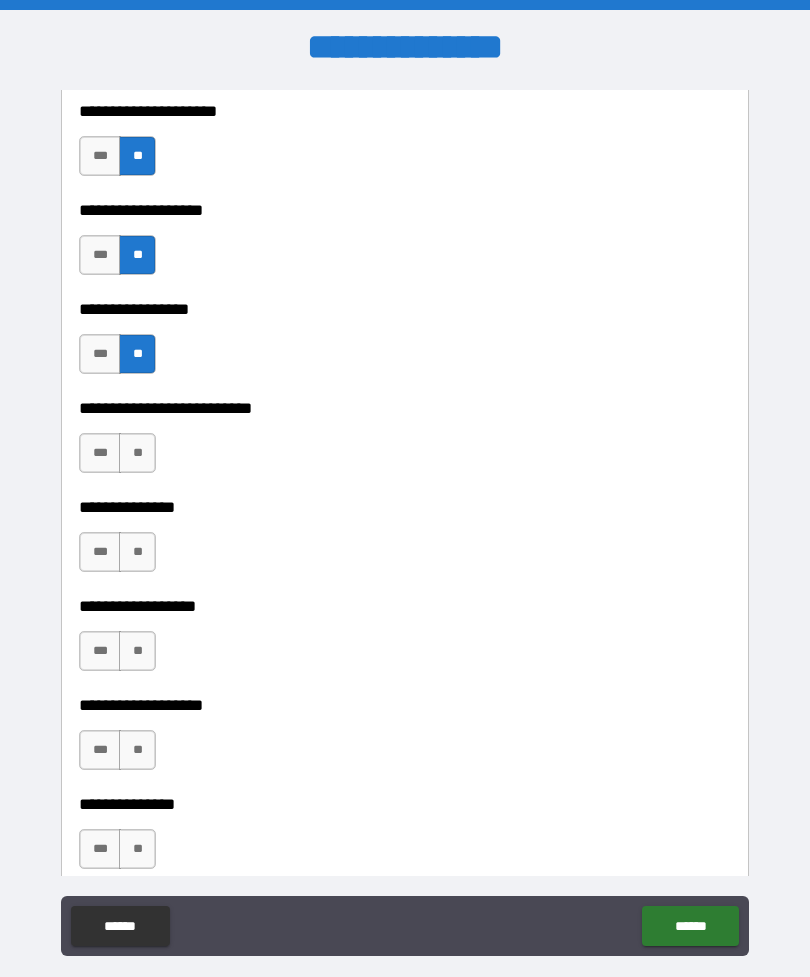 scroll, scrollTop: 5027, scrollLeft: 0, axis: vertical 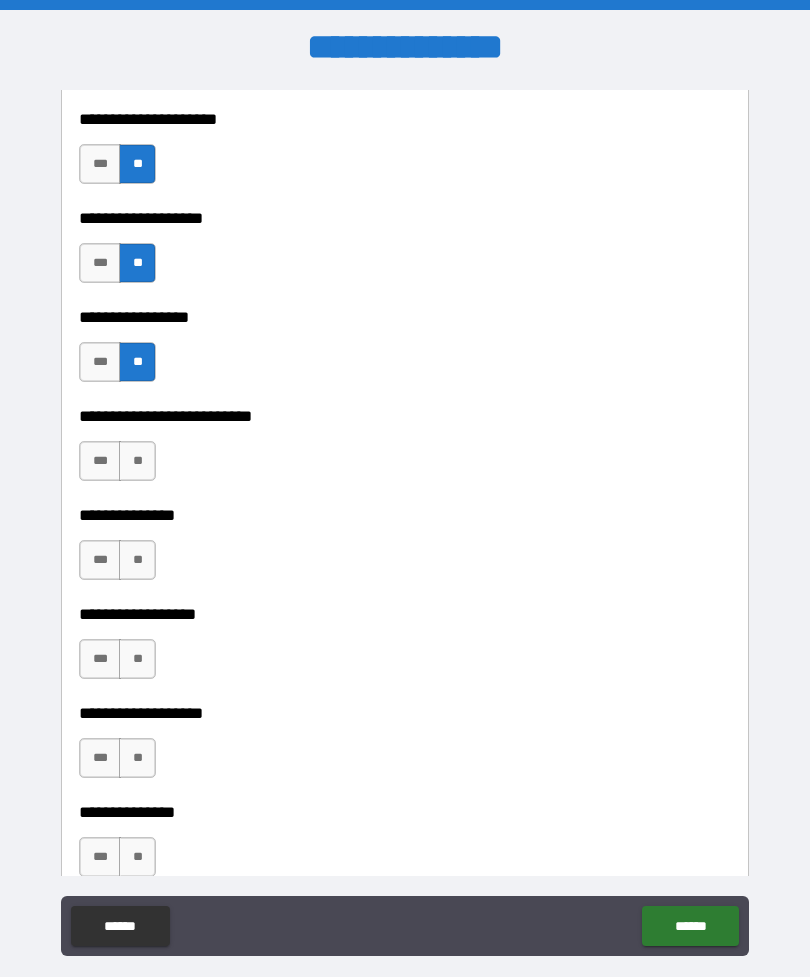 click on "**" at bounding box center (137, 461) 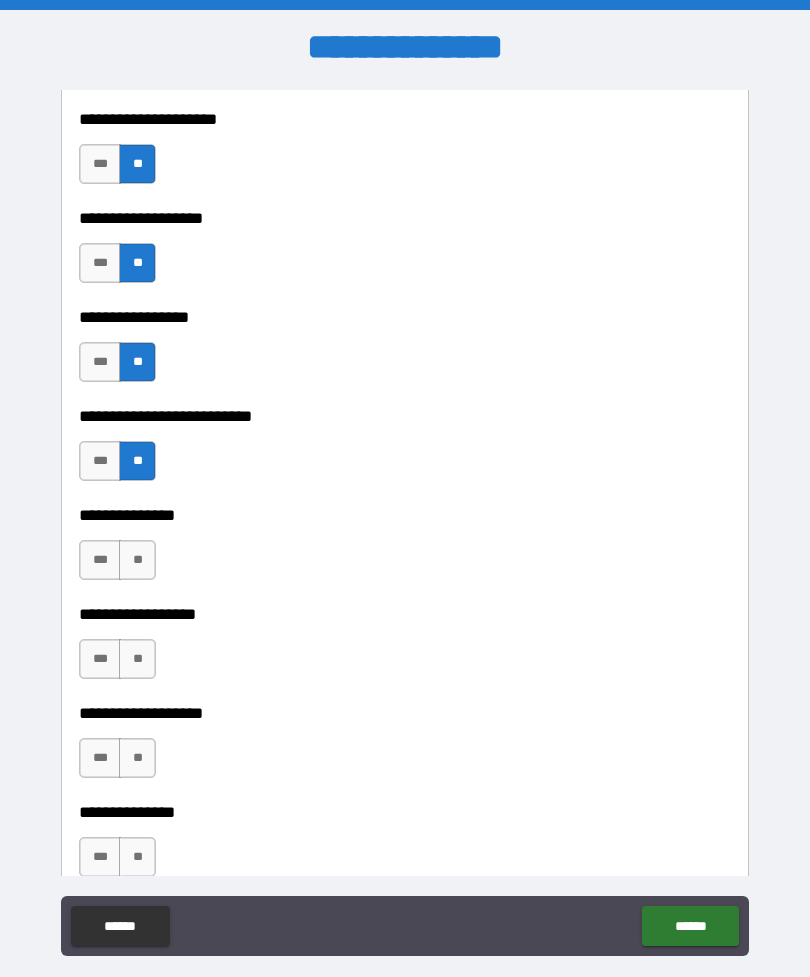 click on "**" at bounding box center [137, 560] 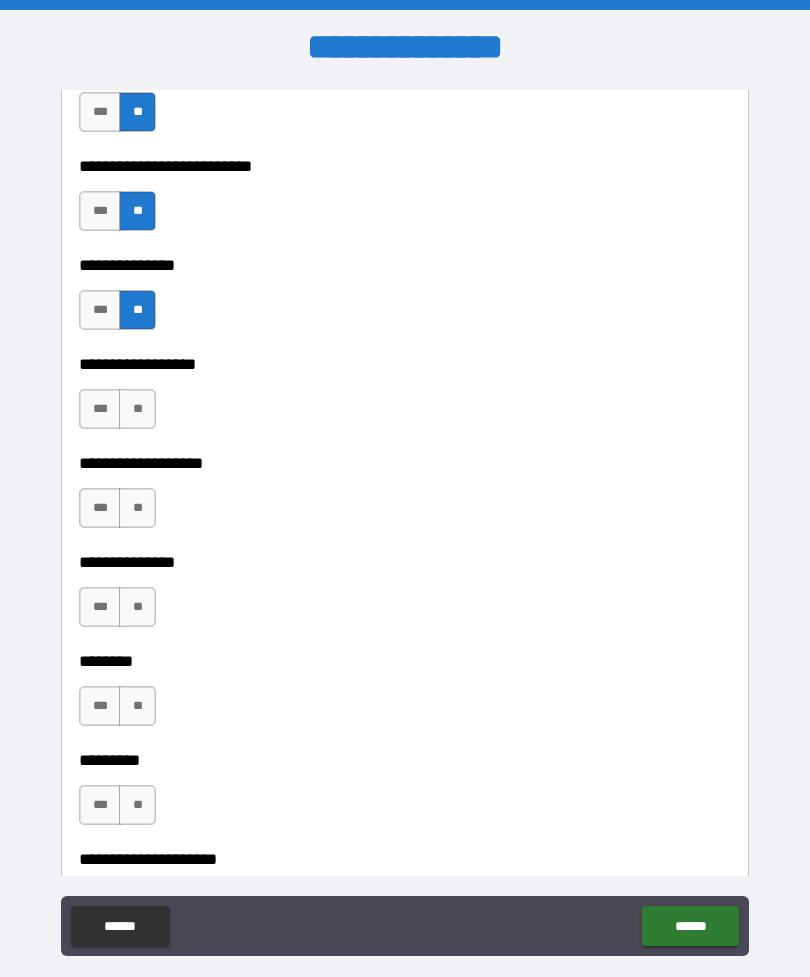 scroll, scrollTop: 5276, scrollLeft: 0, axis: vertical 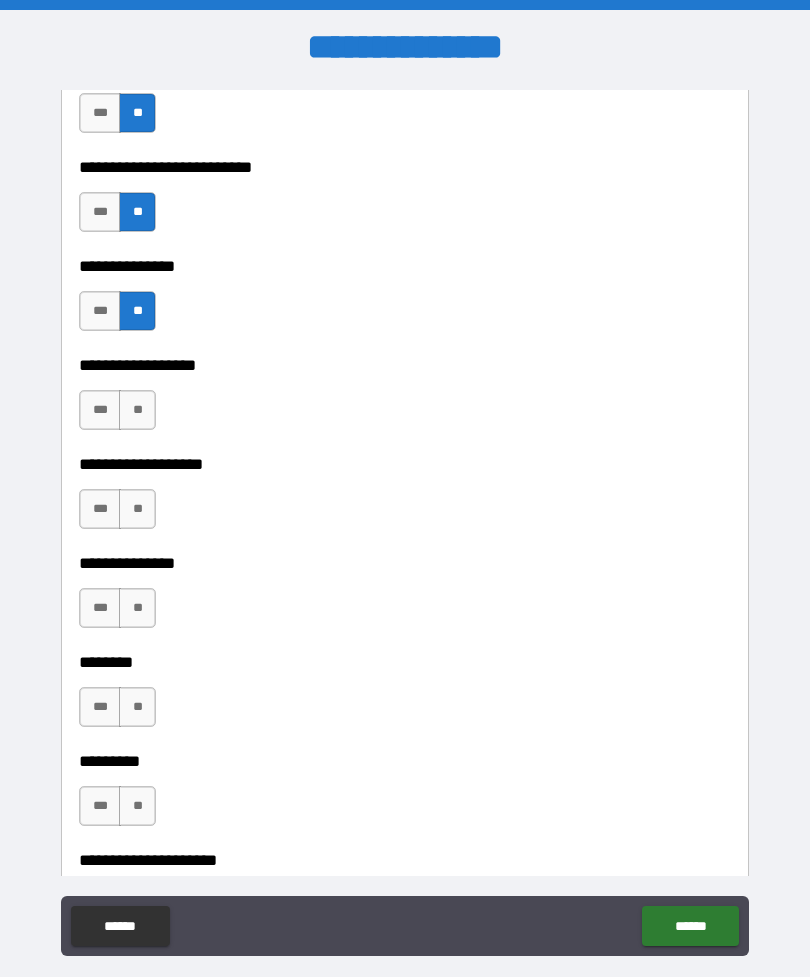 click on "**" at bounding box center [137, 410] 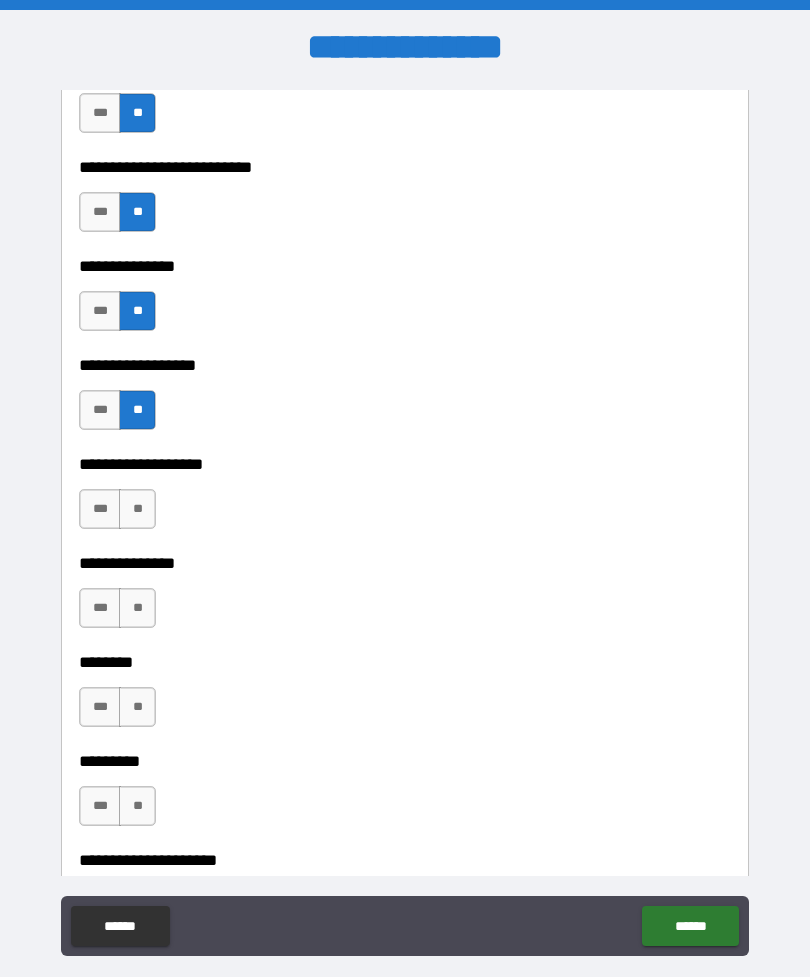 click on "**" at bounding box center [137, 509] 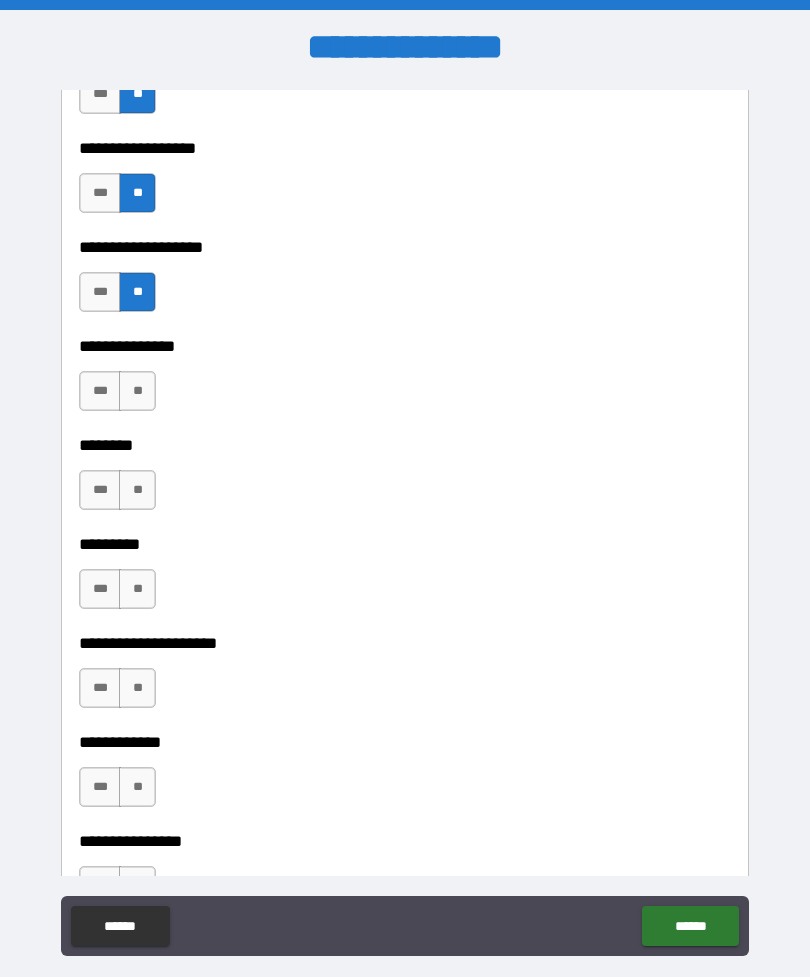 scroll, scrollTop: 5486, scrollLeft: 0, axis: vertical 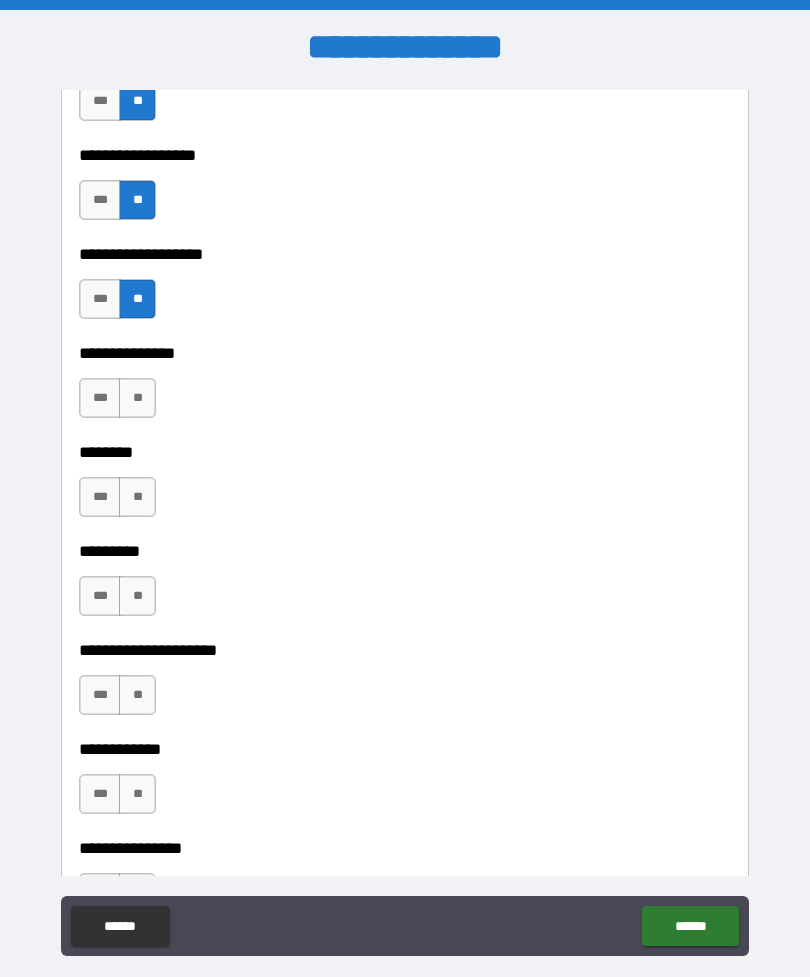 click on "**" at bounding box center [137, 398] 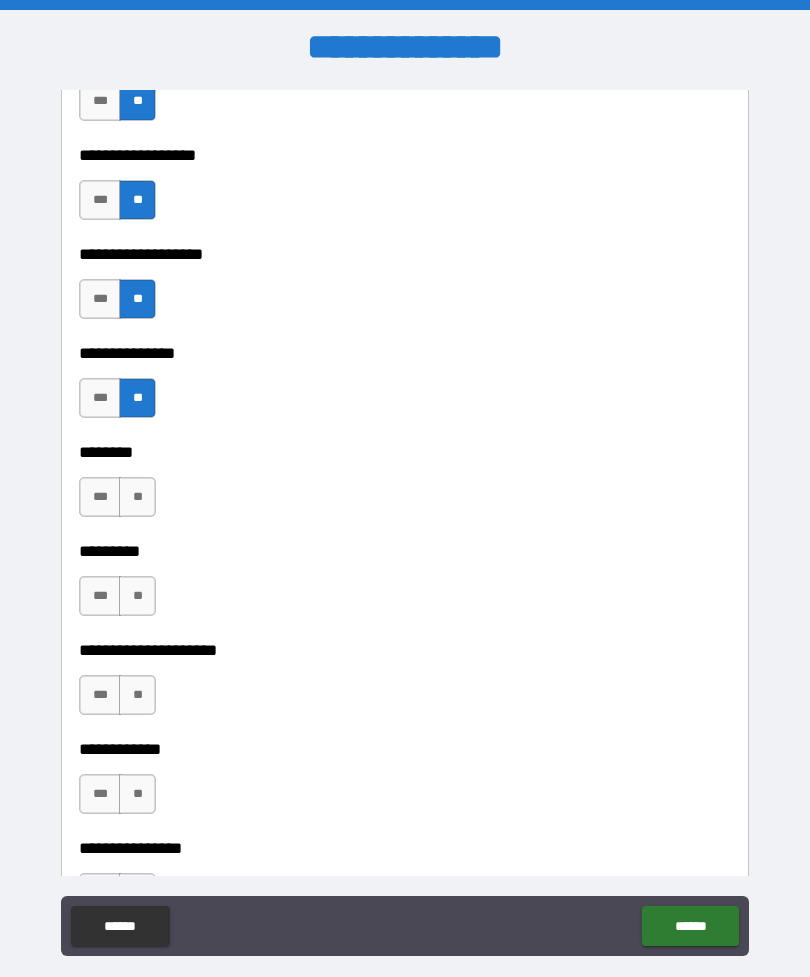 click on "**" at bounding box center (137, 497) 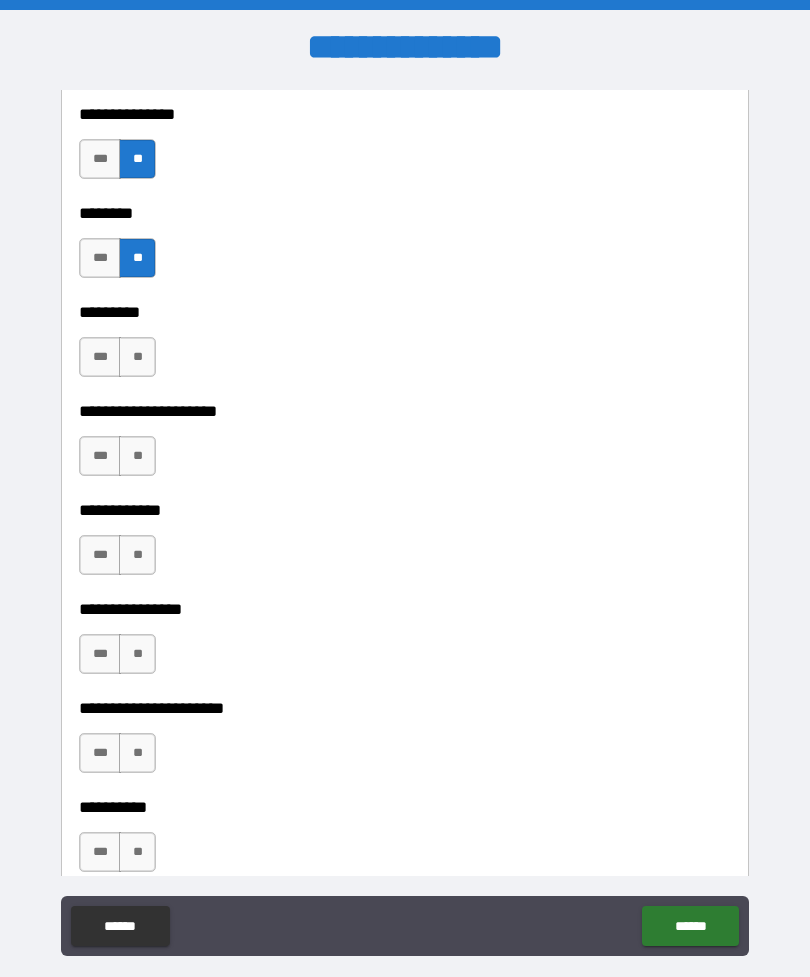 scroll, scrollTop: 5728, scrollLeft: 0, axis: vertical 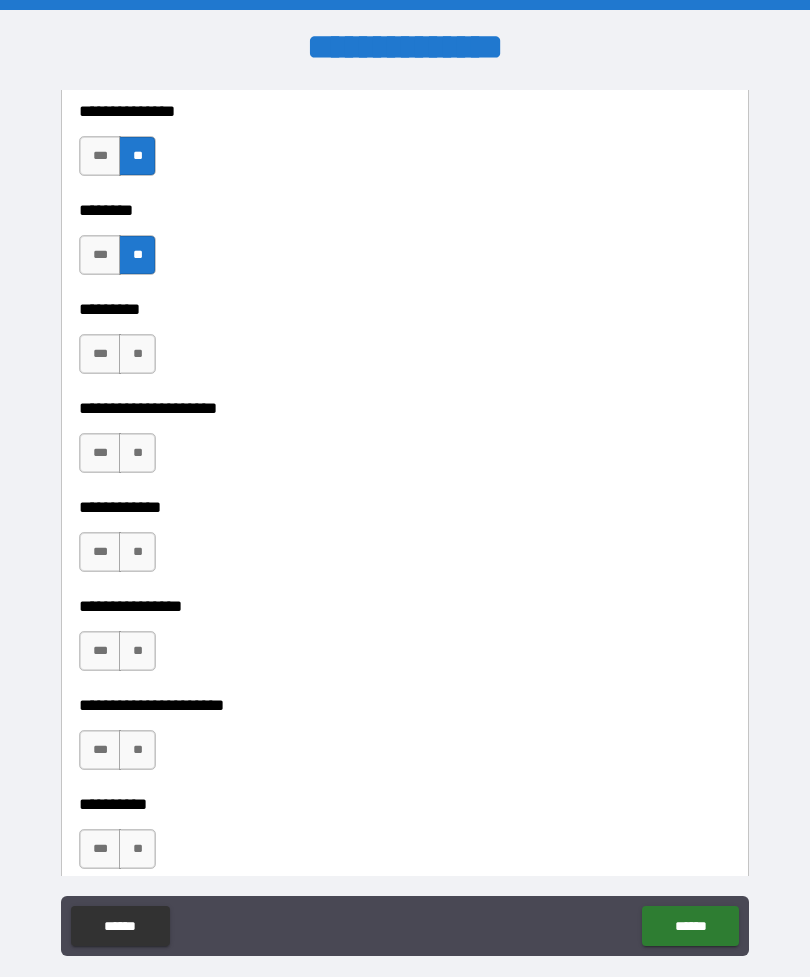 click on "**" at bounding box center [137, 354] 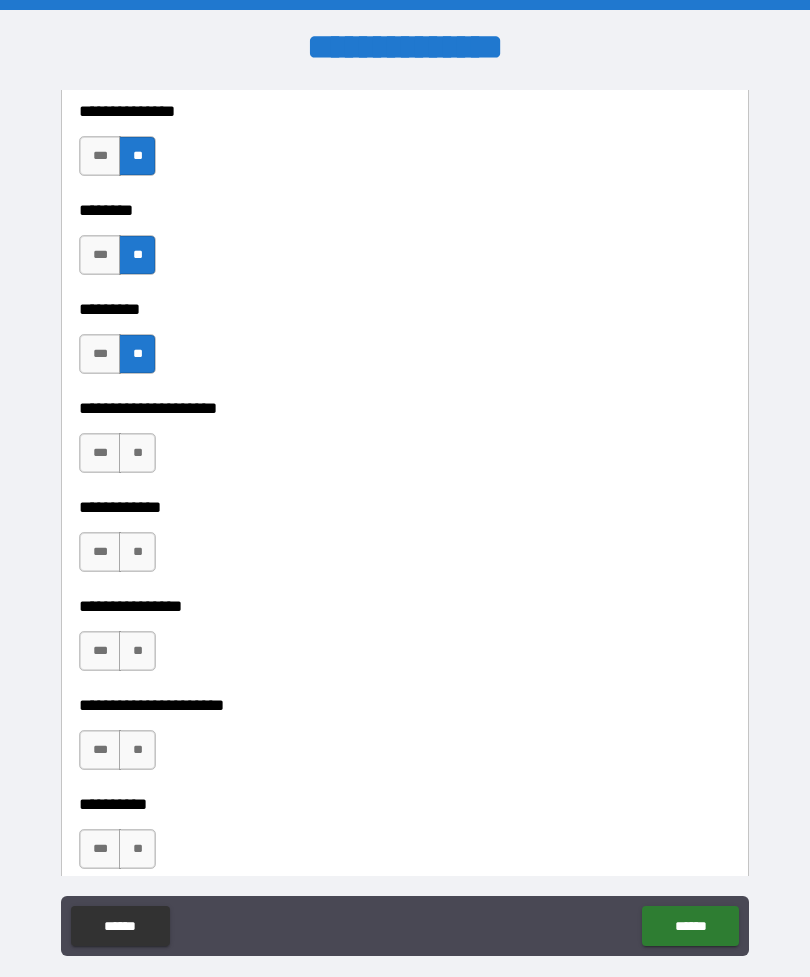click on "**" at bounding box center (137, 453) 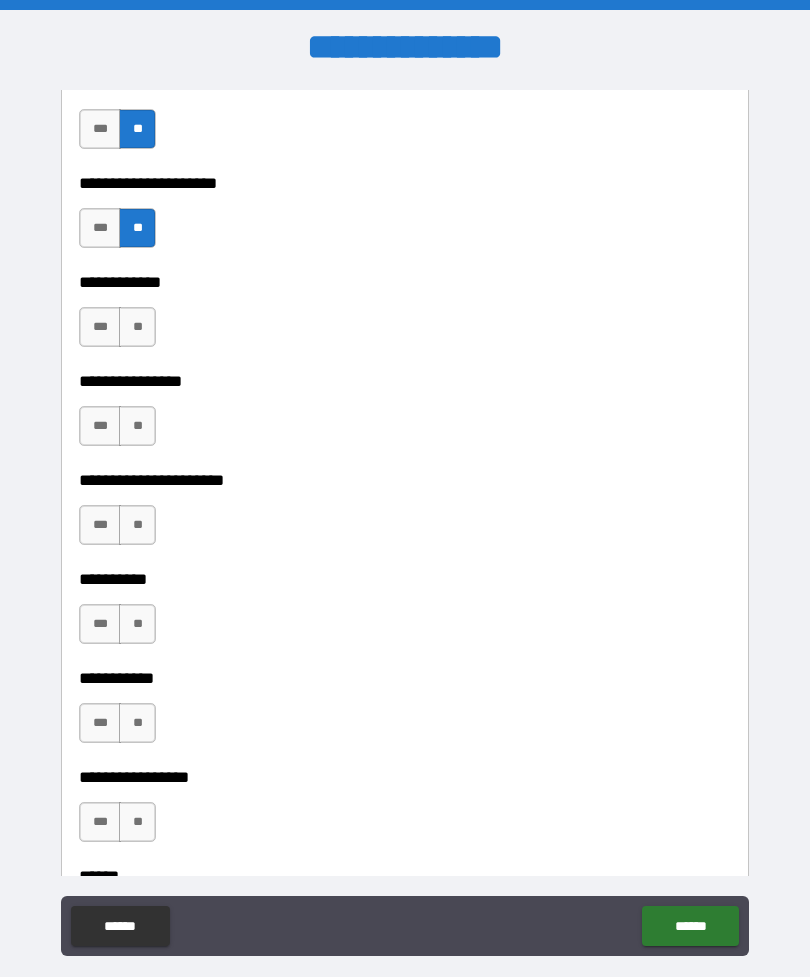 scroll, scrollTop: 5952, scrollLeft: 0, axis: vertical 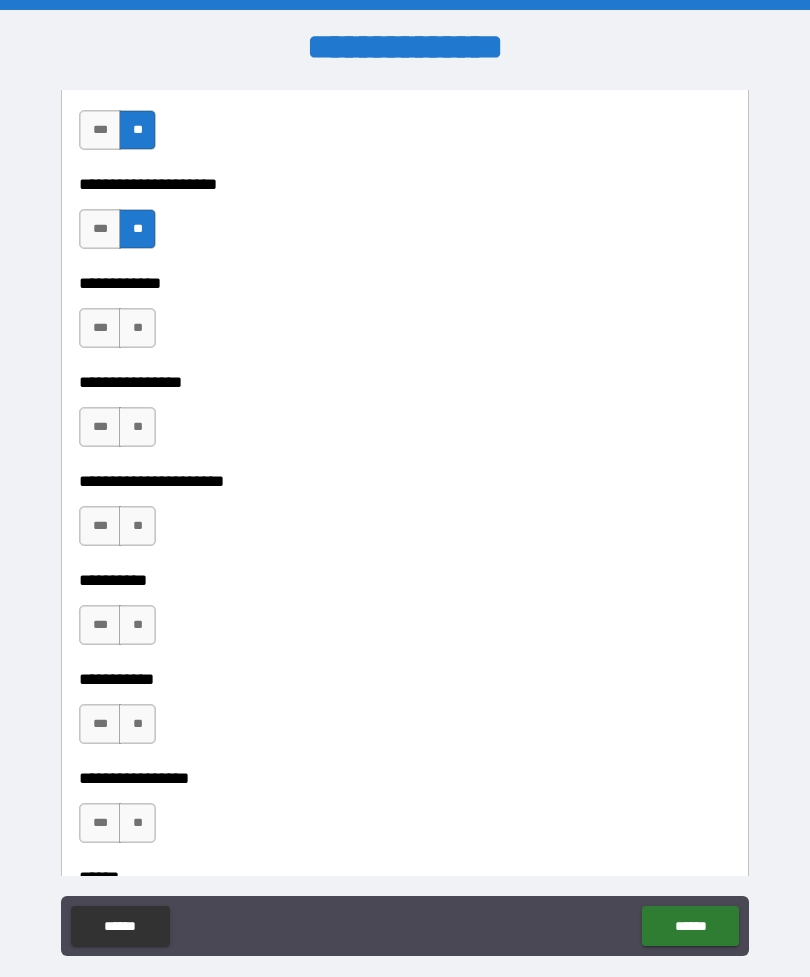 click on "**" at bounding box center (137, 328) 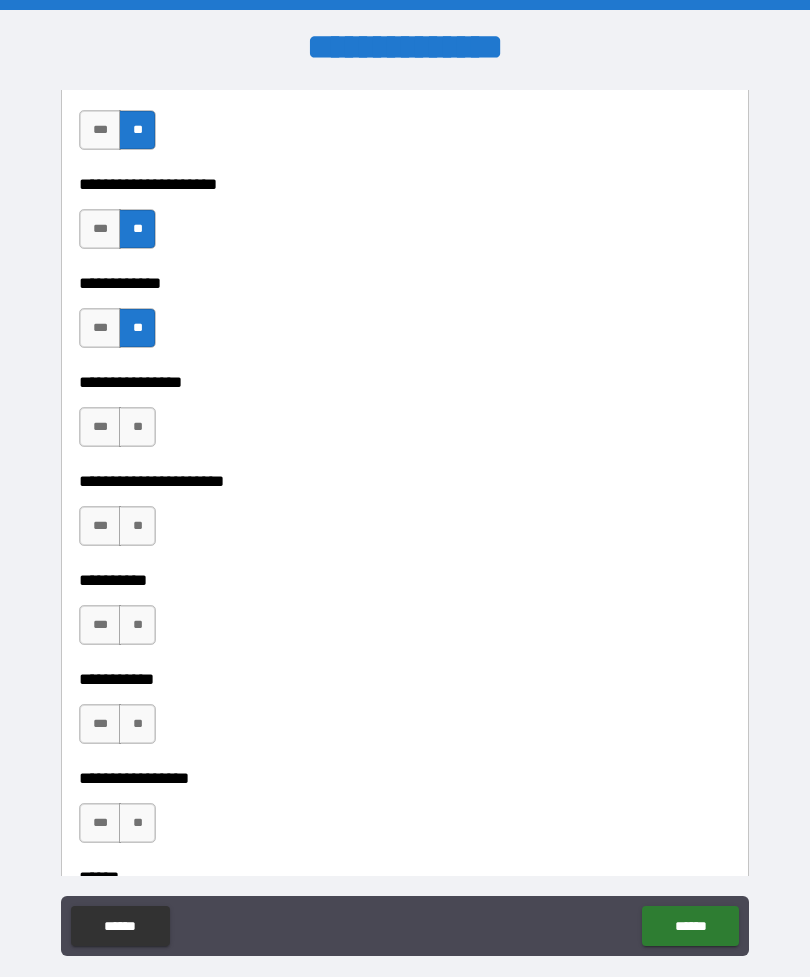 click on "**" at bounding box center [137, 427] 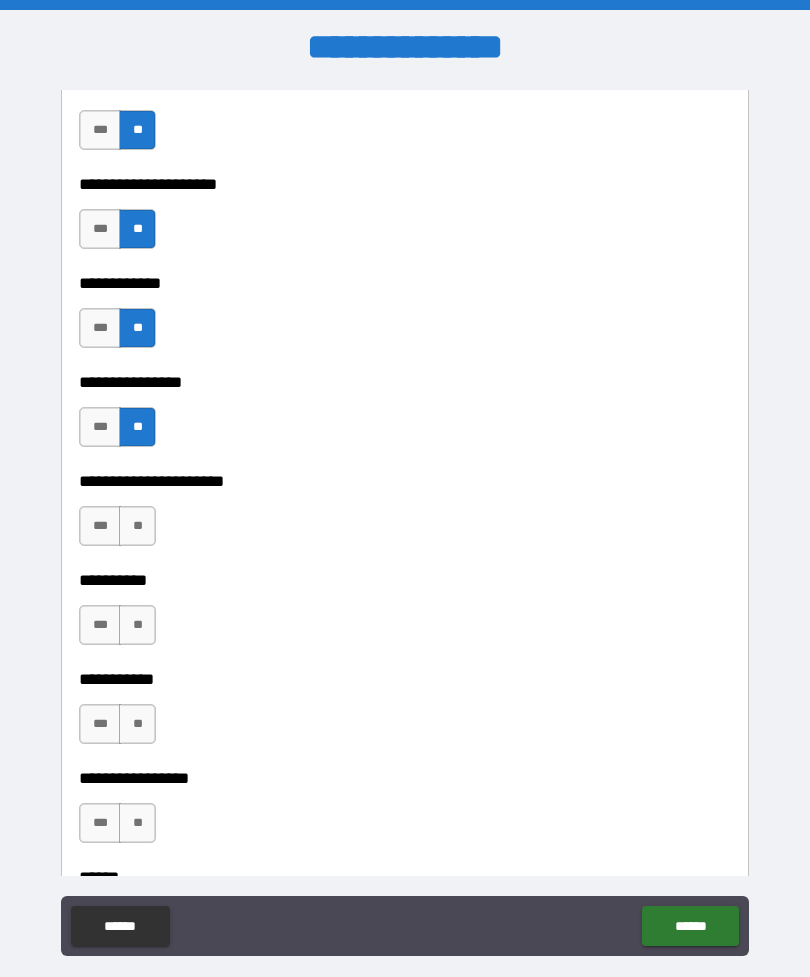 click on "**" at bounding box center [137, 526] 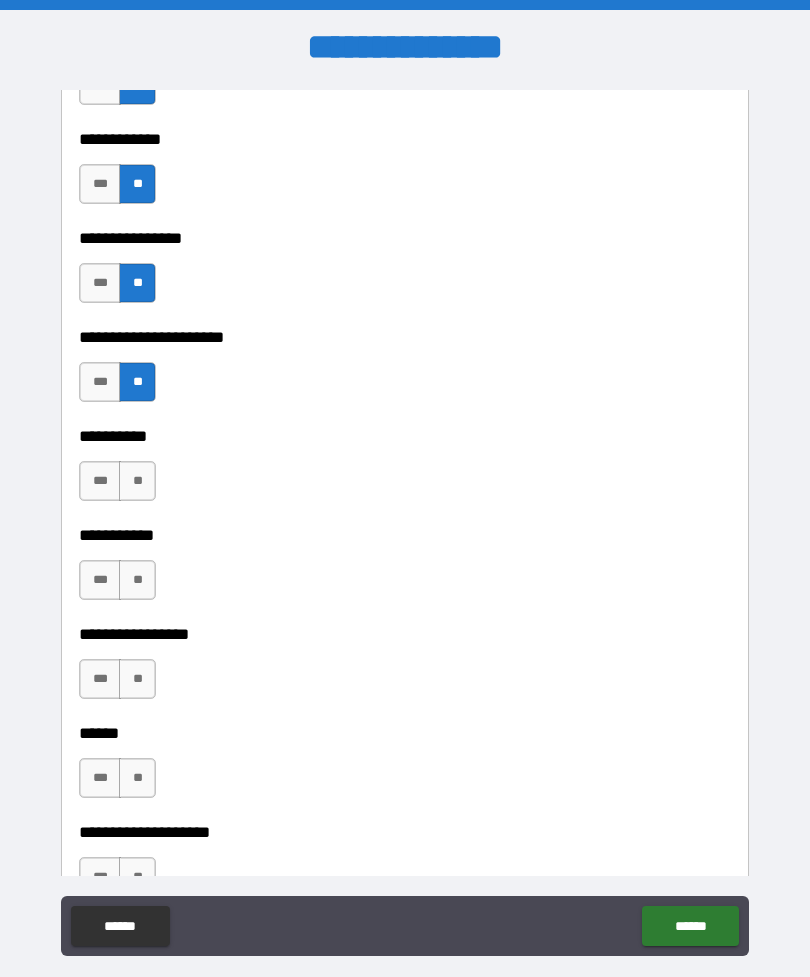 scroll, scrollTop: 6130, scrollLeft: 0, axis: vertical 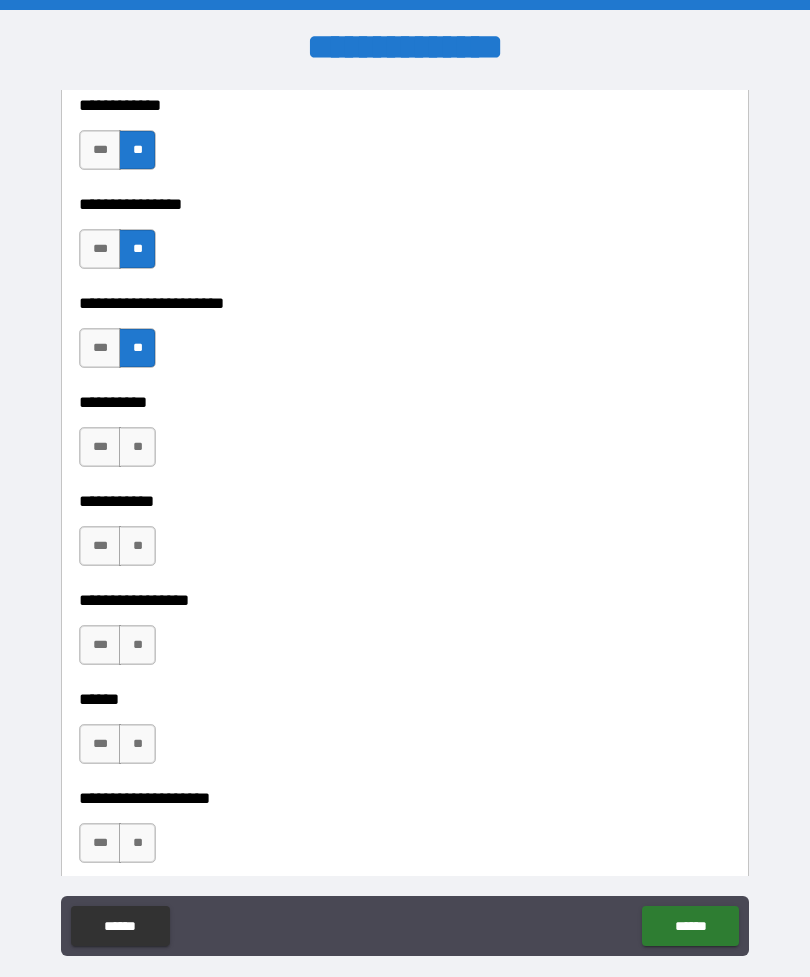 click on "**" at bounding box center (137, 447) 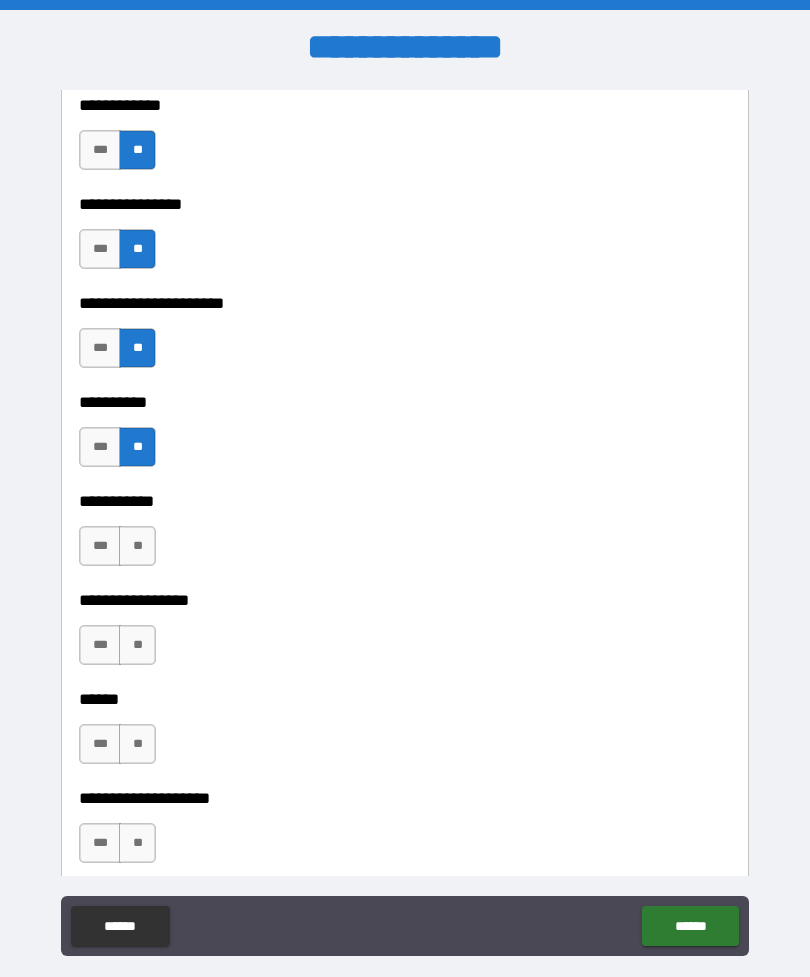 click on "**" at bounding box center [137, 546] 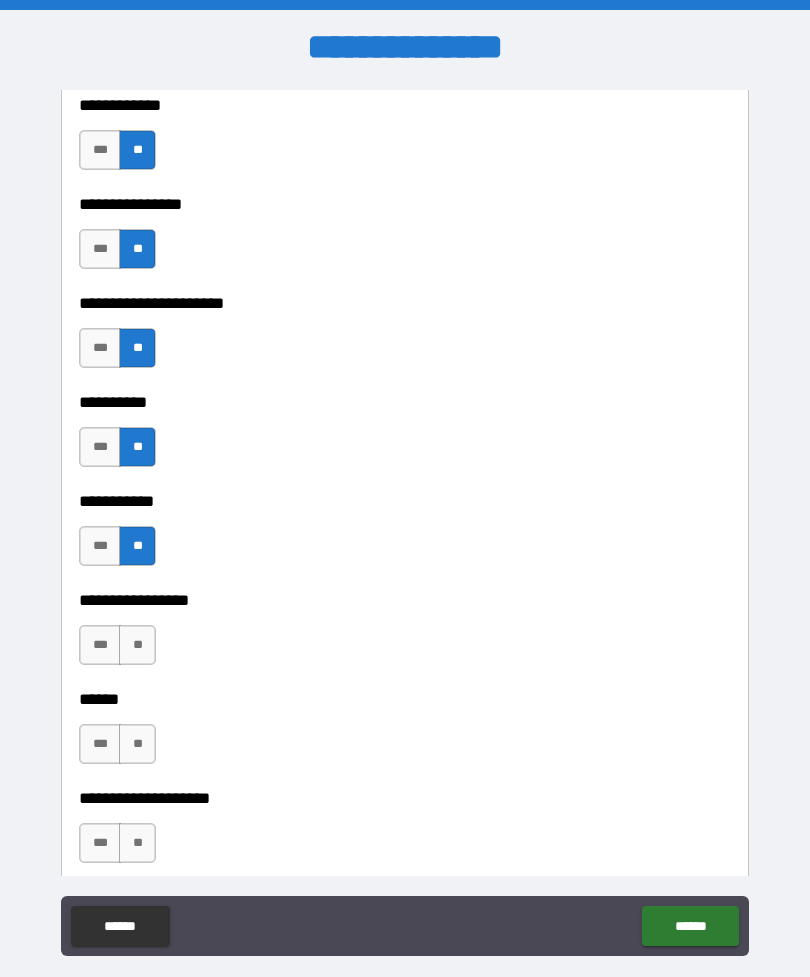 click on "**" at bounding box center (137, 645) 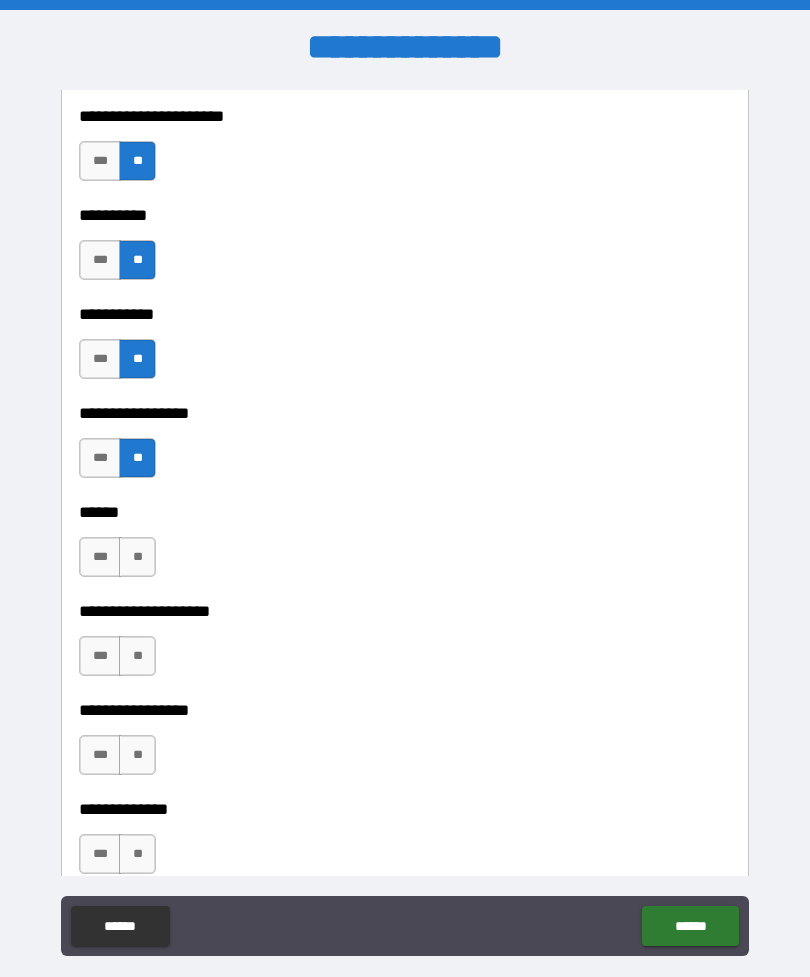 scroll, scrollTop: 6316, scrollLeft: 0, axis: vertical 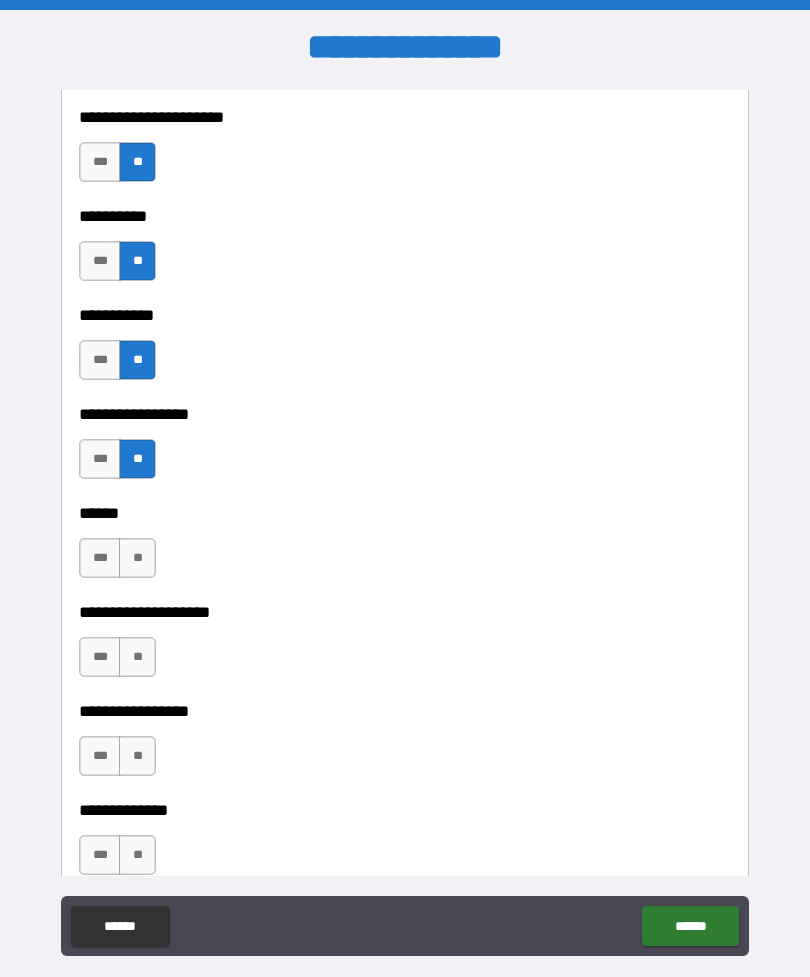click on "**" at bounding box center [137, 558] 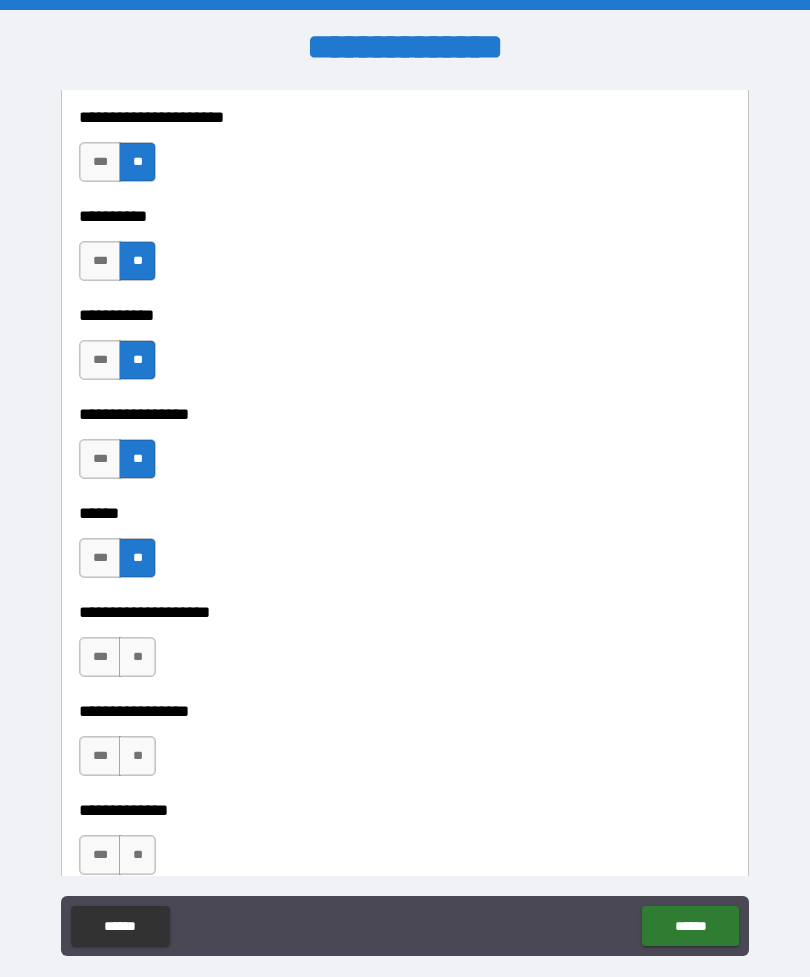 click on "**" at bounding box center (137, 657) 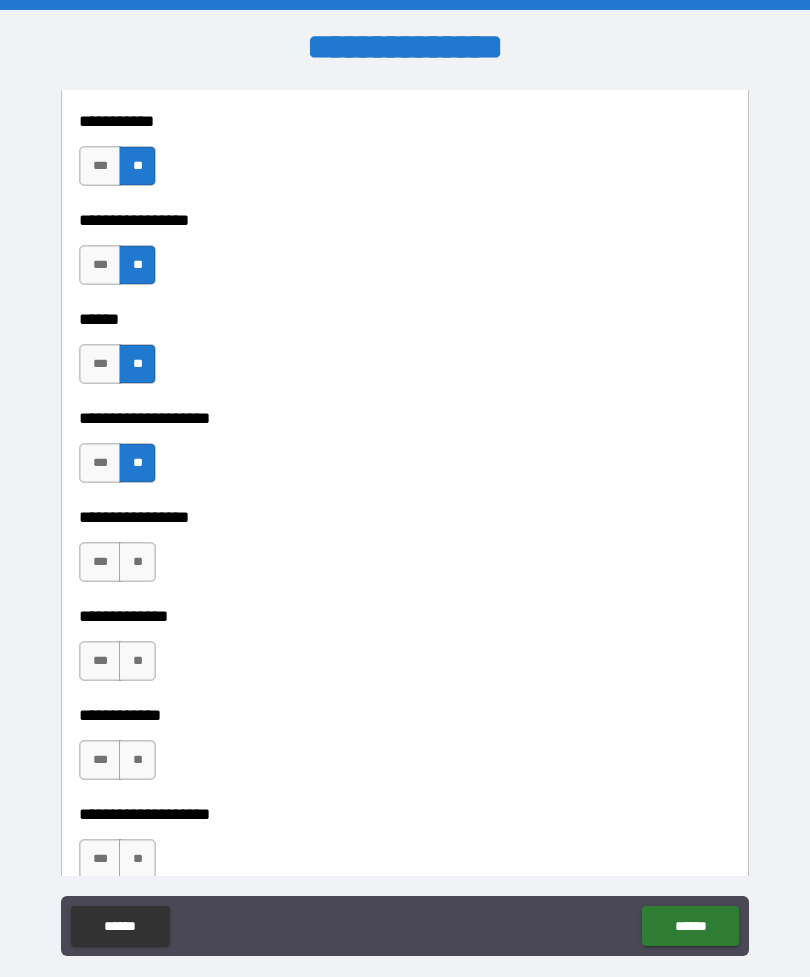 scroll, scrollTop: 6521, scrollLeft: 0, axis: vertical 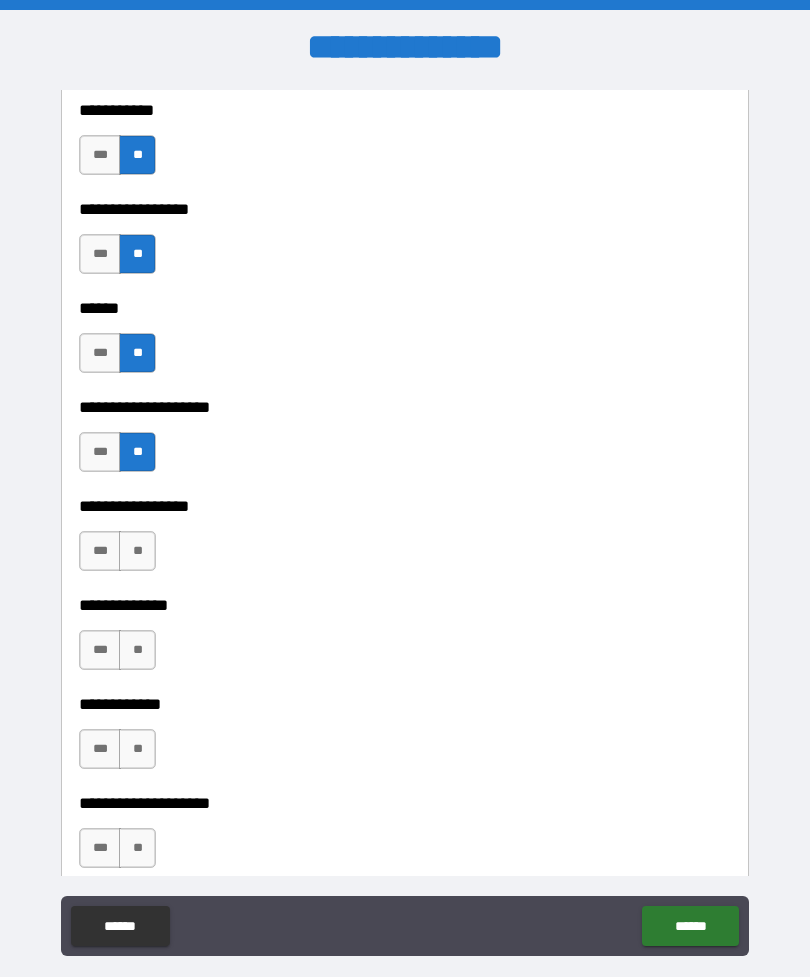 click on "**" at bounding box center (137, 551) 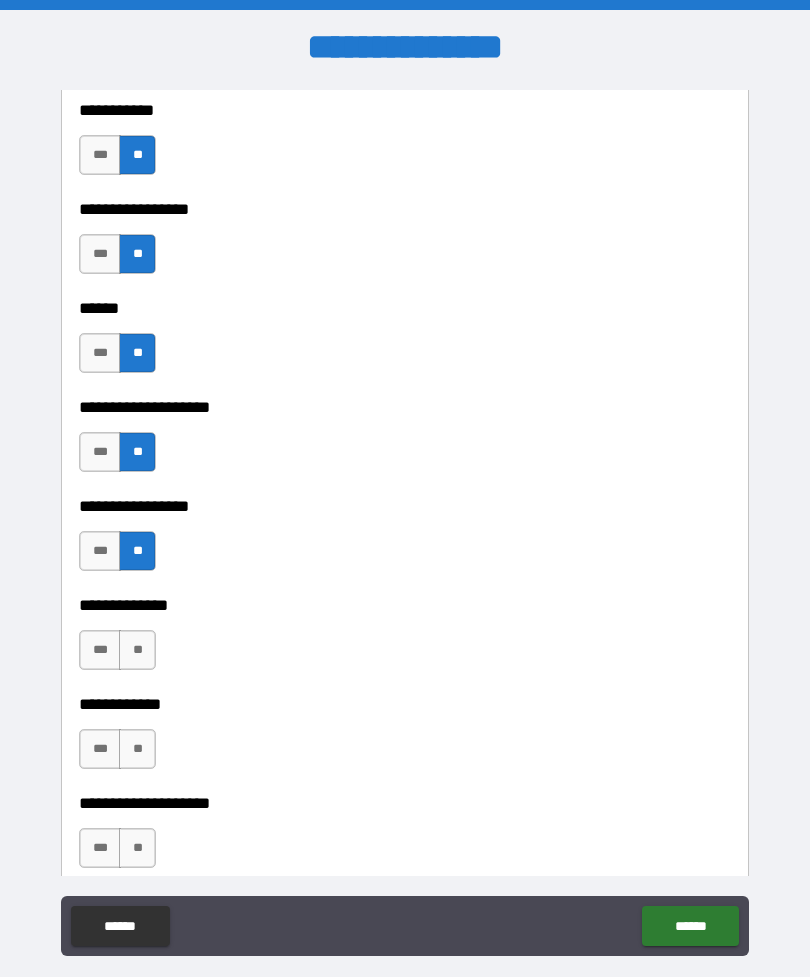 click on "**" at bounding box center (137, 650) 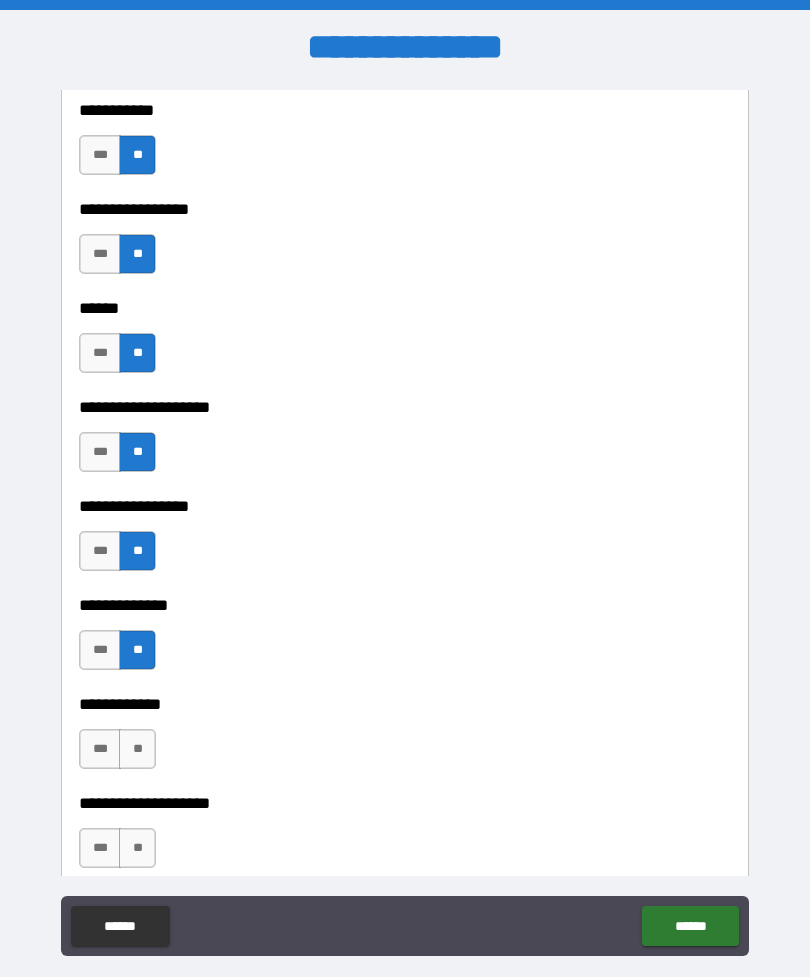 click on "**" at bounding box center (137, 749) 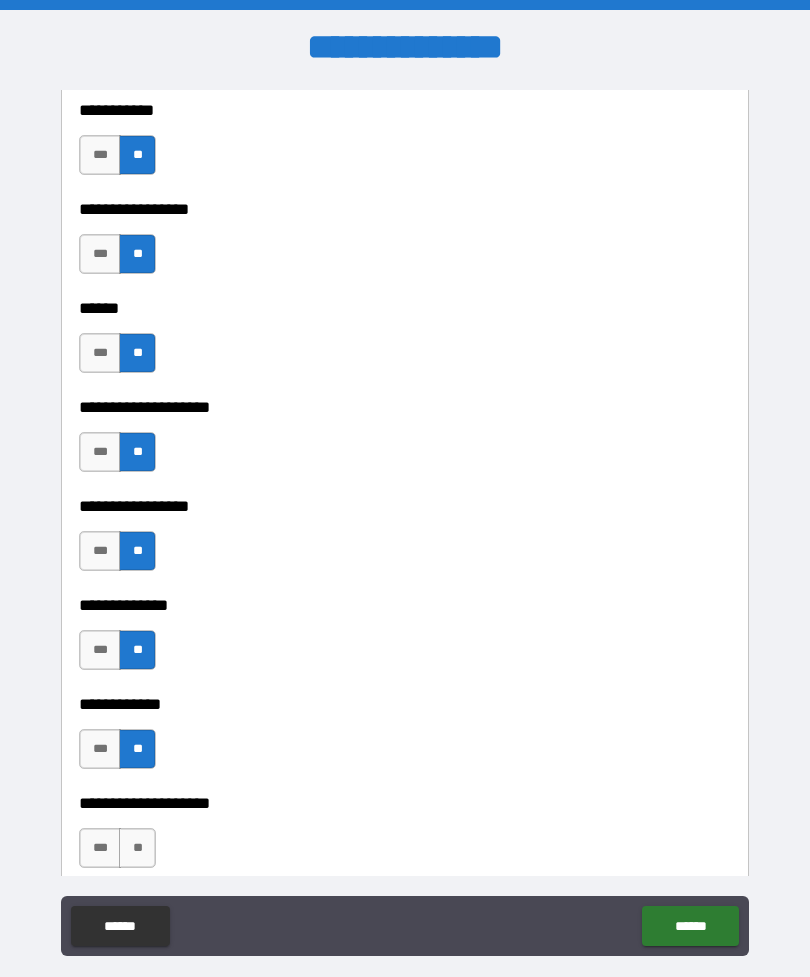 click on "**" at bounding box center (137, 848) 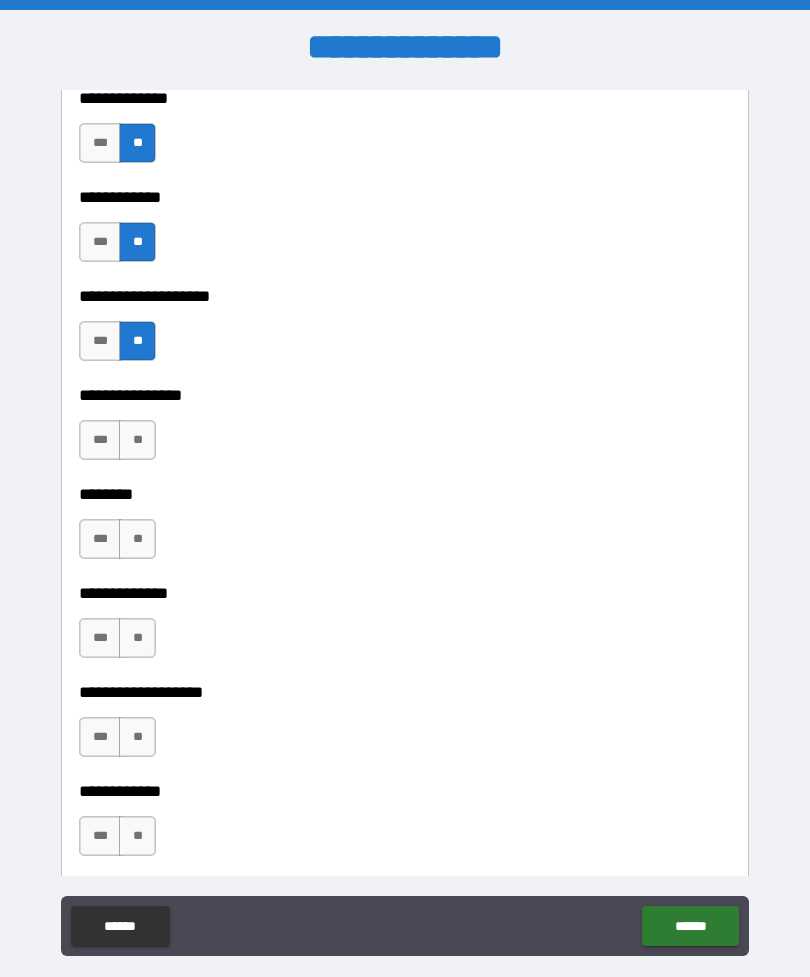 scroll, scrollTop: 7030, scrollLeft: 0, axis: vertical 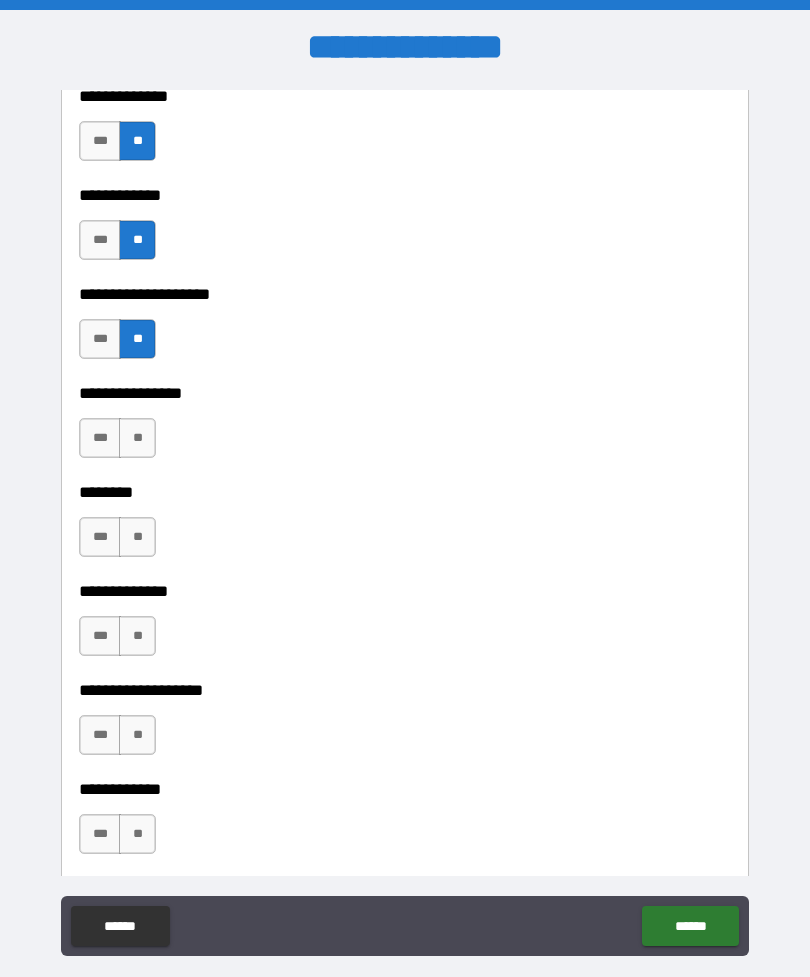 click on "**" at bounding box center (137, 438) 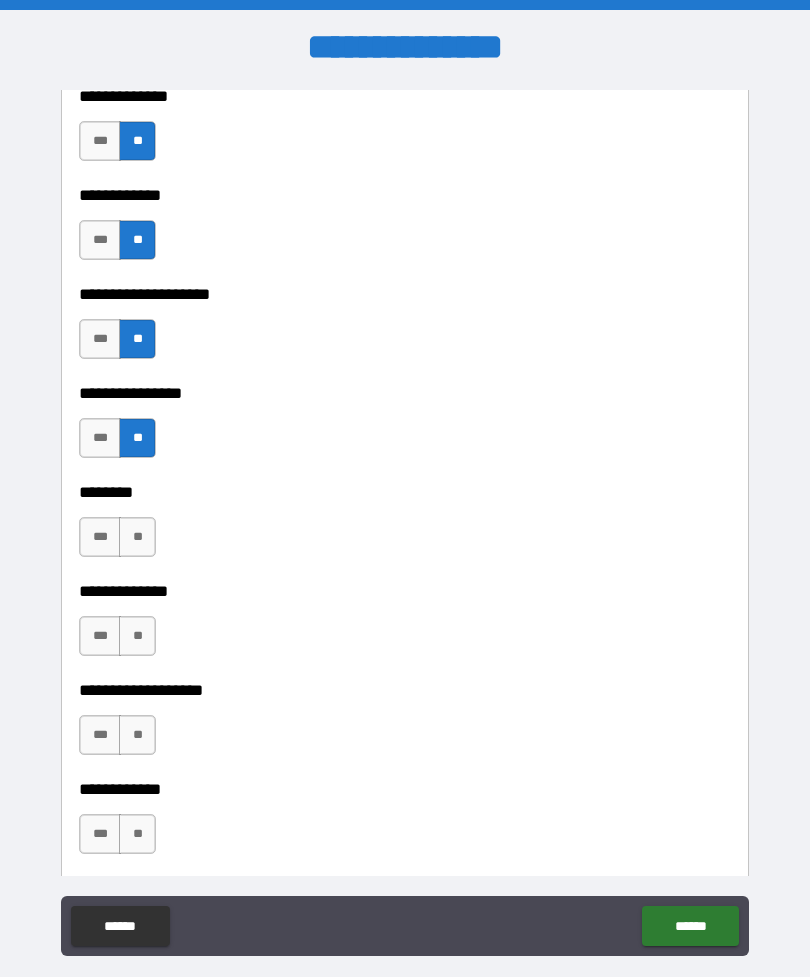 click on "**" at bounding box center [137, 537] 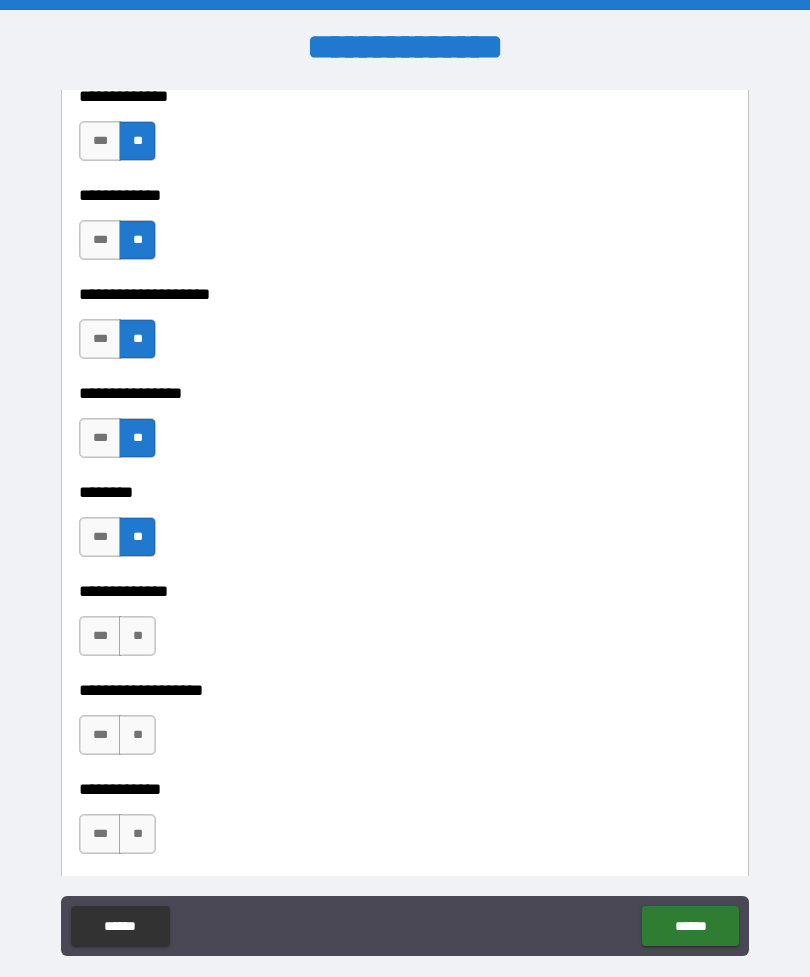 click on "**" at bounding box center (137, 636) 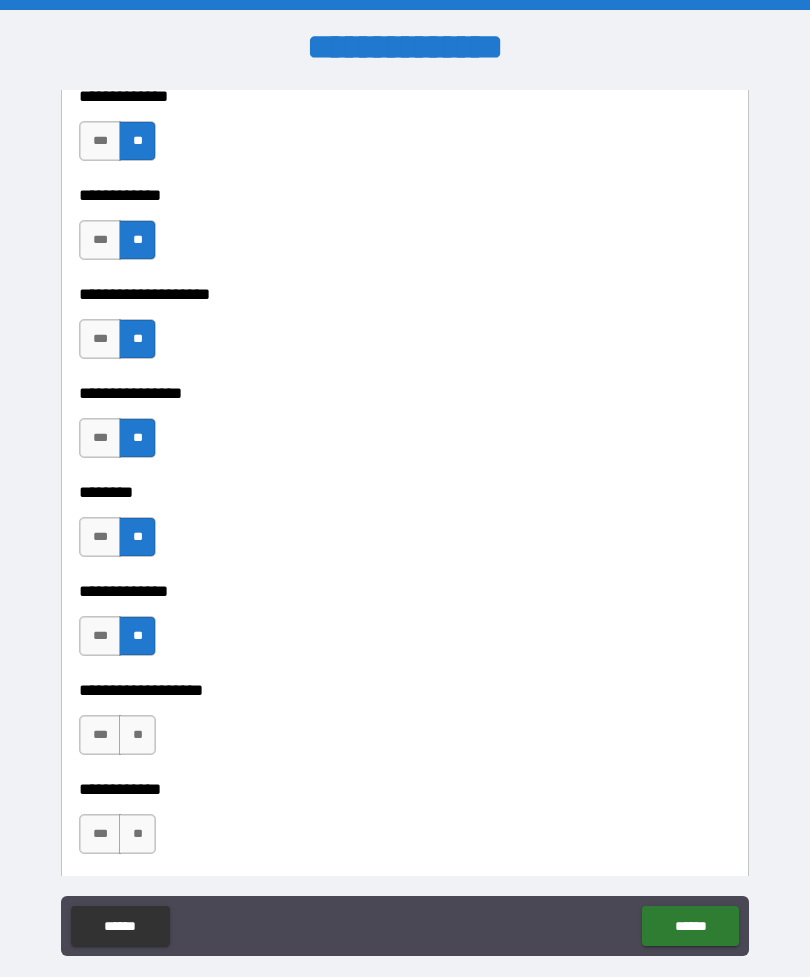 click on "**" at bounding box center [137, 735] 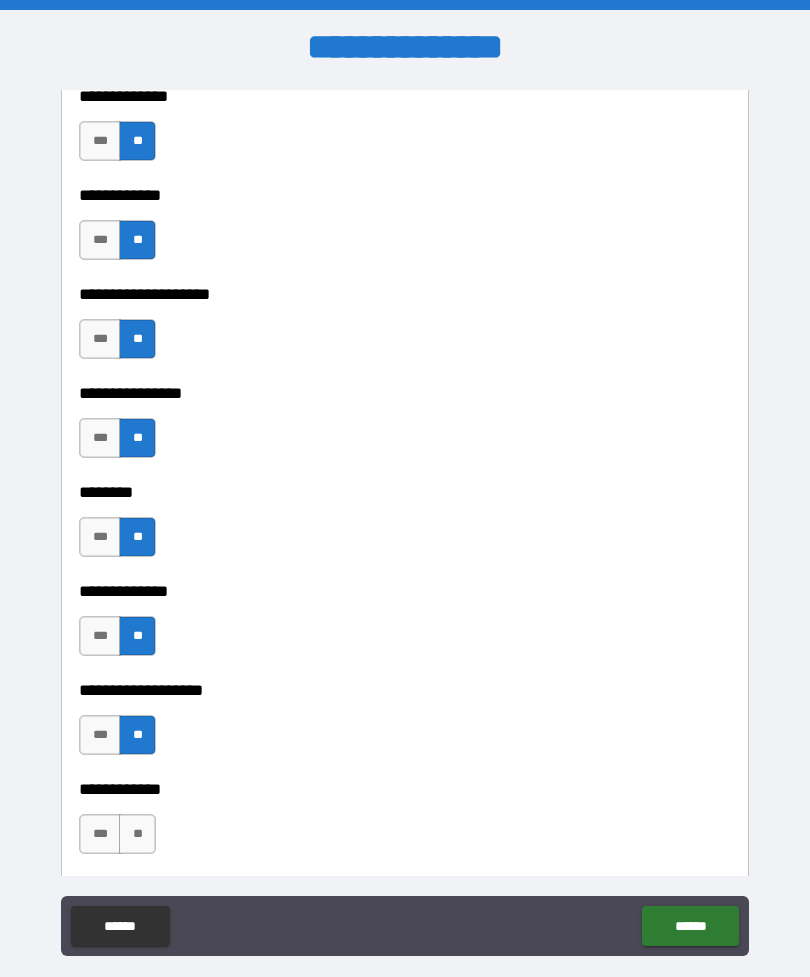 click on "**" at bounding box center [137, 834] 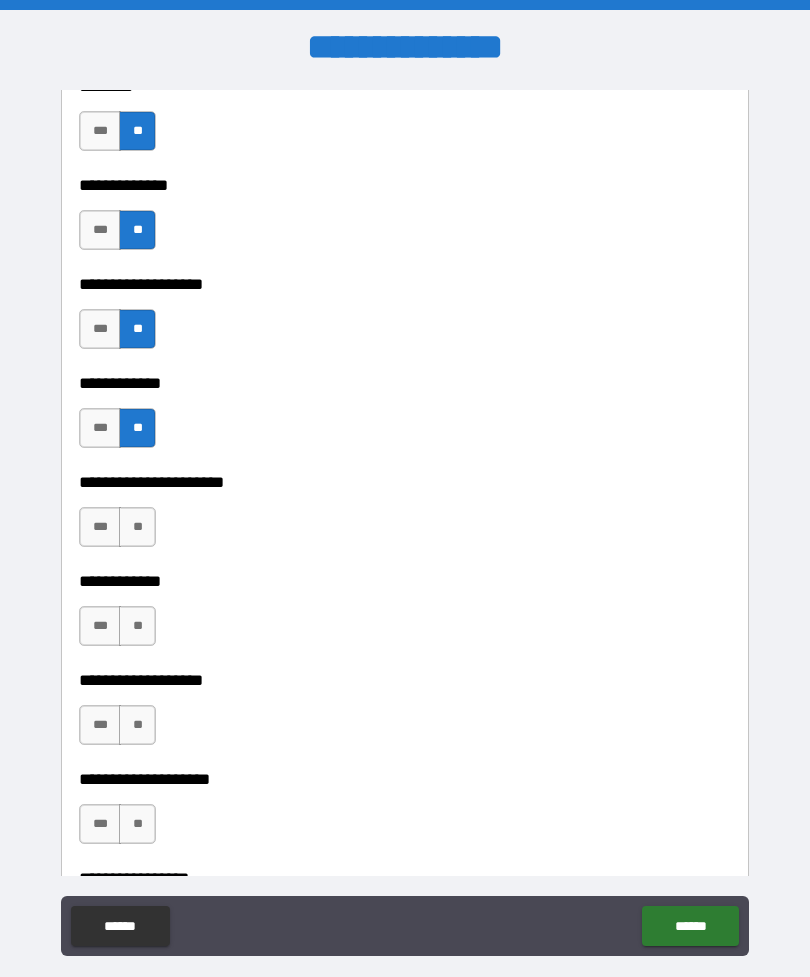scroll, scrollTop: 7464, scrollLeft: 0, axis: vertical 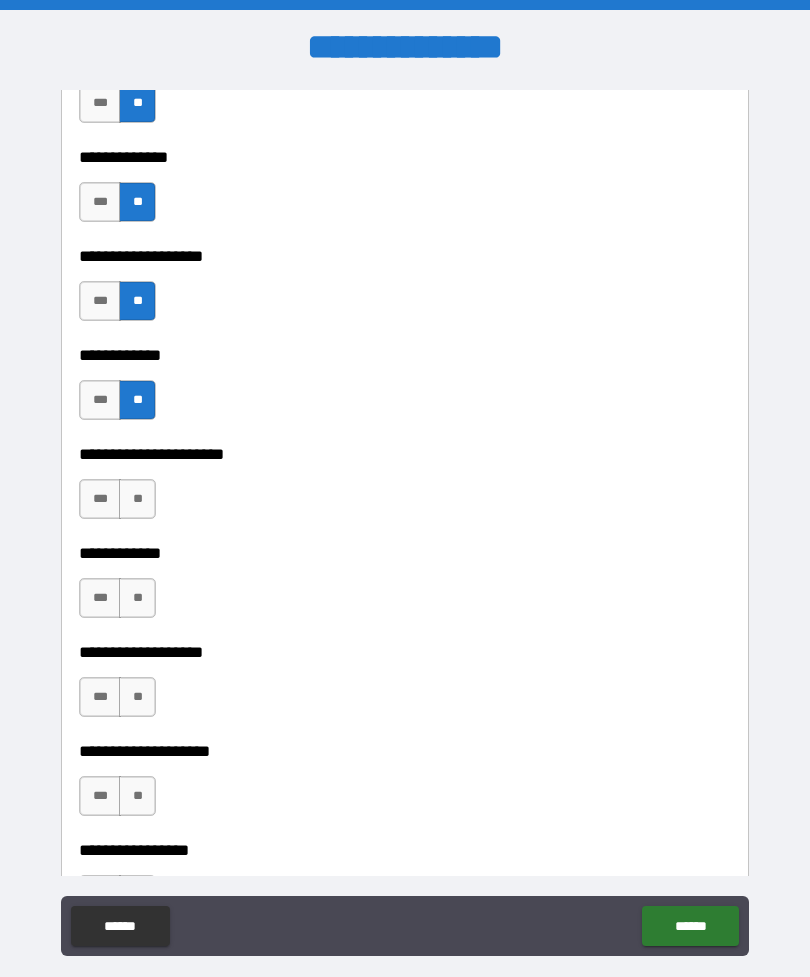 click on "**" at bounding box center [137, 499] 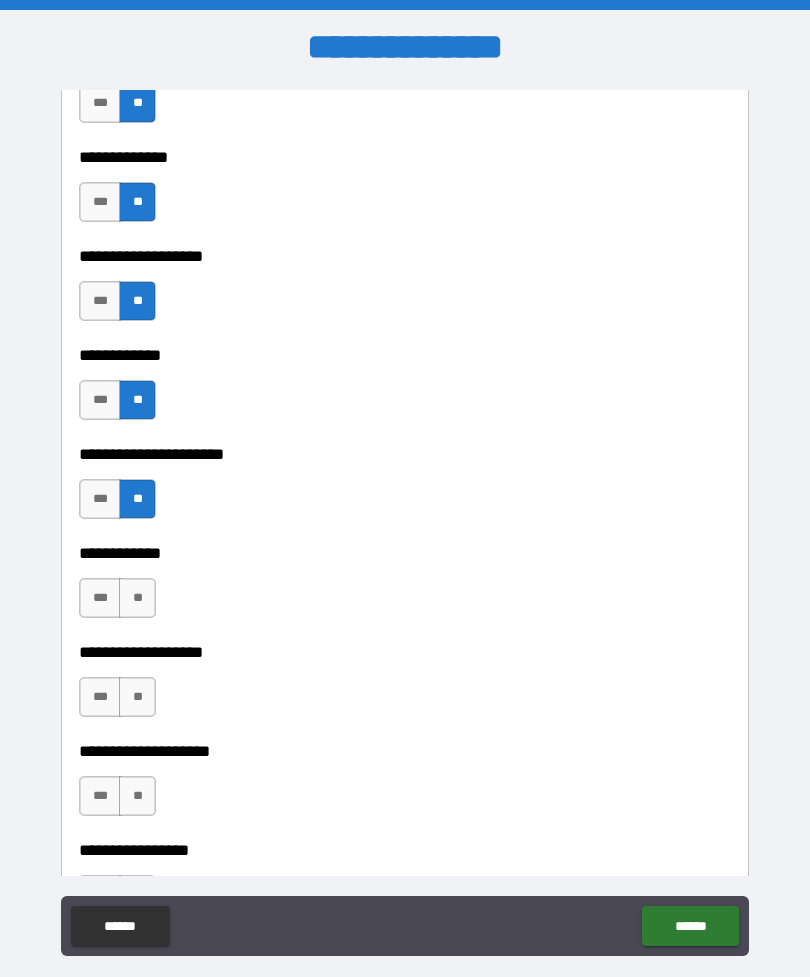 click on "**" at bounding box center [137, 598] 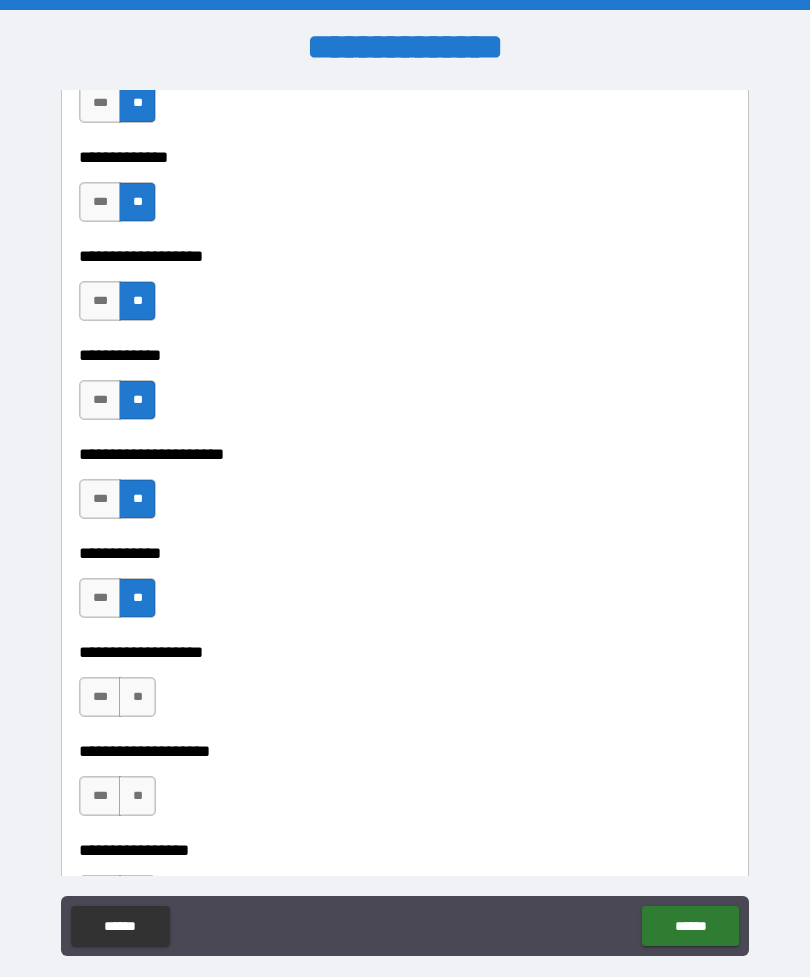 click on "**" at bounding box center (137, 697) 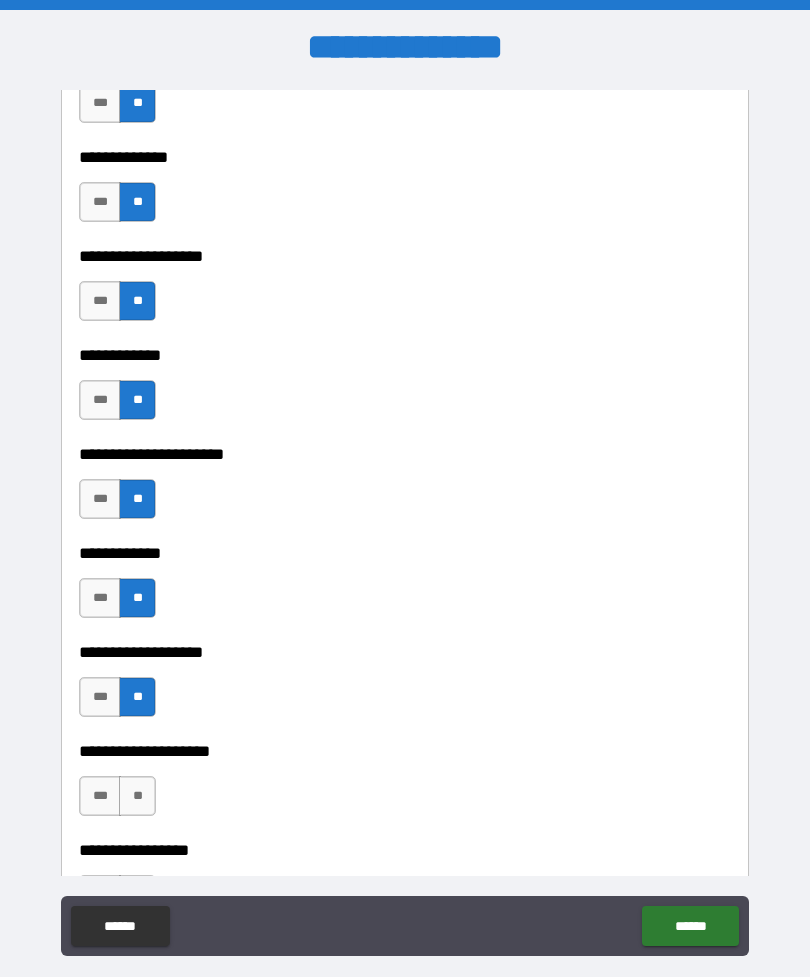 click on "**" at bounding box center (137, 796) 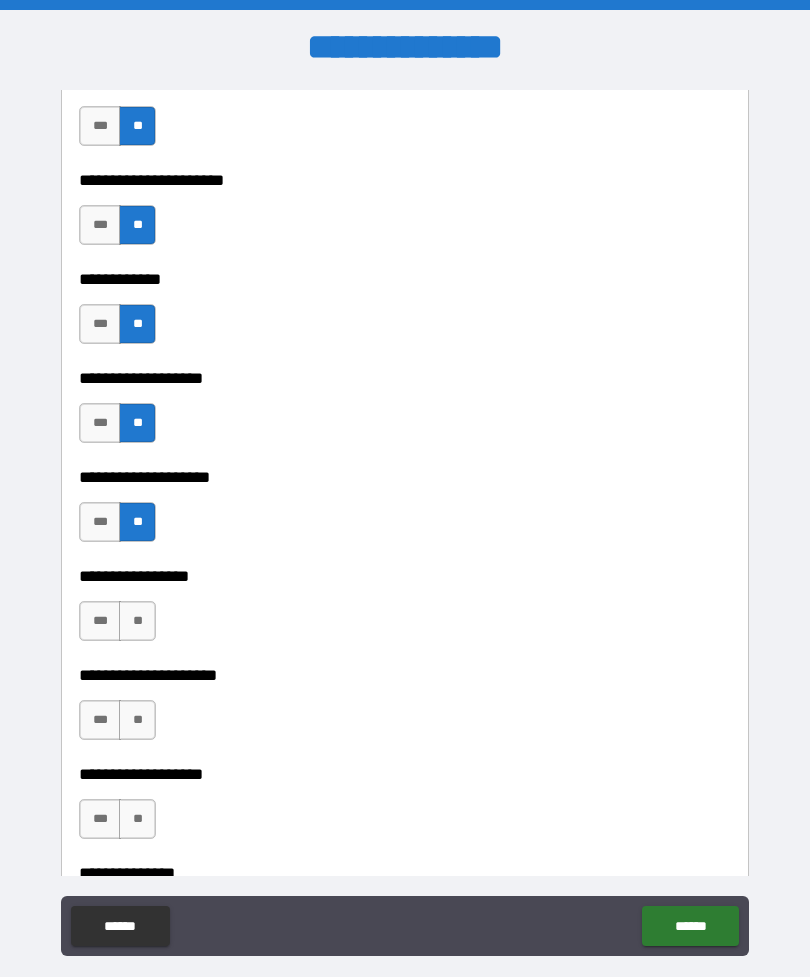 scroll, scrollTop: 7779, scrollLeft: 0, axis: vertical 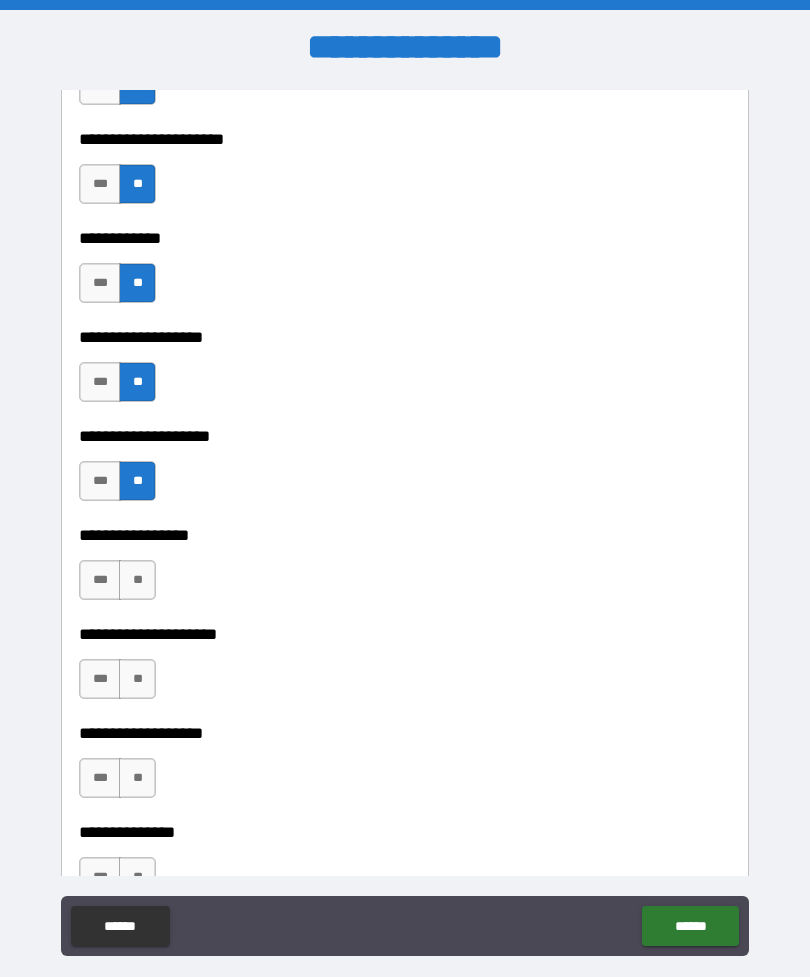 click on "**" at bounding box center (137, 580) 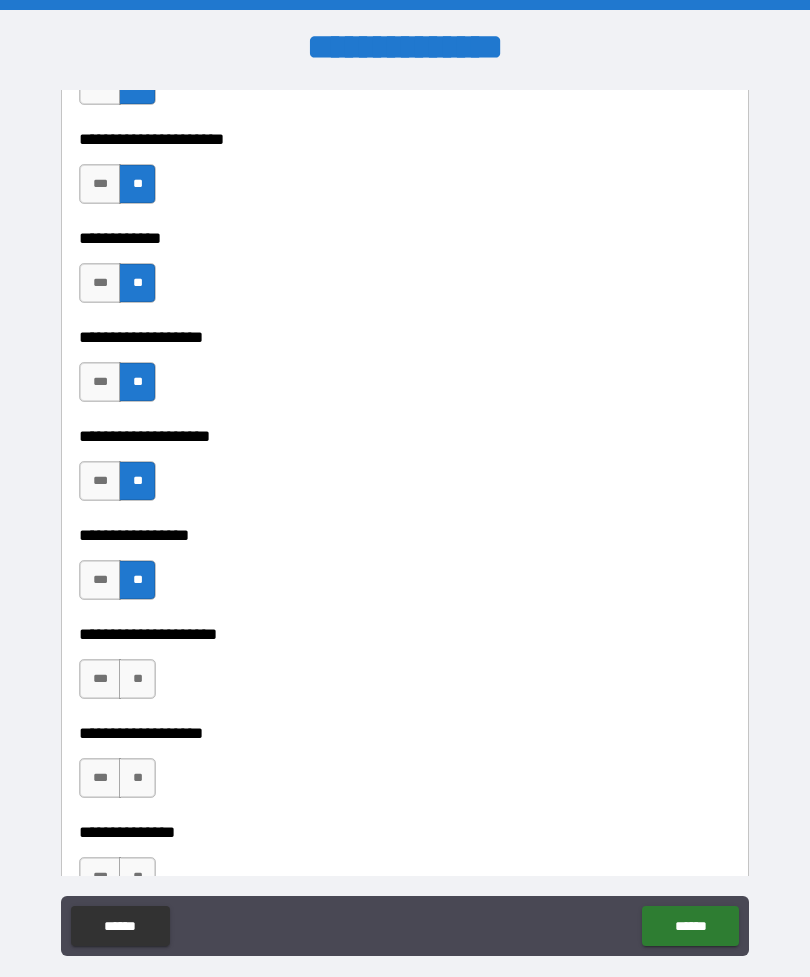 click on "**" at bounding box center (137, 679) 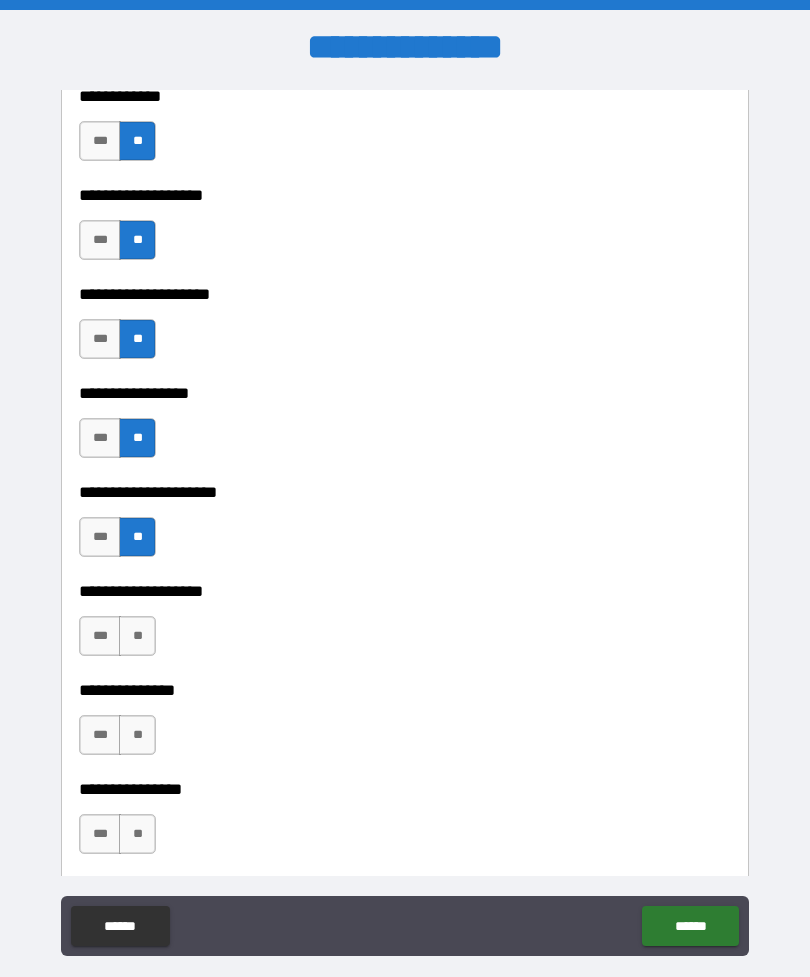 scroll, scrollTop: 7919, scrollLeft: 0, axis: vertical 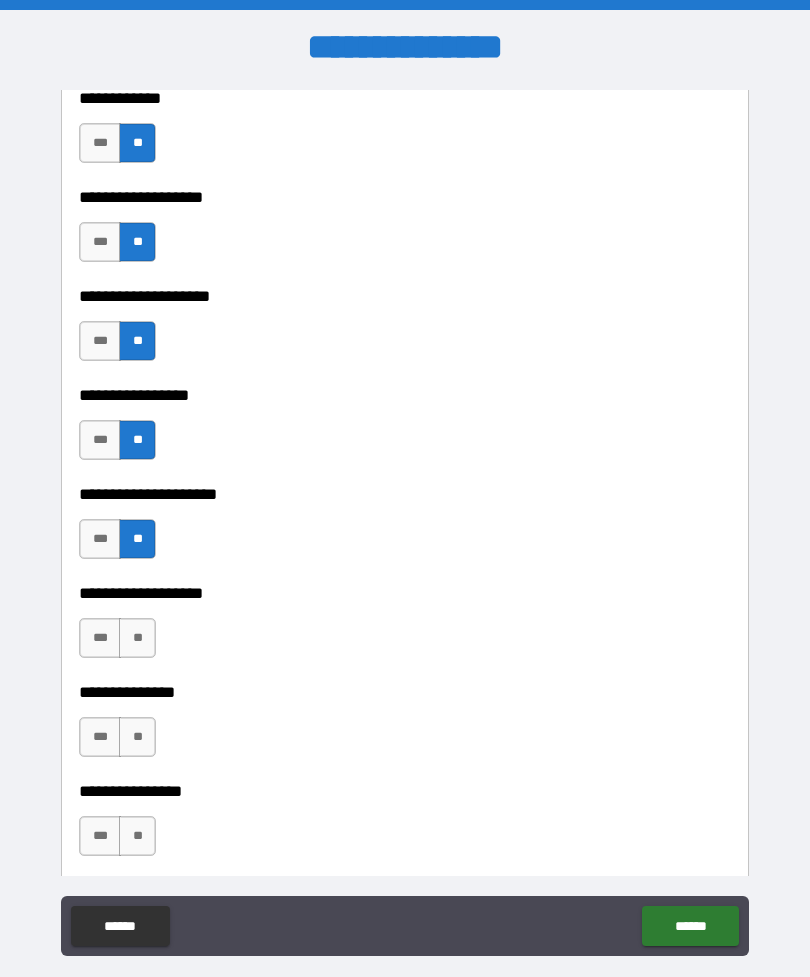 click on "**" at bounding box center (137, 638) 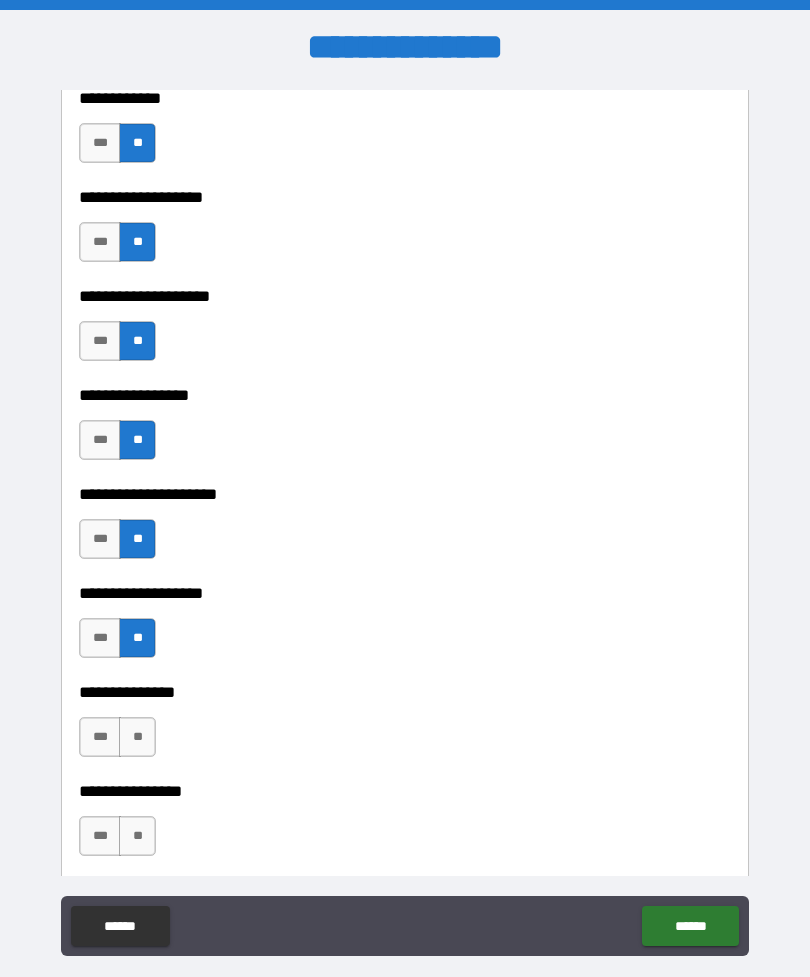 click on "**" at bounding box center (137, 737) 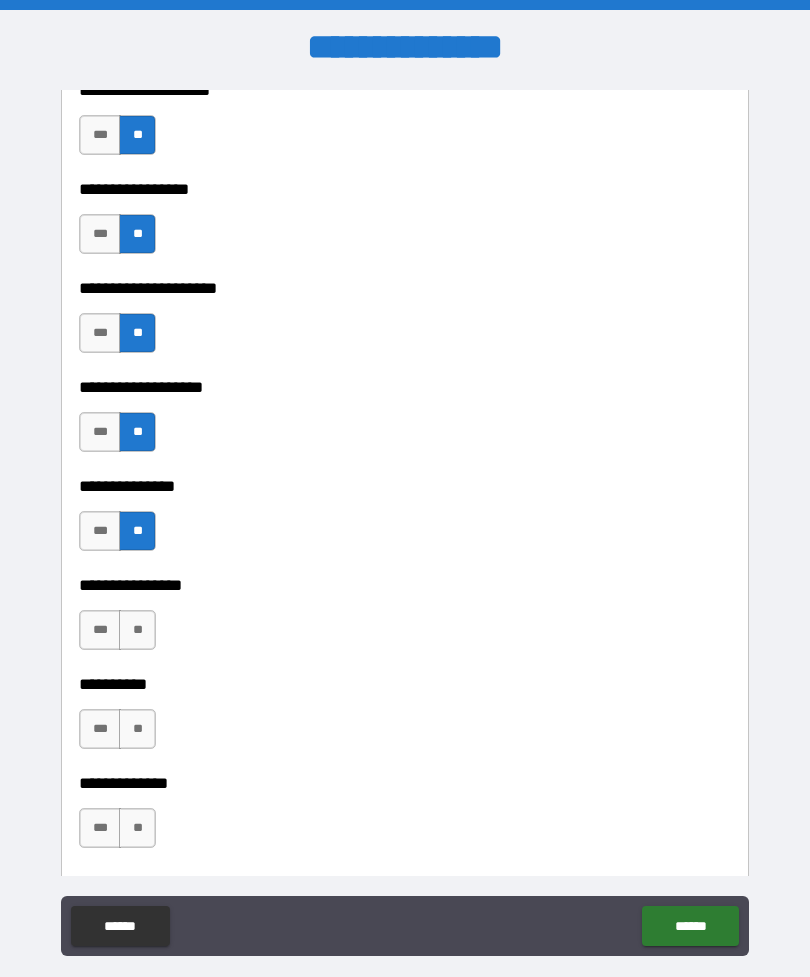 scroll, scrollTop: 8128, scrollLeft: 0, axis: vertical 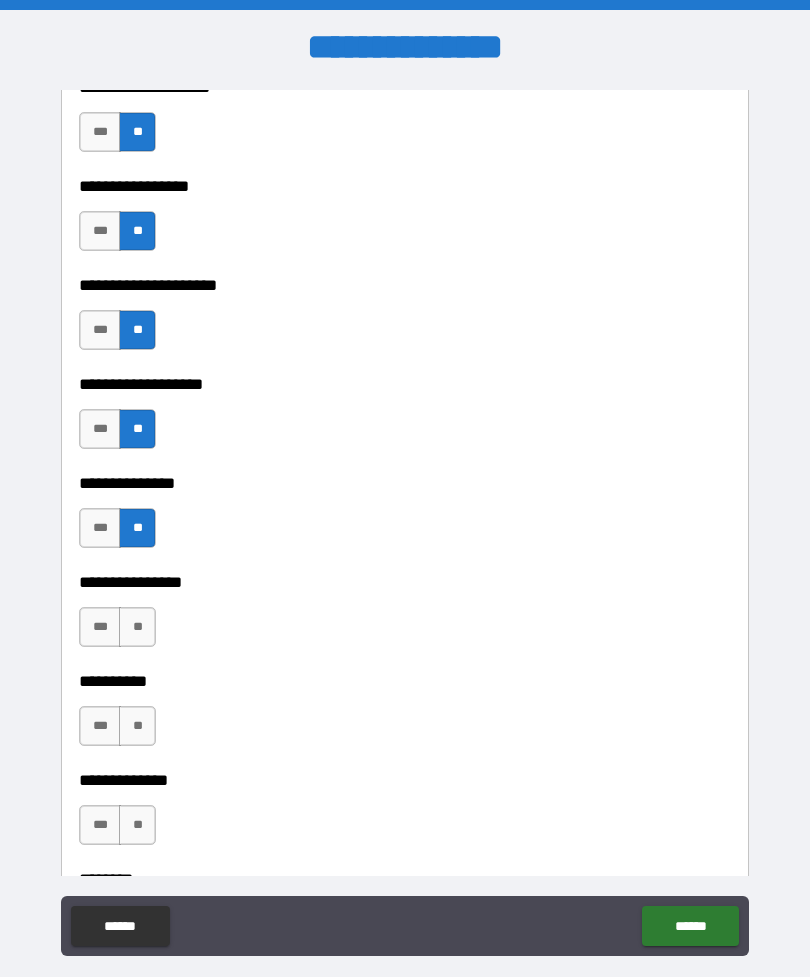 click on "**" at bounding box center [137, 627] 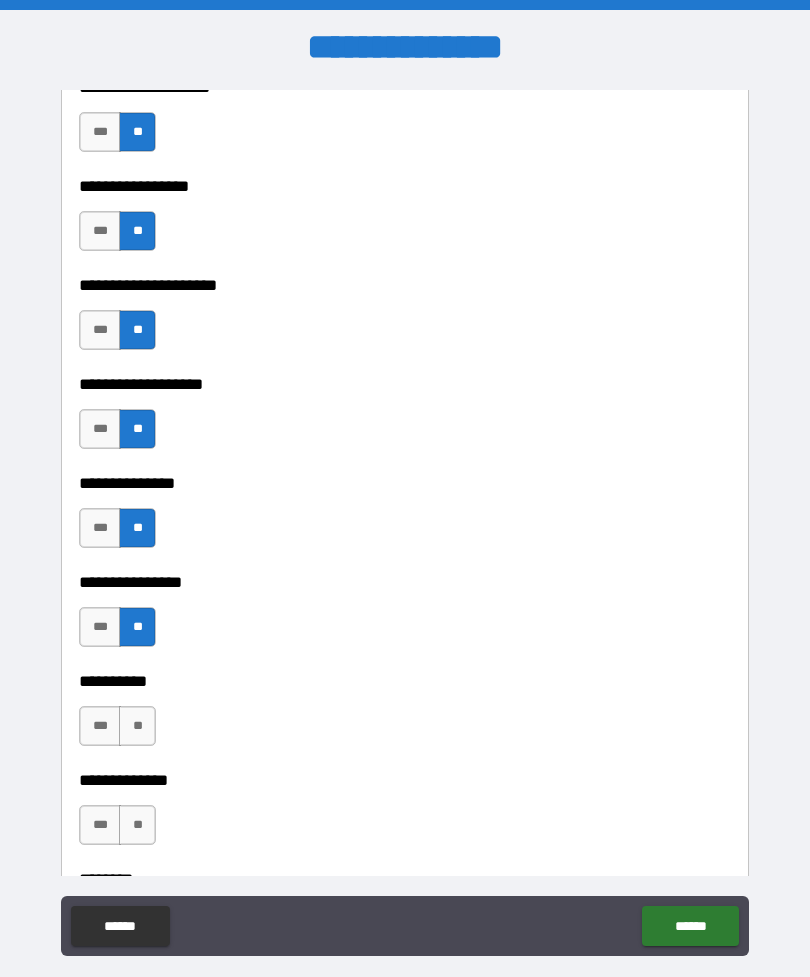 click on "**" at bounding box center (137, 726) 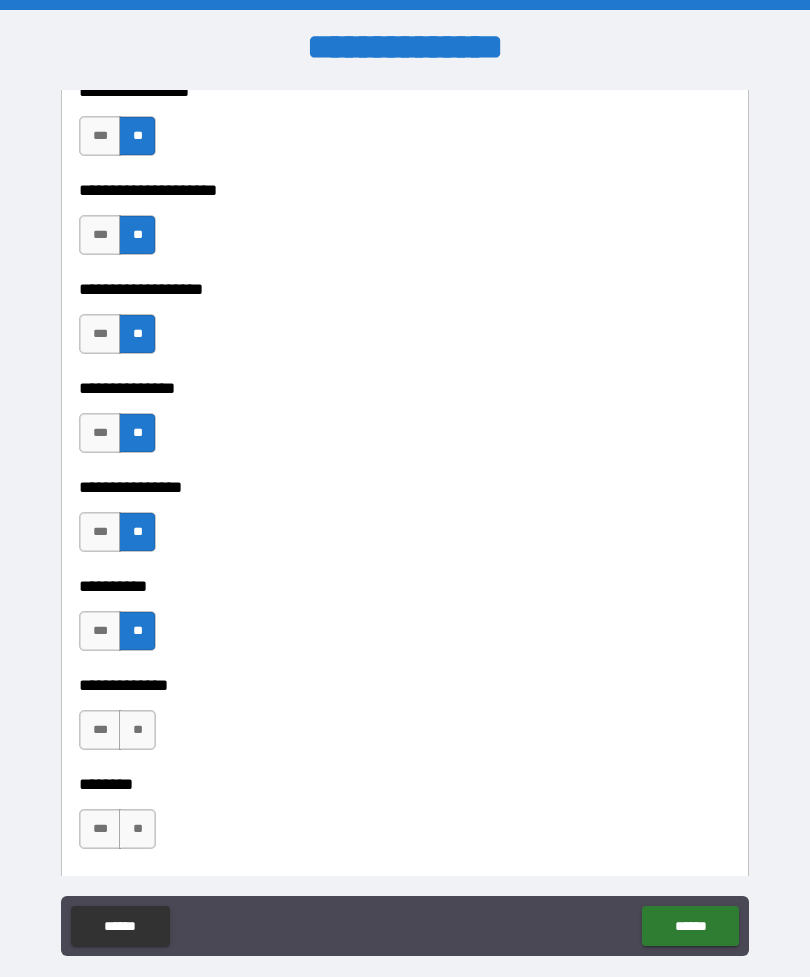 click on "**" at bounding box center [137, 730] 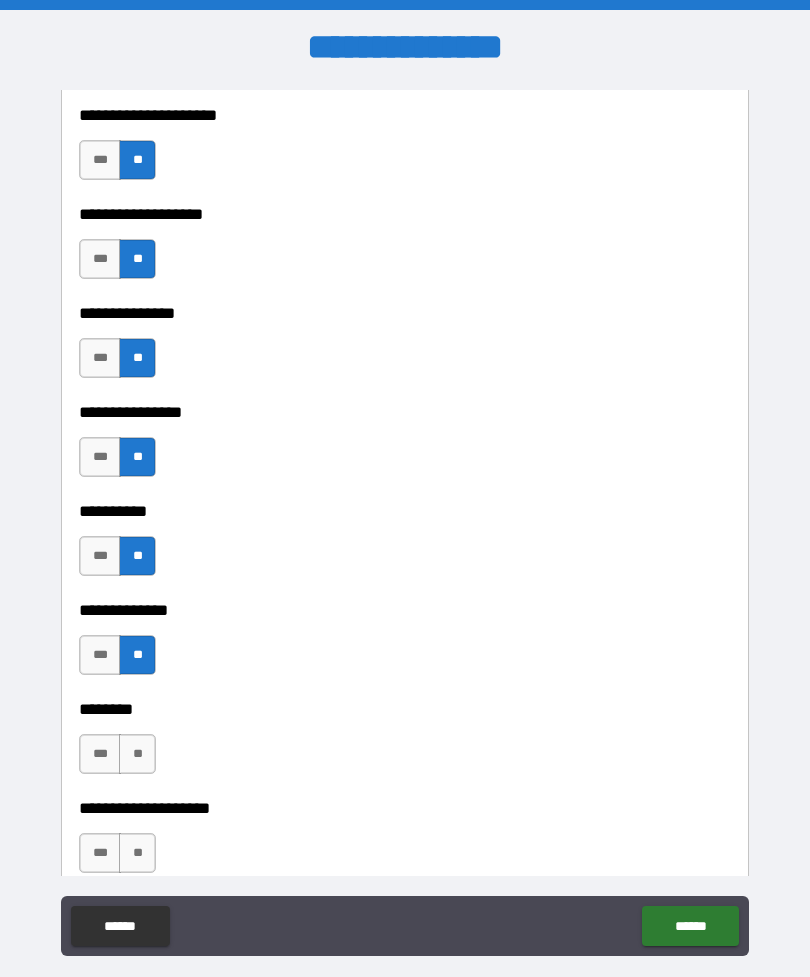 scroll, scrollTop: 8308, scrollLeft: 0, axis: vertical 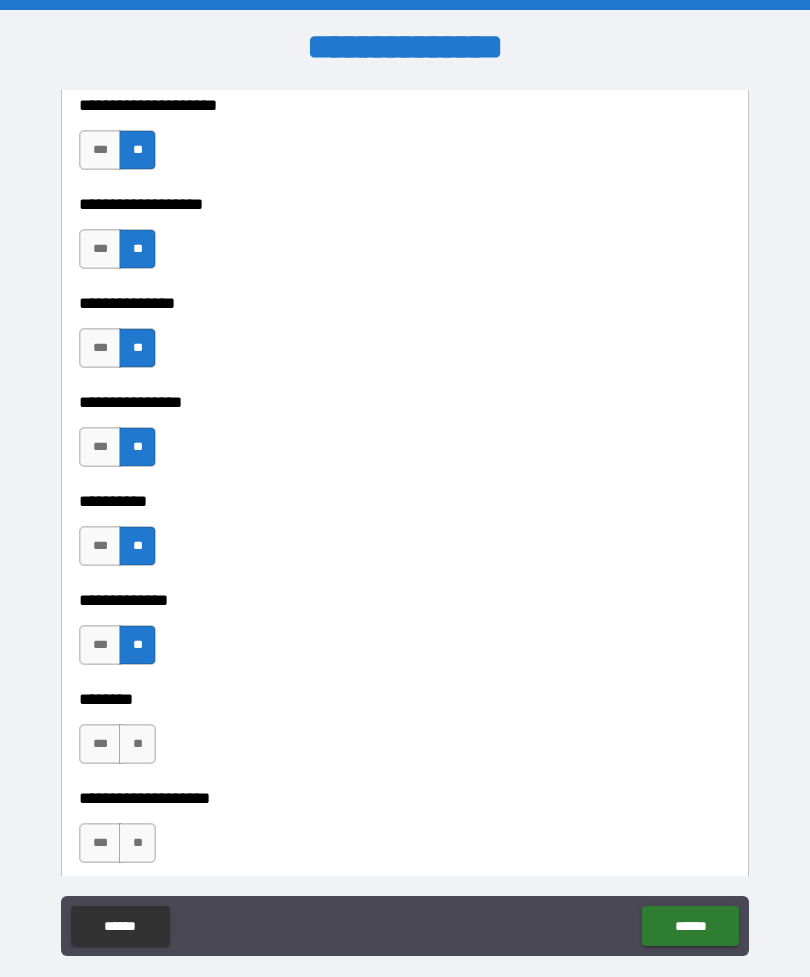 click on "**" at bounding box center (137, 744) 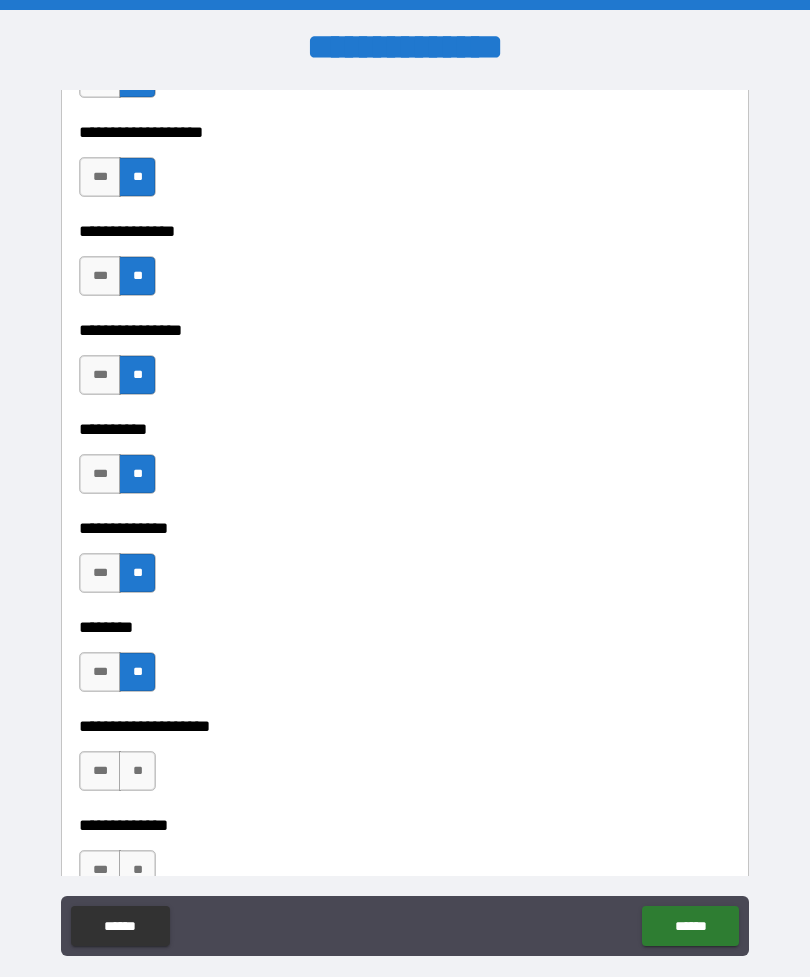 click on "**" at bounding box center (137, 771) 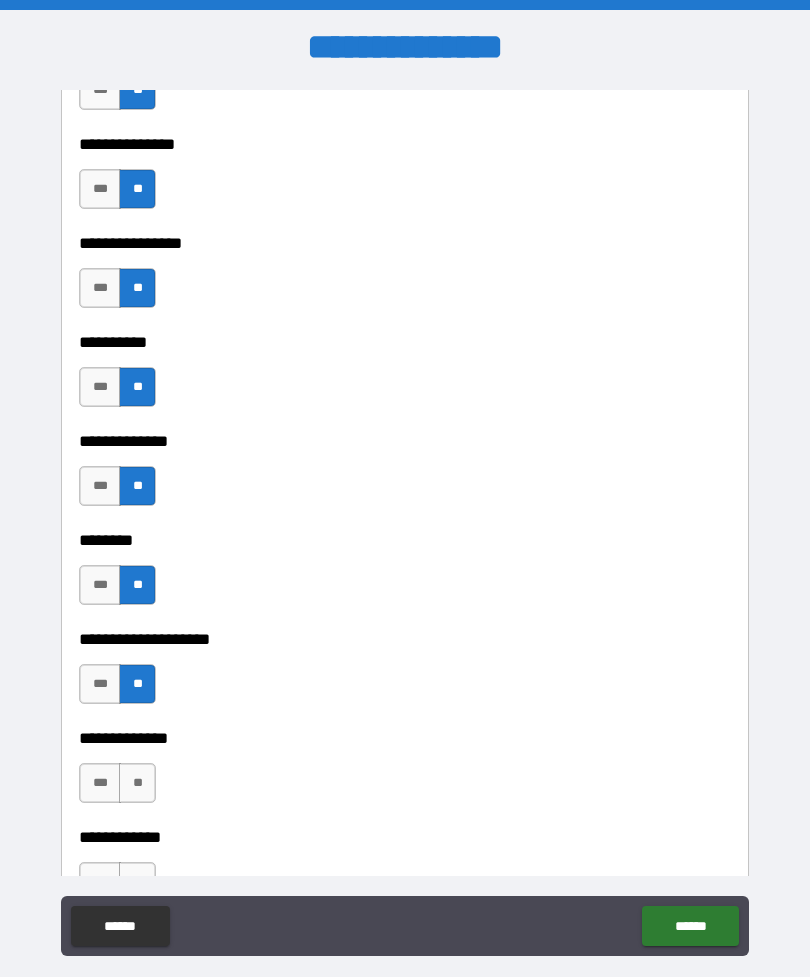 scroll, scrollTop: 8491, scrollLeft: 0, axis: vertical 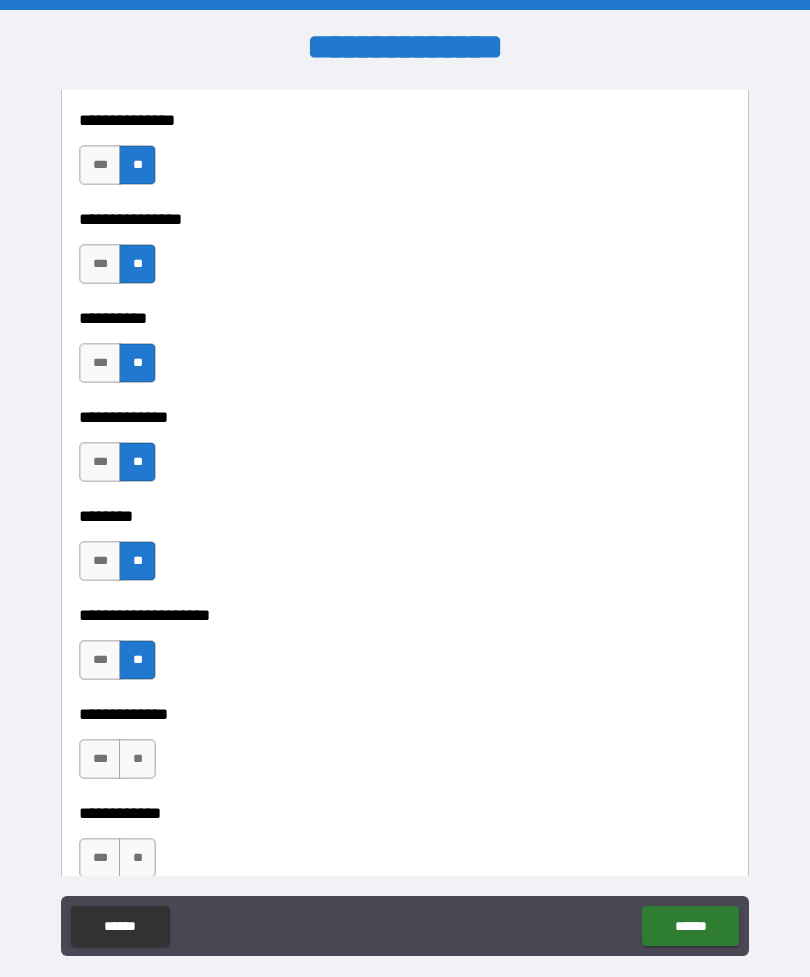 click on "***" at bounding box center [100, 759] 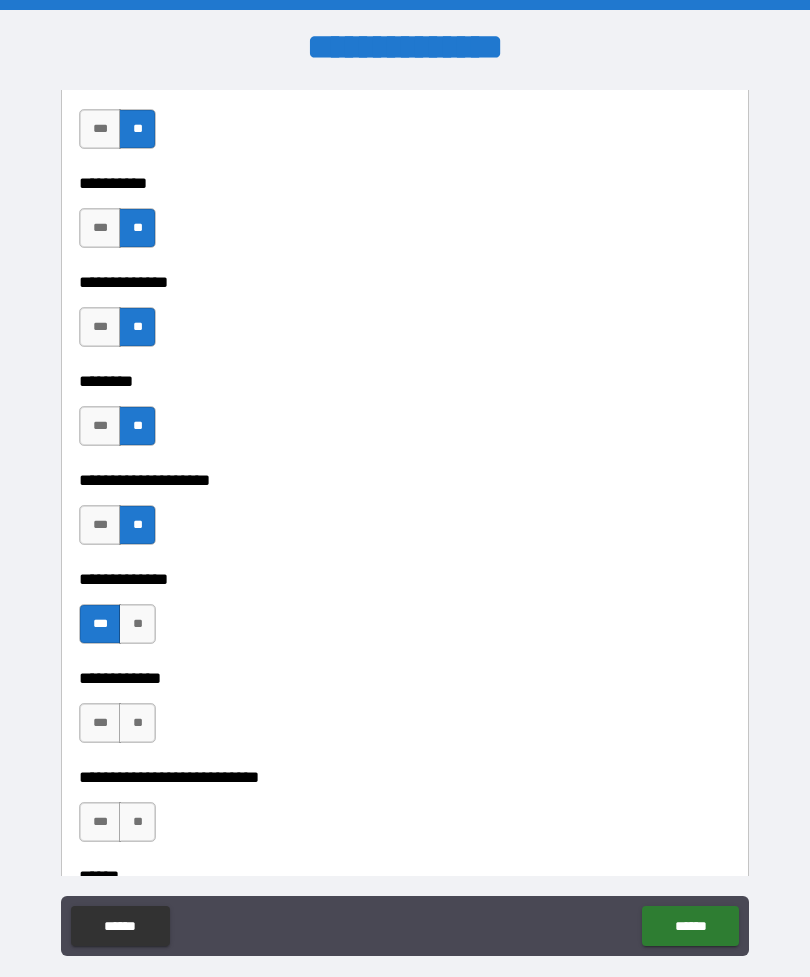 scroll, scrollTop: 8701, scrollLeft: 0, axis: vertical 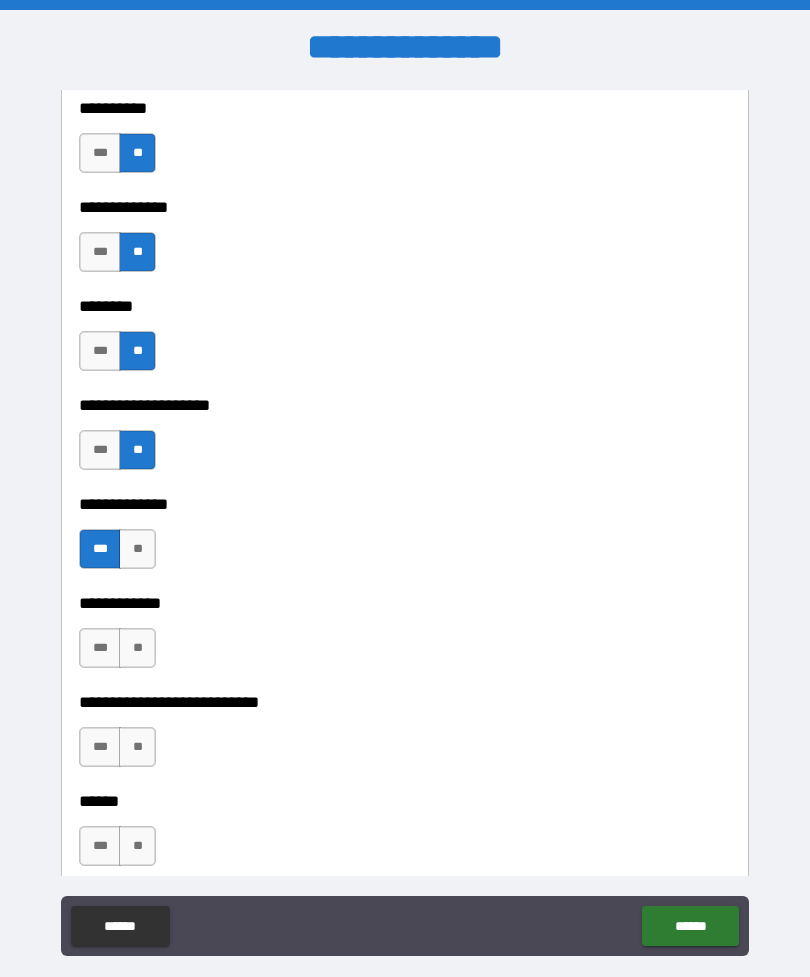 click on "**" at bounding box center [137, 648] 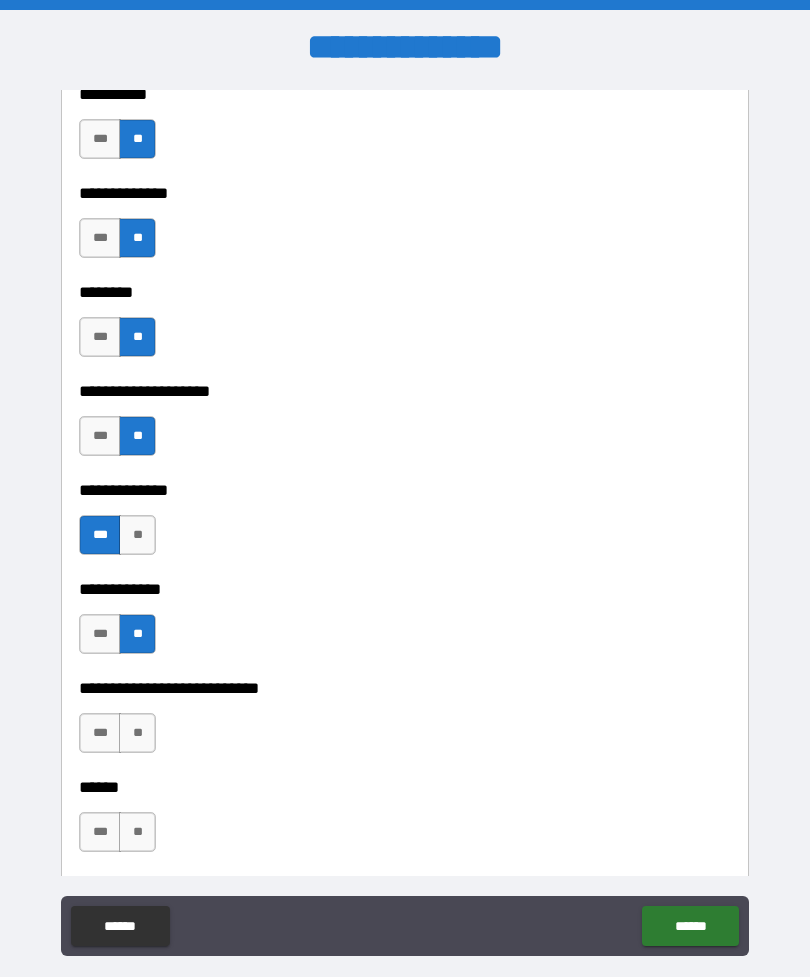 scroll, scrollTop: 8747, scrollLeft: 0, axis: vertical 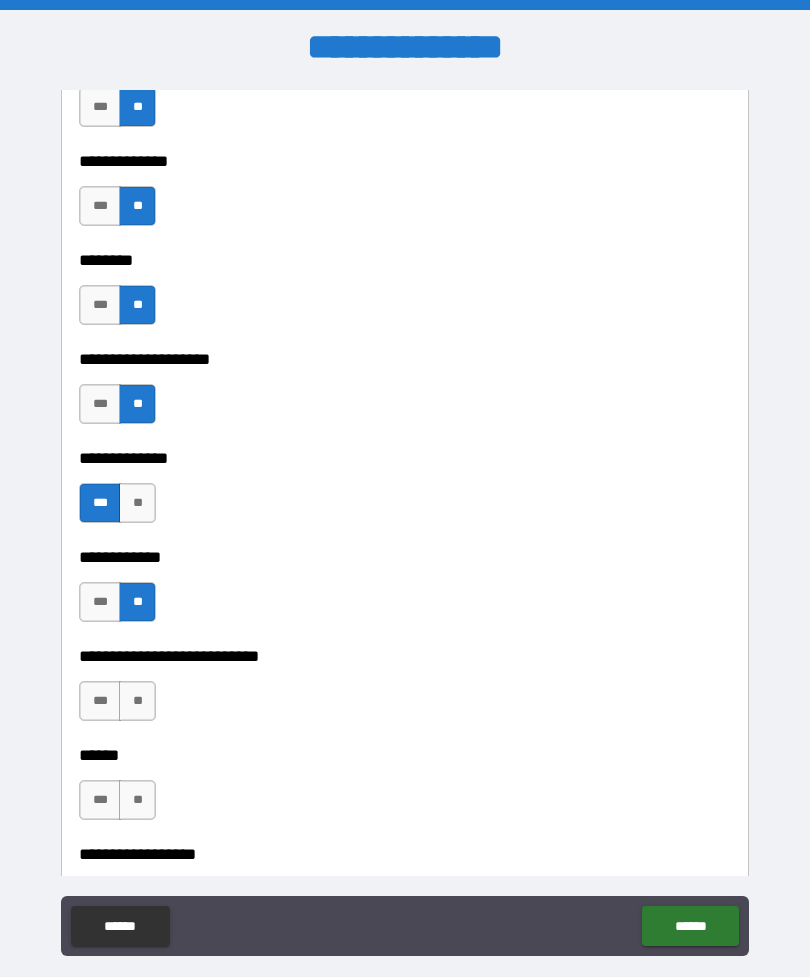 click on "**" at bounding box center (137, 701) 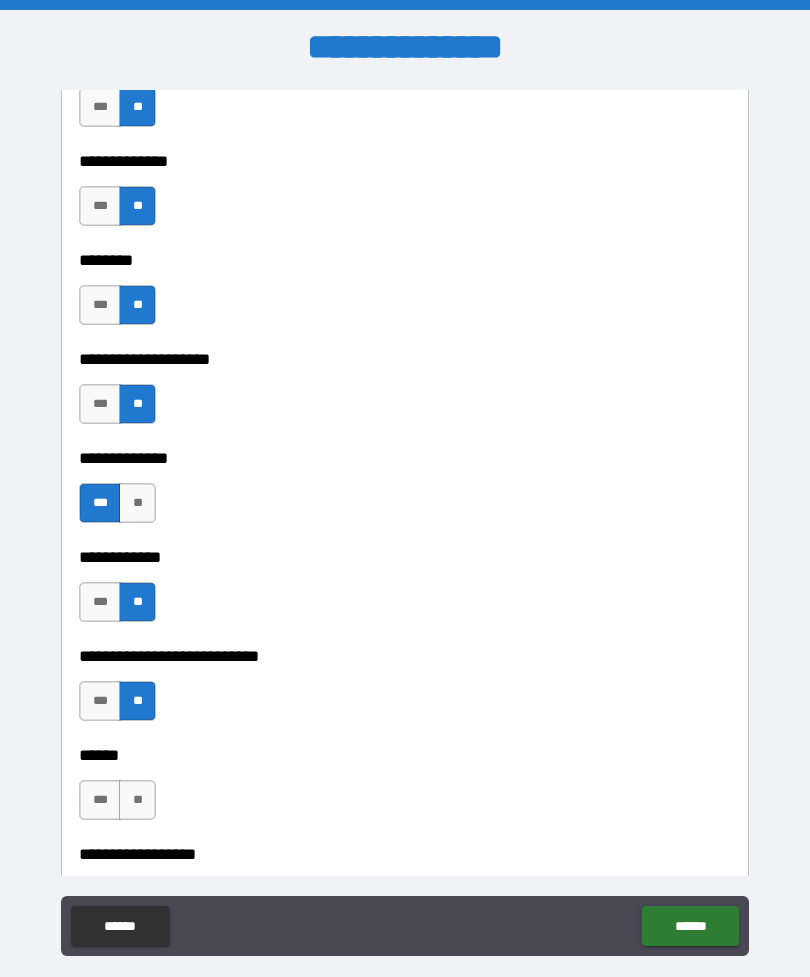 click on "**" at bounding box center (137, 800) 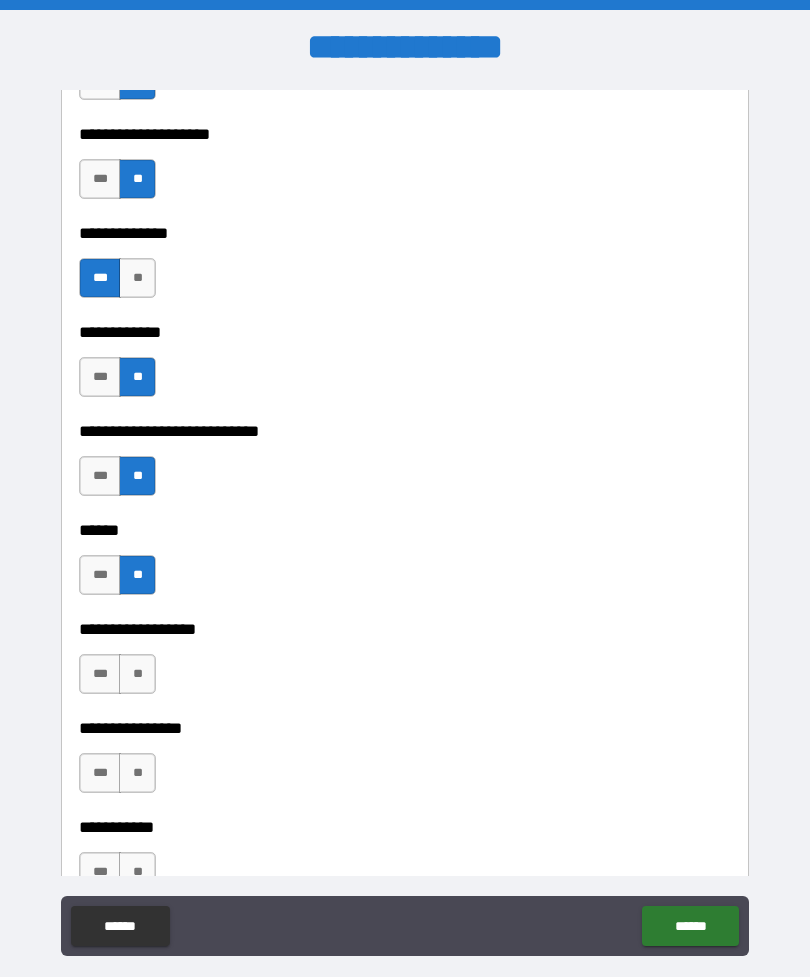 scroll, scrollTop: 9008, scrollLeft: 0, axis: vertical 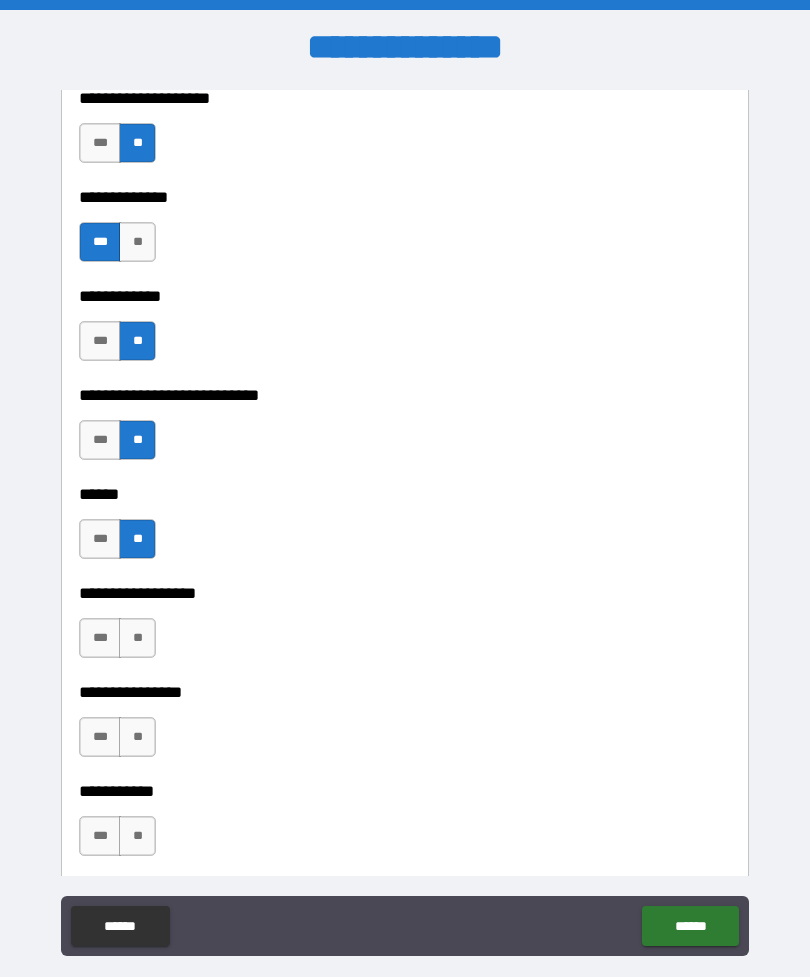click on "**" at bounding box center [137, 638] 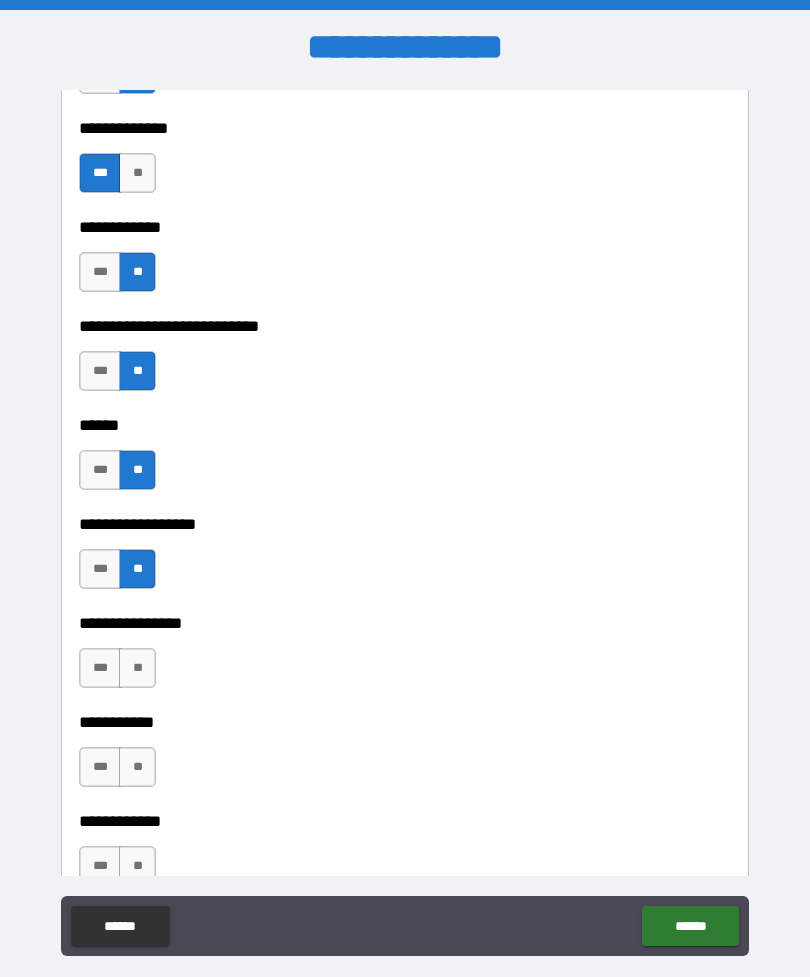 scroll, scrollTop: 9086, scrollLeft: 0, axis: vertical 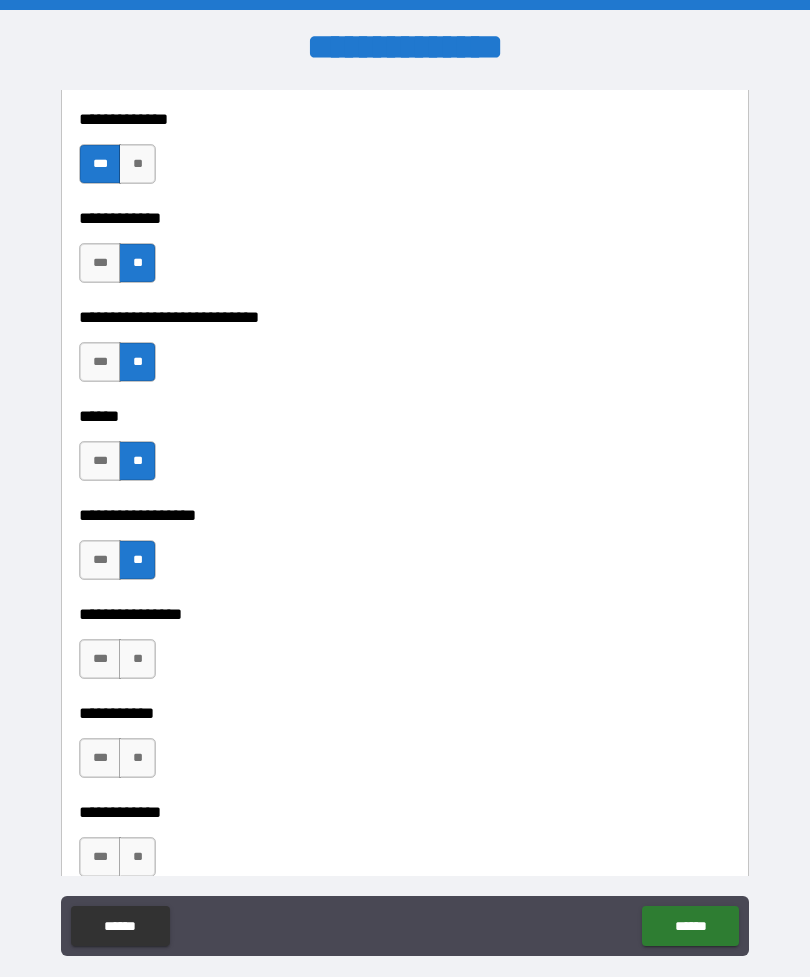 click on "**" at bounding box center [137, 659] 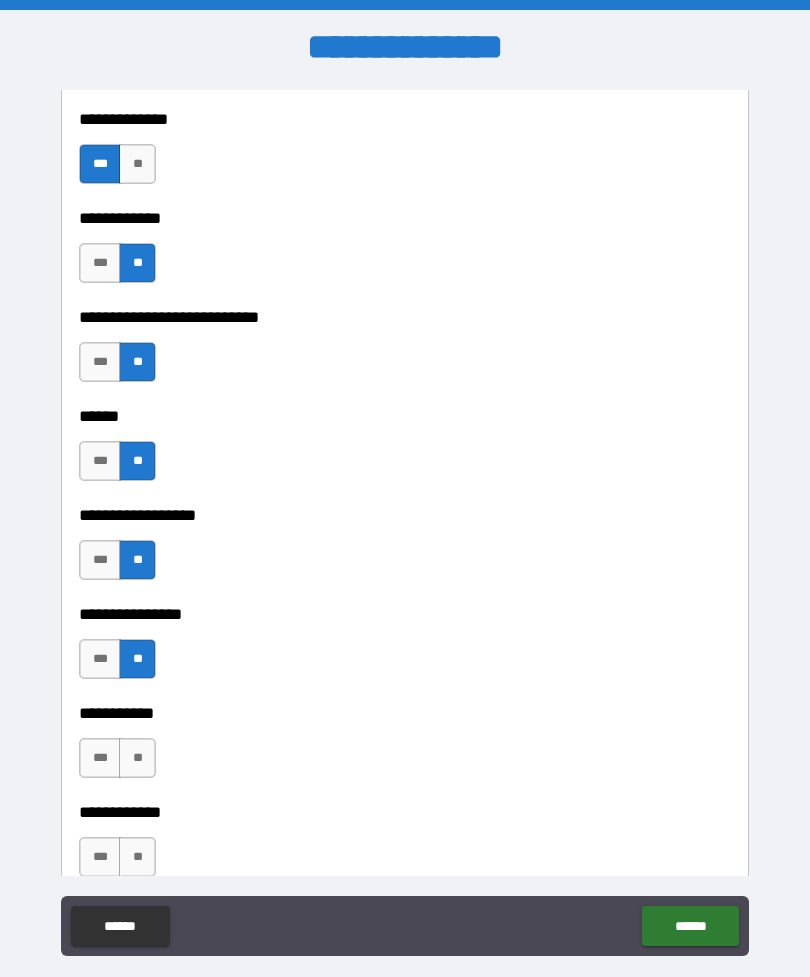 click on "**" at bounding box center (137, 758) 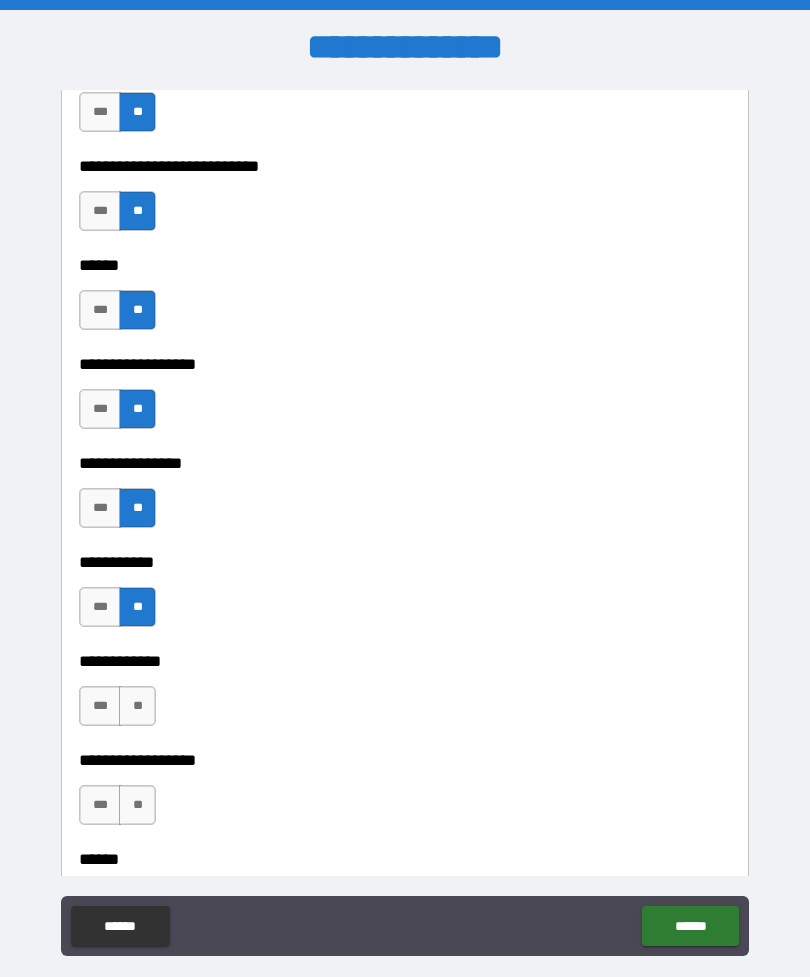 scroll, scrollTop: 9241, scrollLeft: 0, axis: vertical 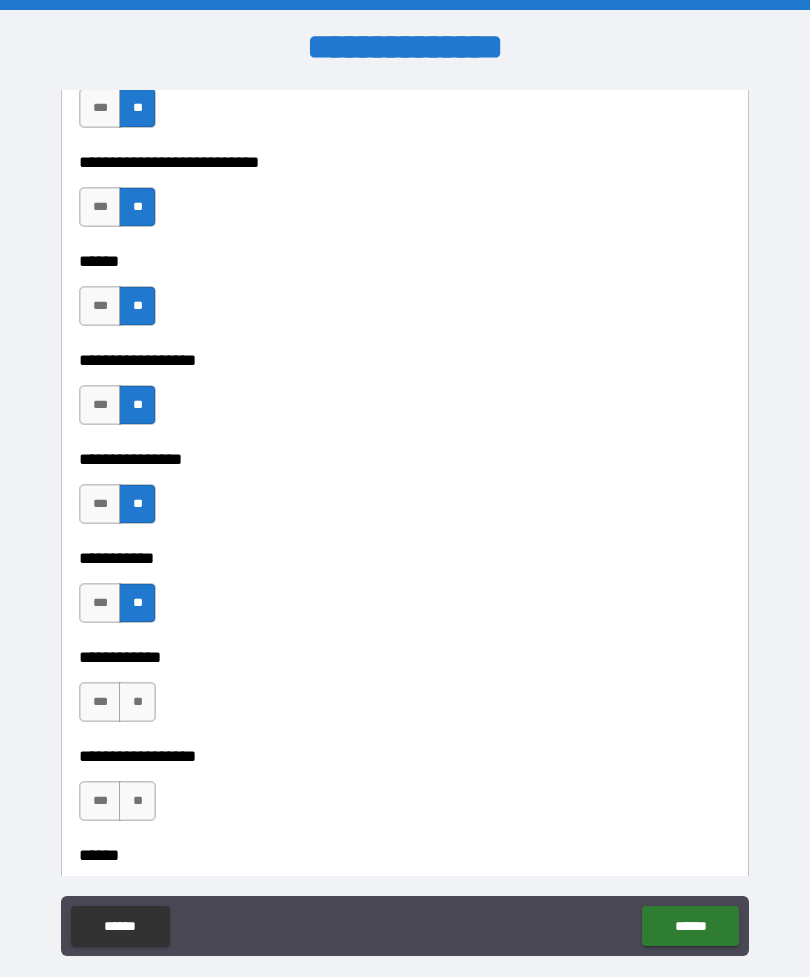 click on "**" at bounding box center [137, 702] 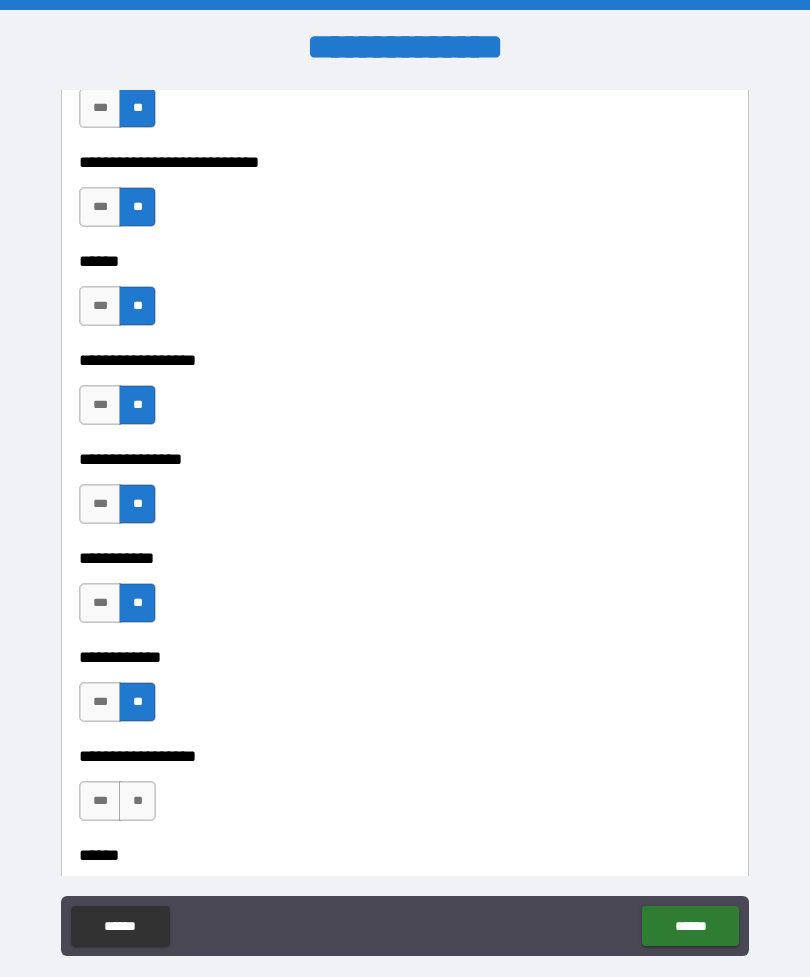 click on "**" at bounding box center [137, 801] 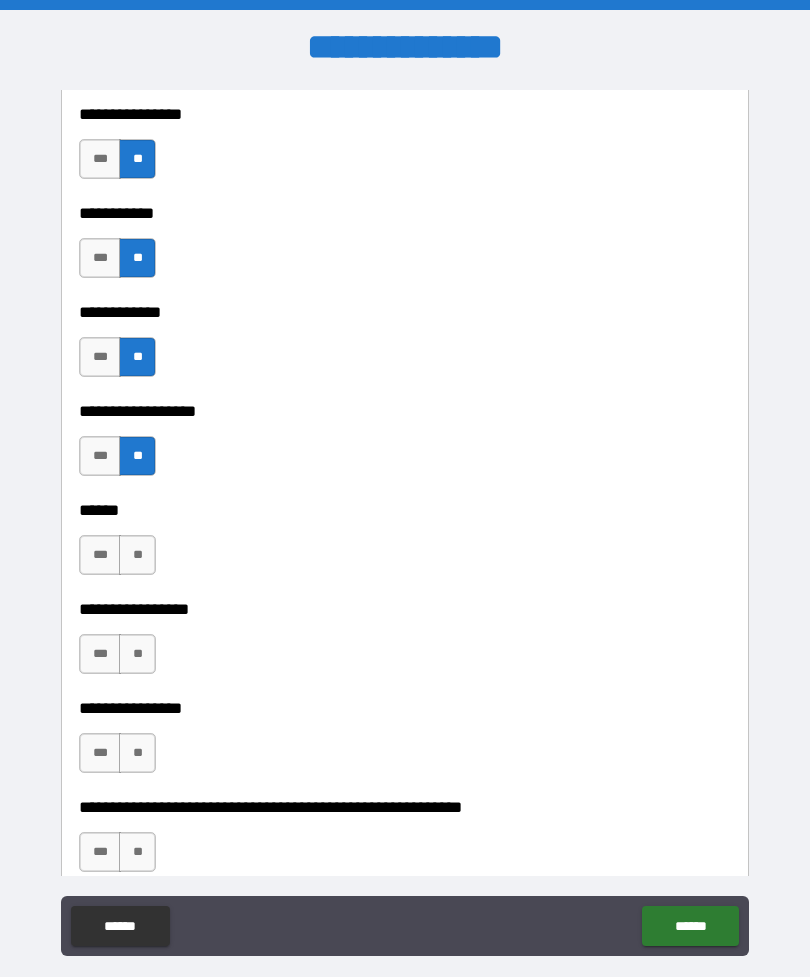 scroll, scrollTop: 9590, scrollLeft: 0, axis: vertical 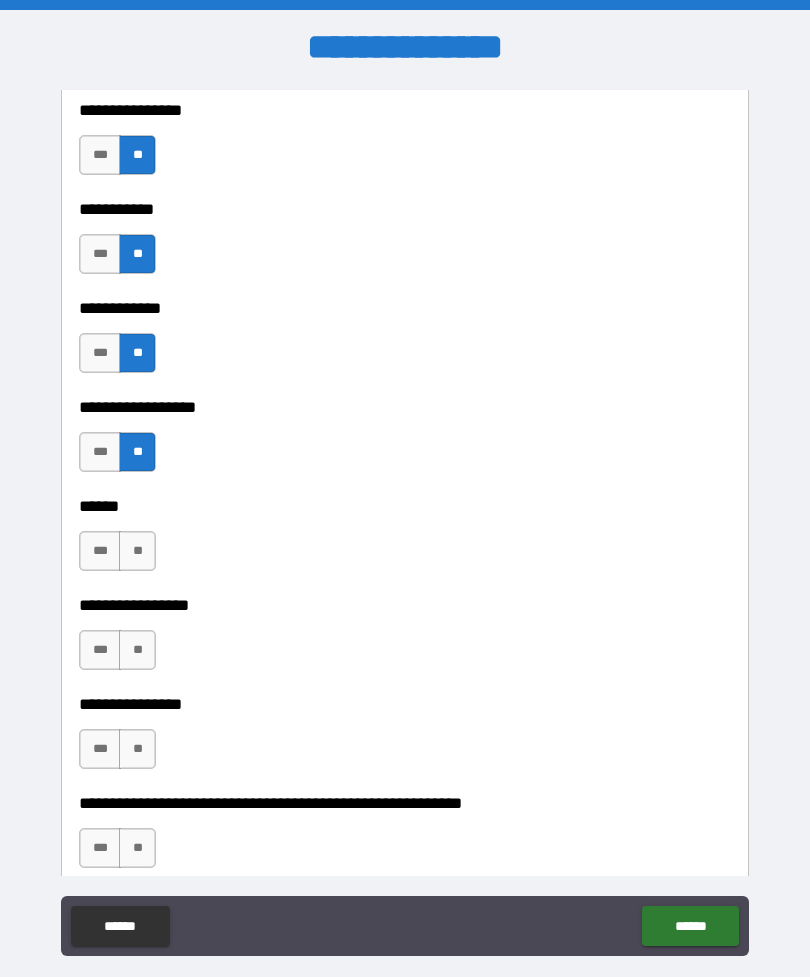 click on "**" at bounding box center (137, 551) 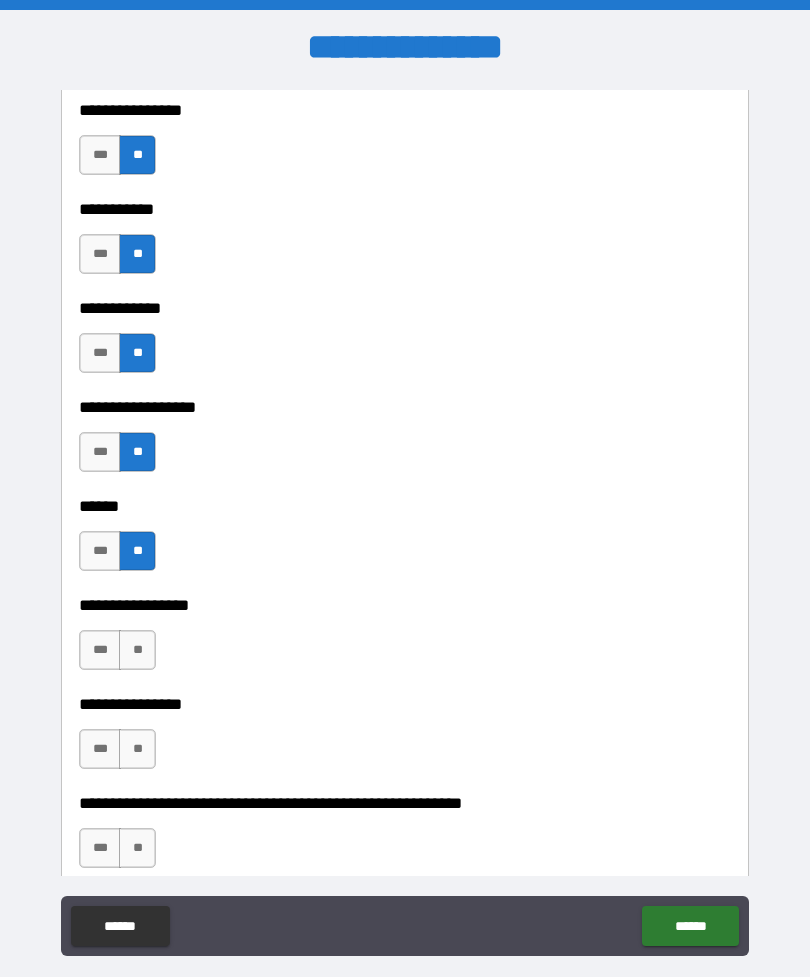 click on "**" at bounding box center (137, 650) 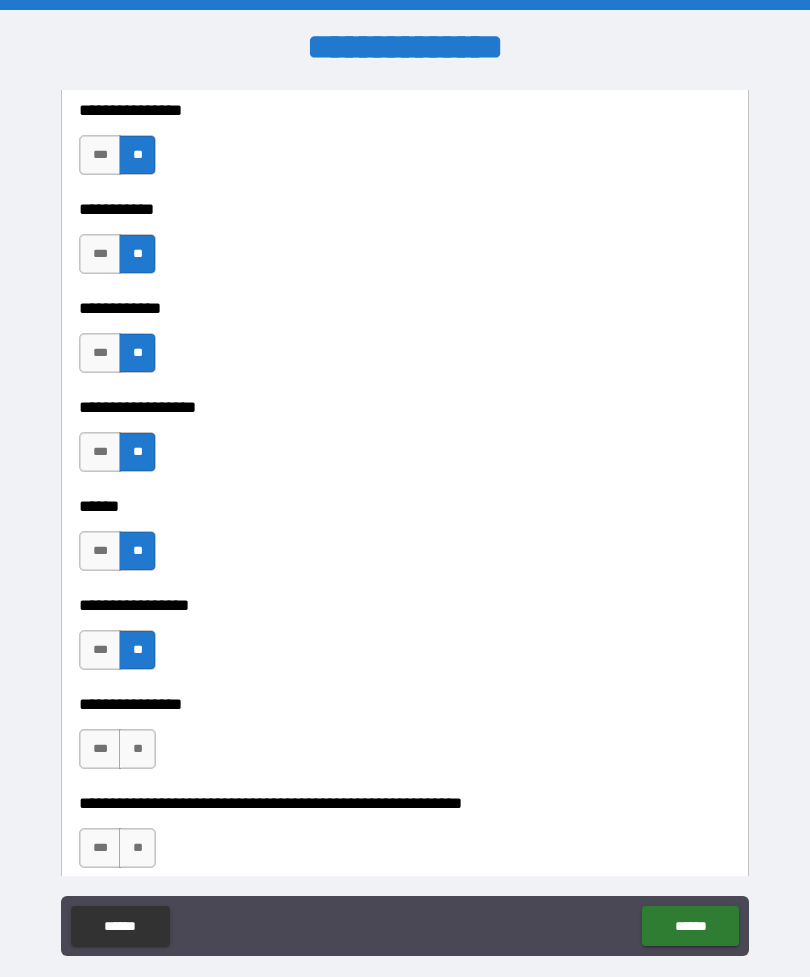 click on "**" at bounding box center (137, 749) 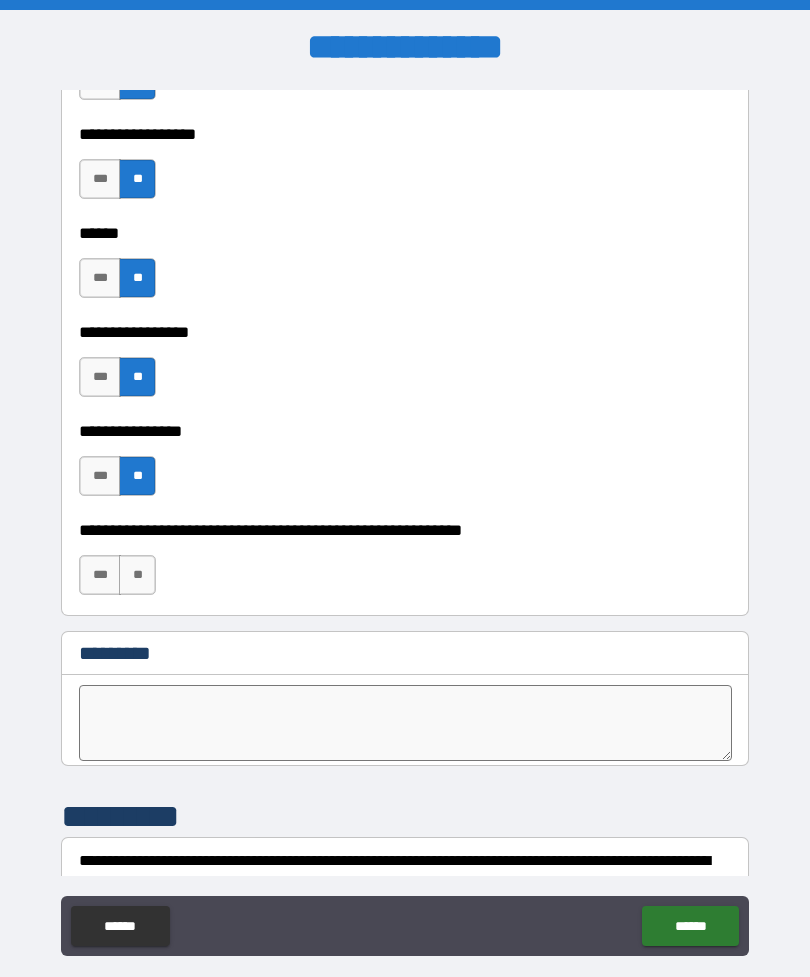 scroll, scrollTop: 9864, scrollLeft: 0, axis: vertical 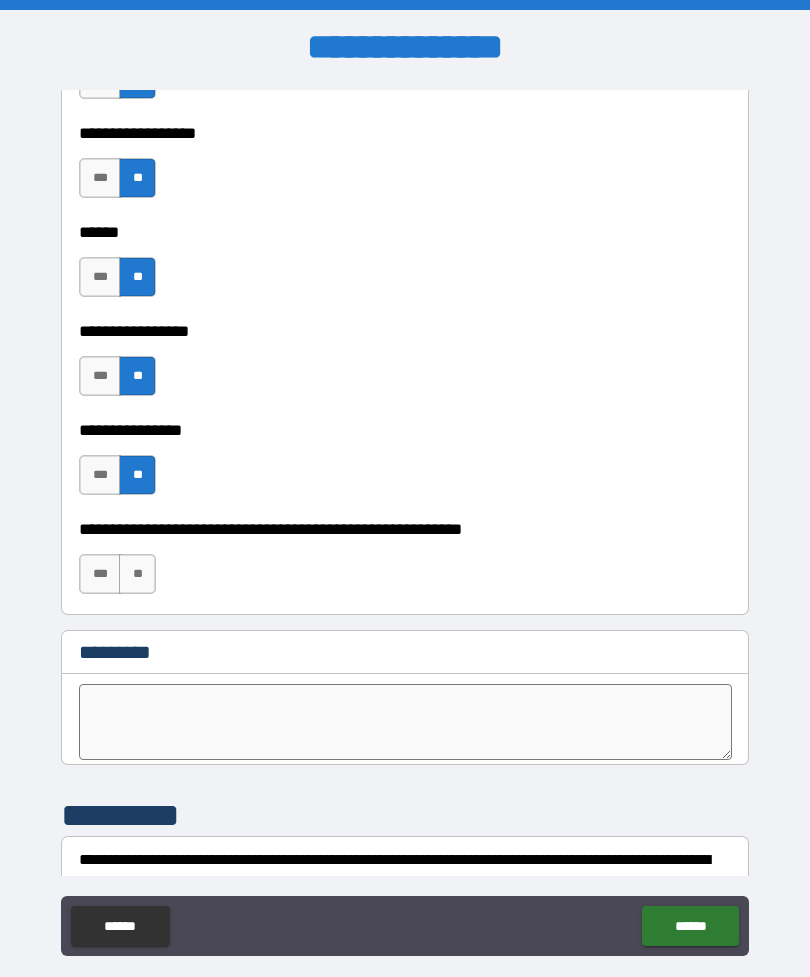 click on "**" at bounding box center (137, 574) 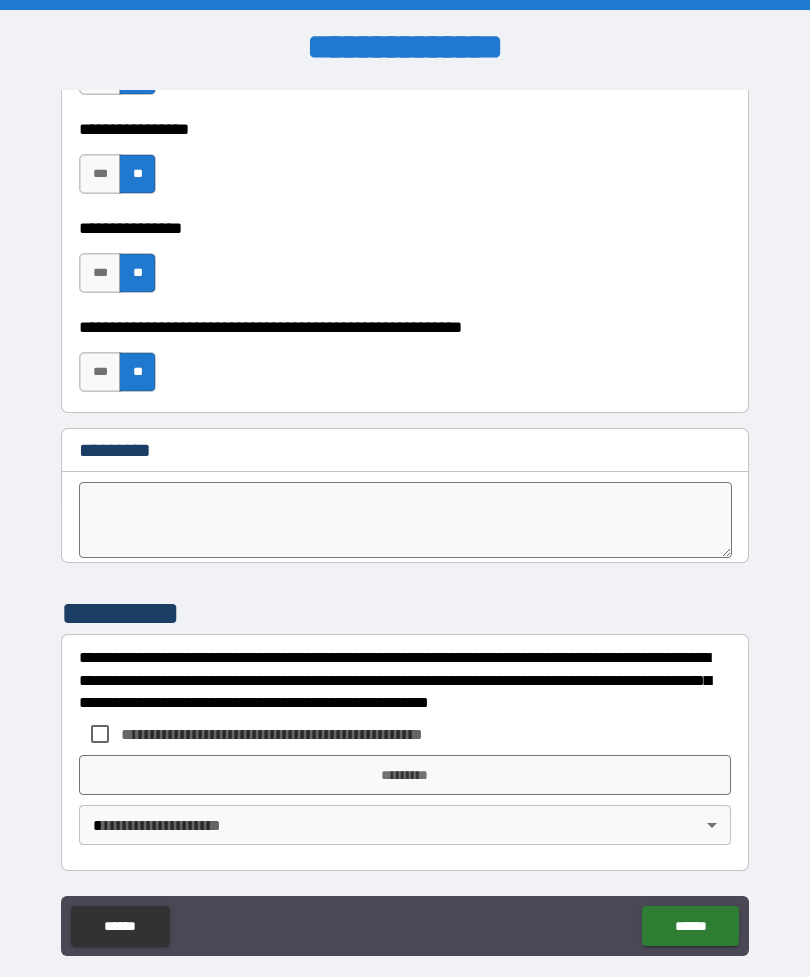 scroll, scrollTop: 10066, scrollLeft: 0, axis: vertical 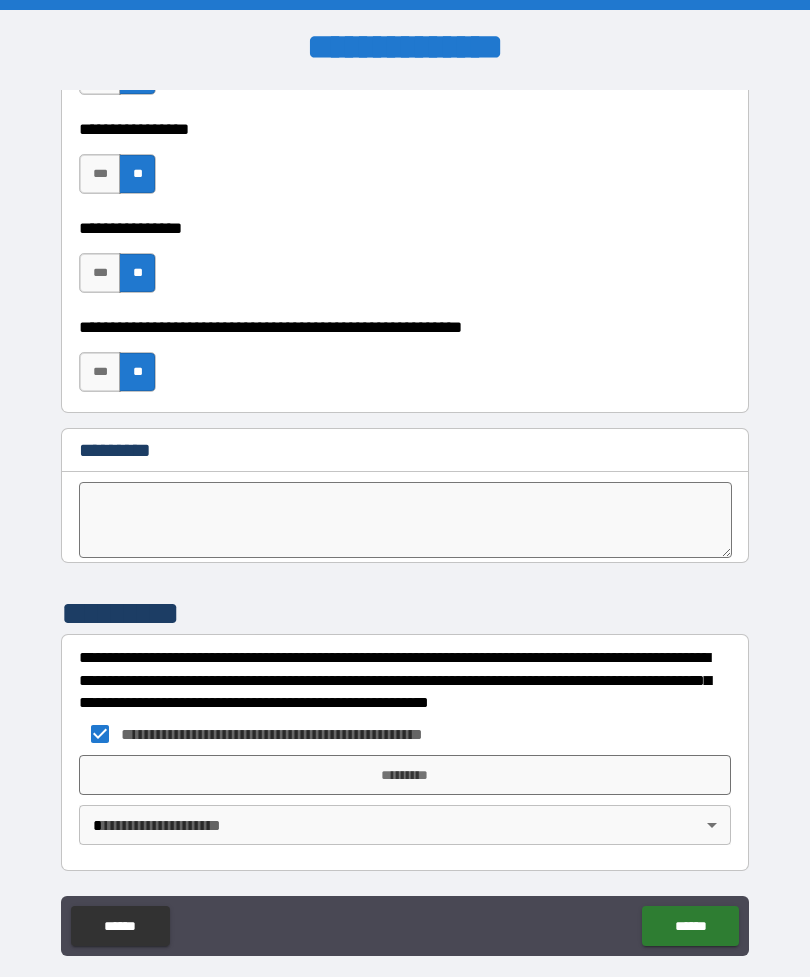 click on "*********" at bounding box center (405, 775) 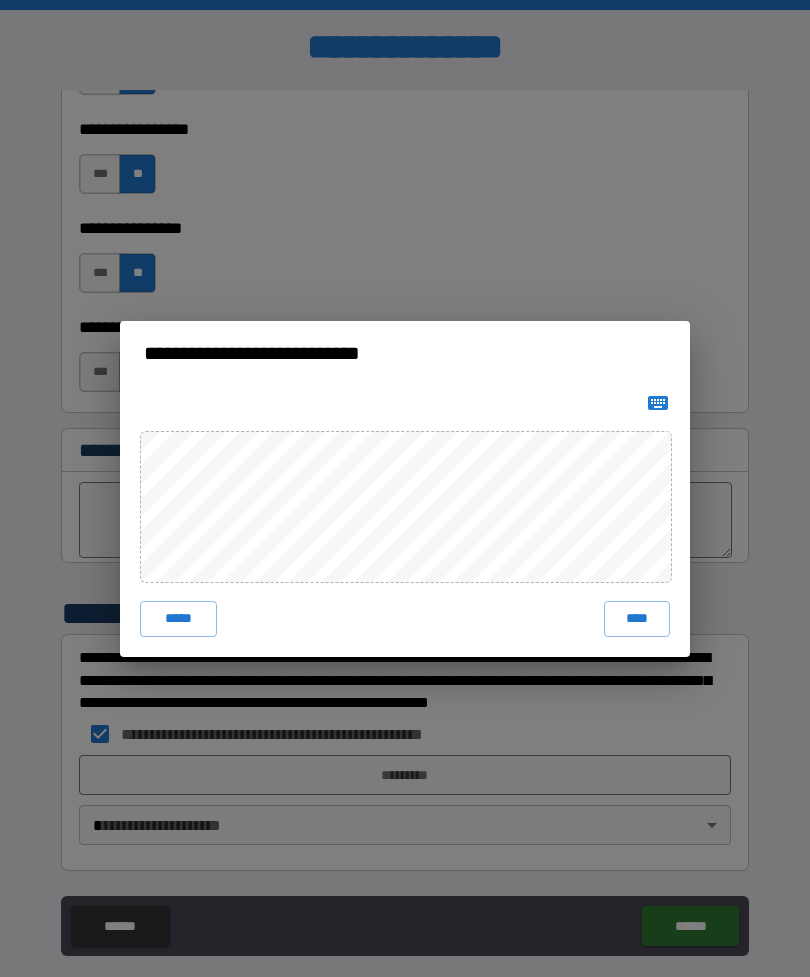 click on "****" at bounding box center (637, 619) 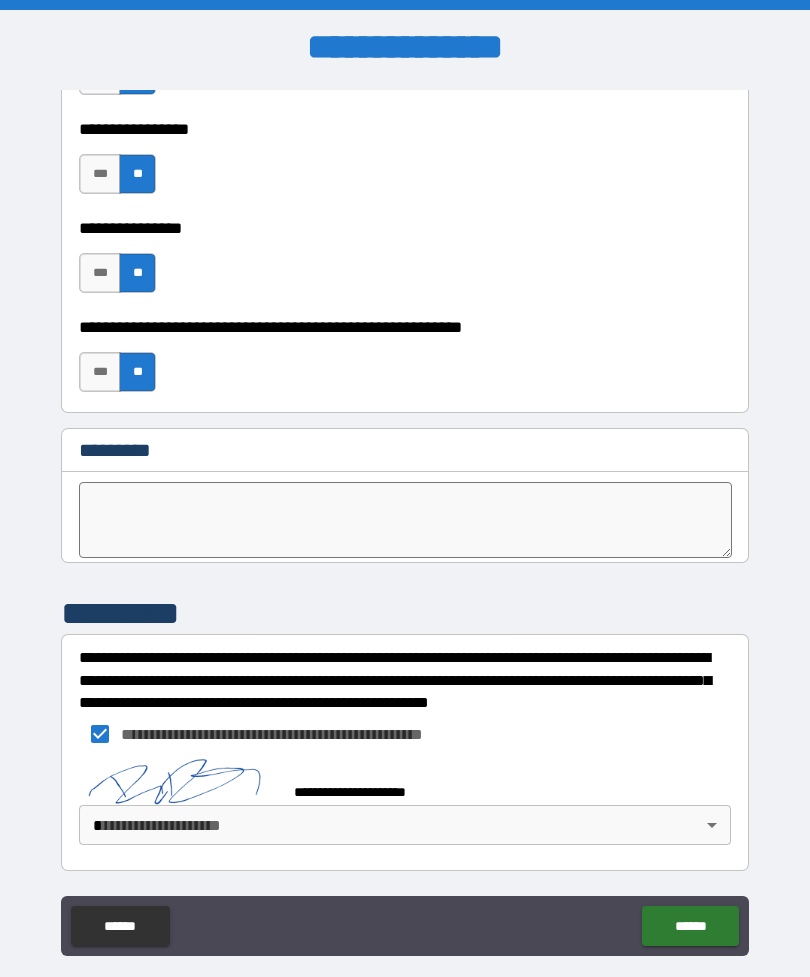 scroll, scrollTop: 10056, scrollLeft: 0, axis: vertical 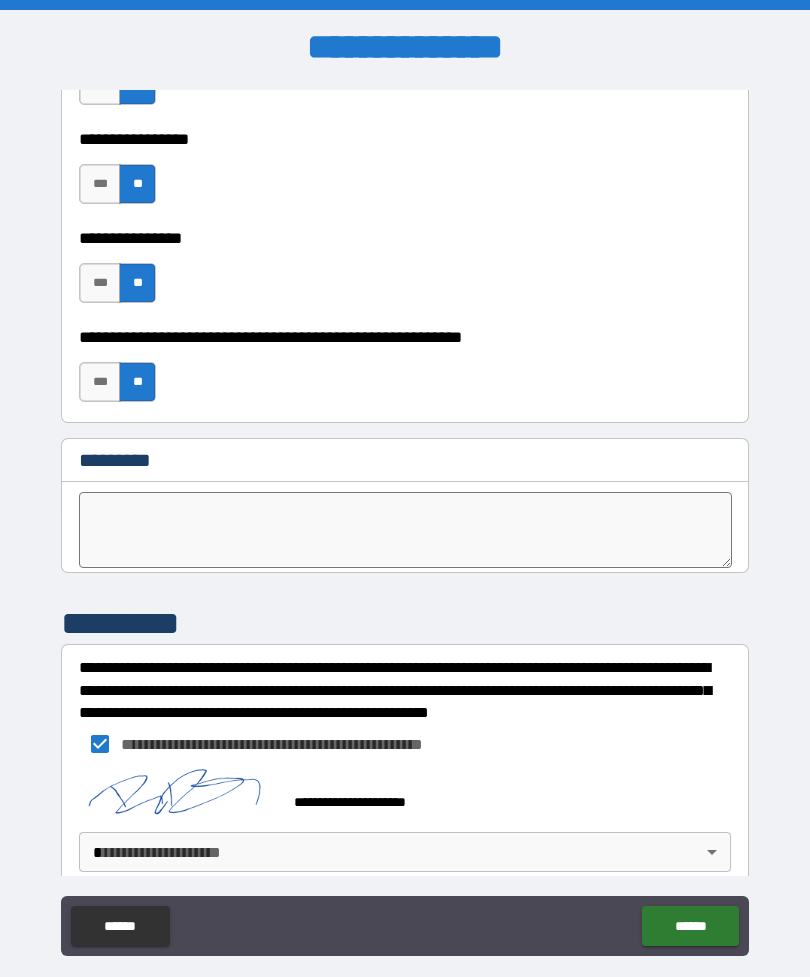 click on "**********" at bounding box center (405, 520) 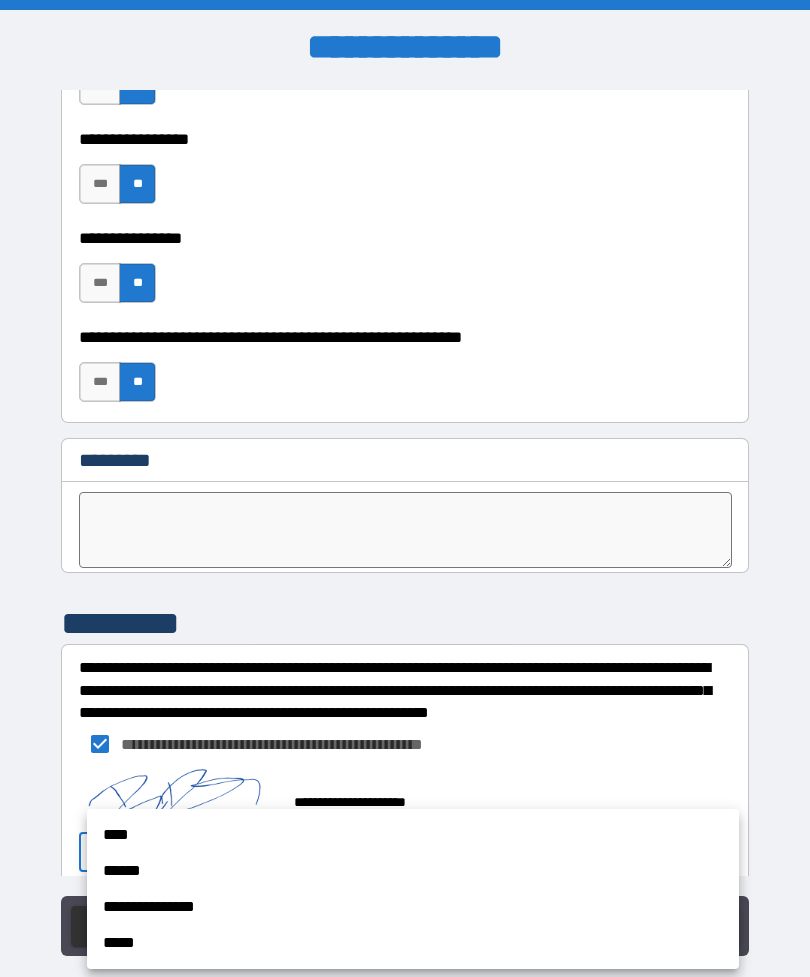 click on "****" at bounding box center [413, 835] 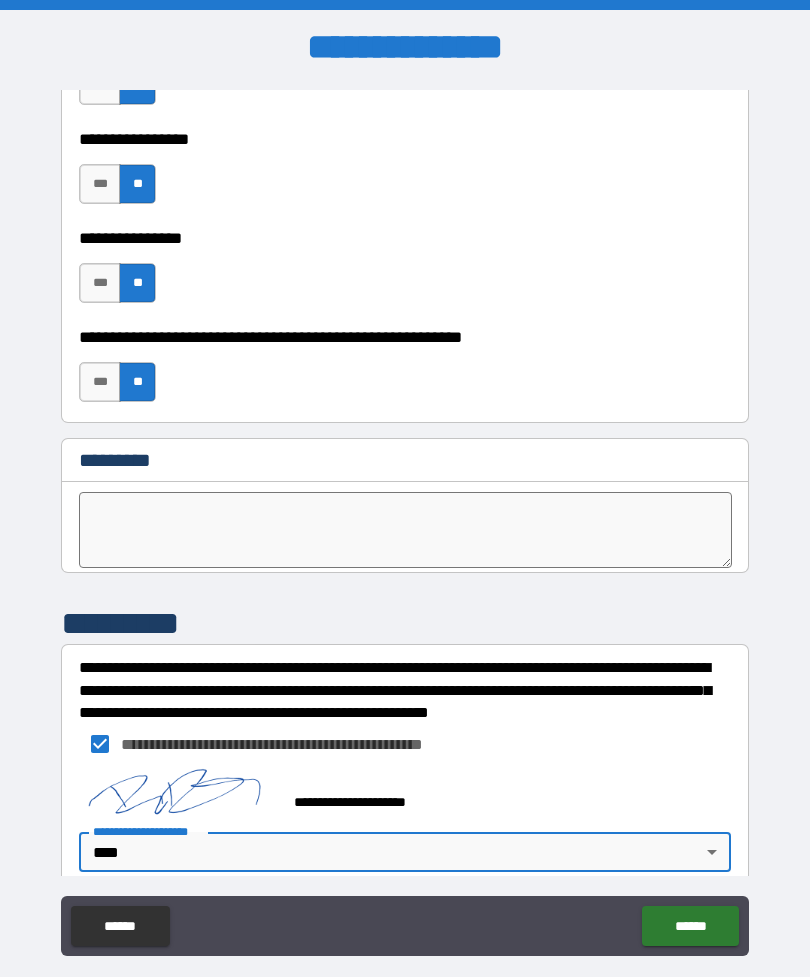 click on "******" at bounding box center (690, 926) 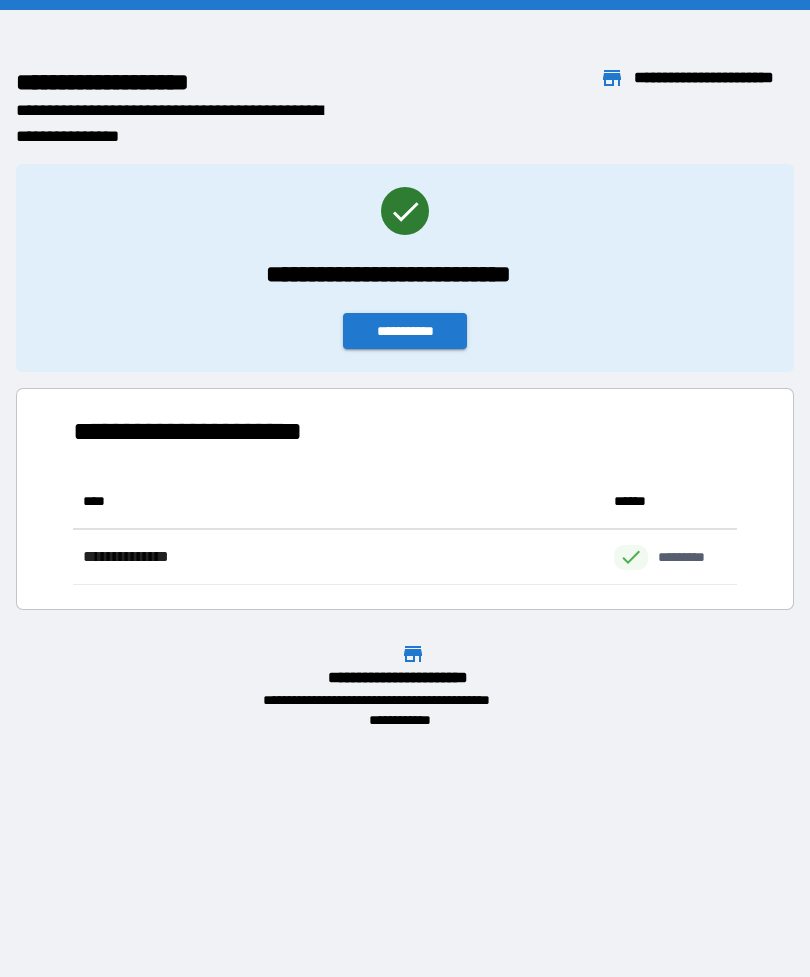 scroll, scrollTop: 111, scrollLeft: 664, axis: both 